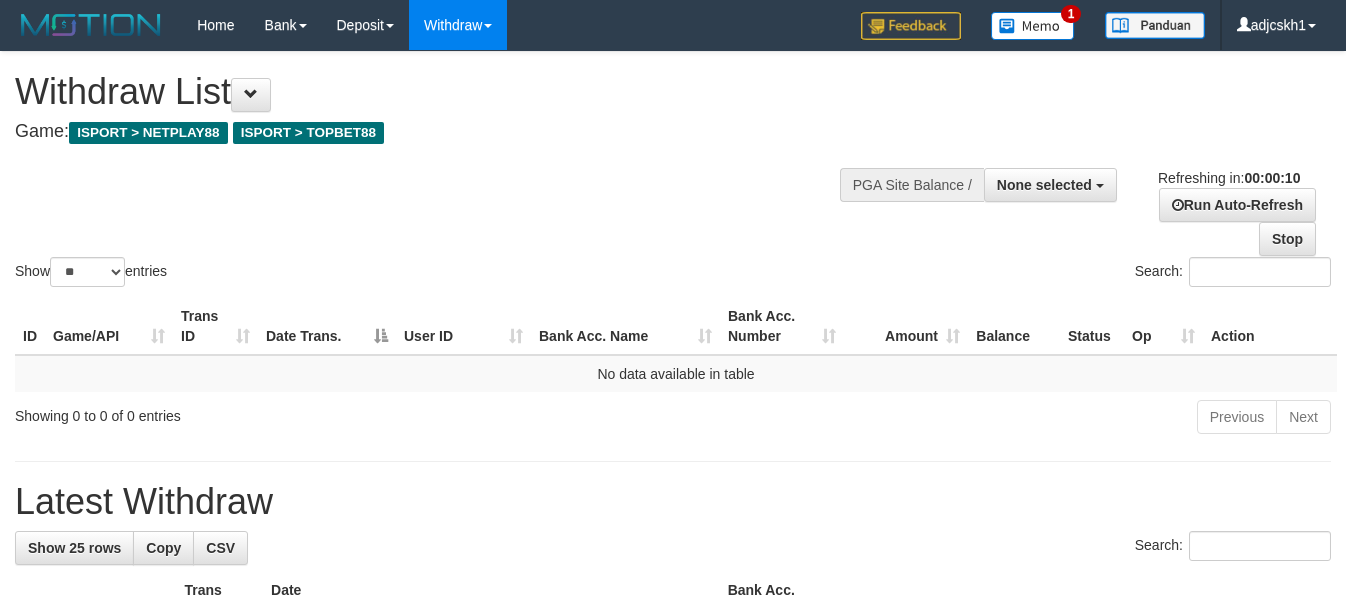 select 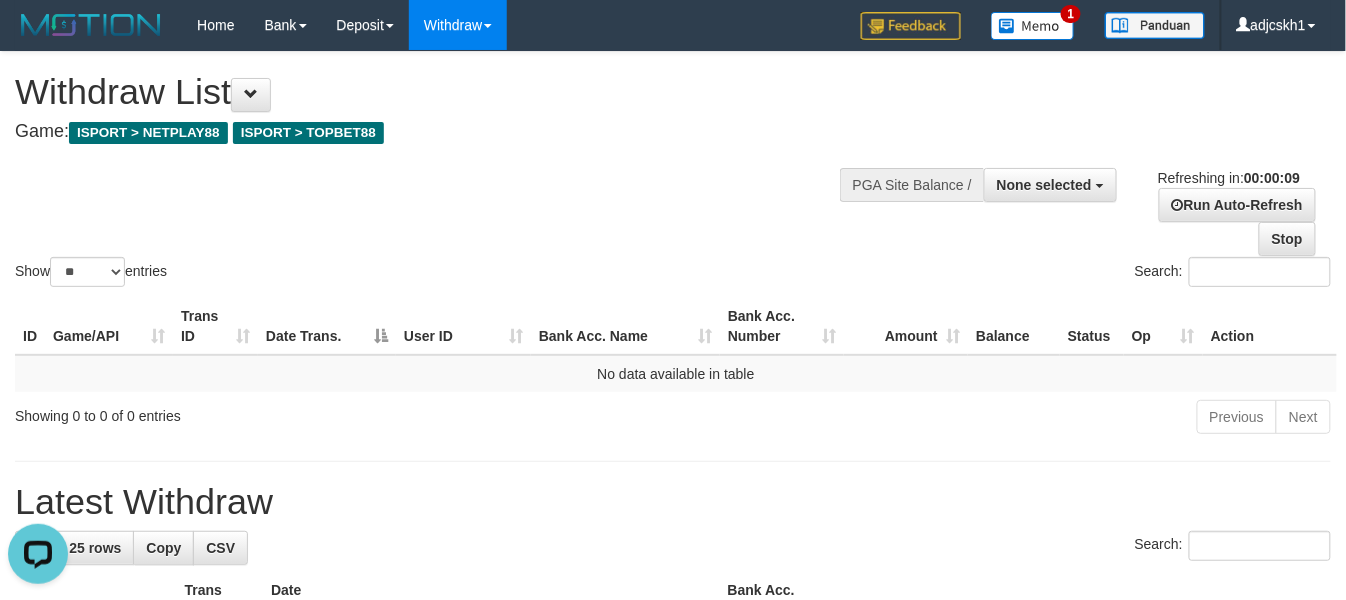 scroll, scrollTop: 0, scrollLeft: 0, axis: both 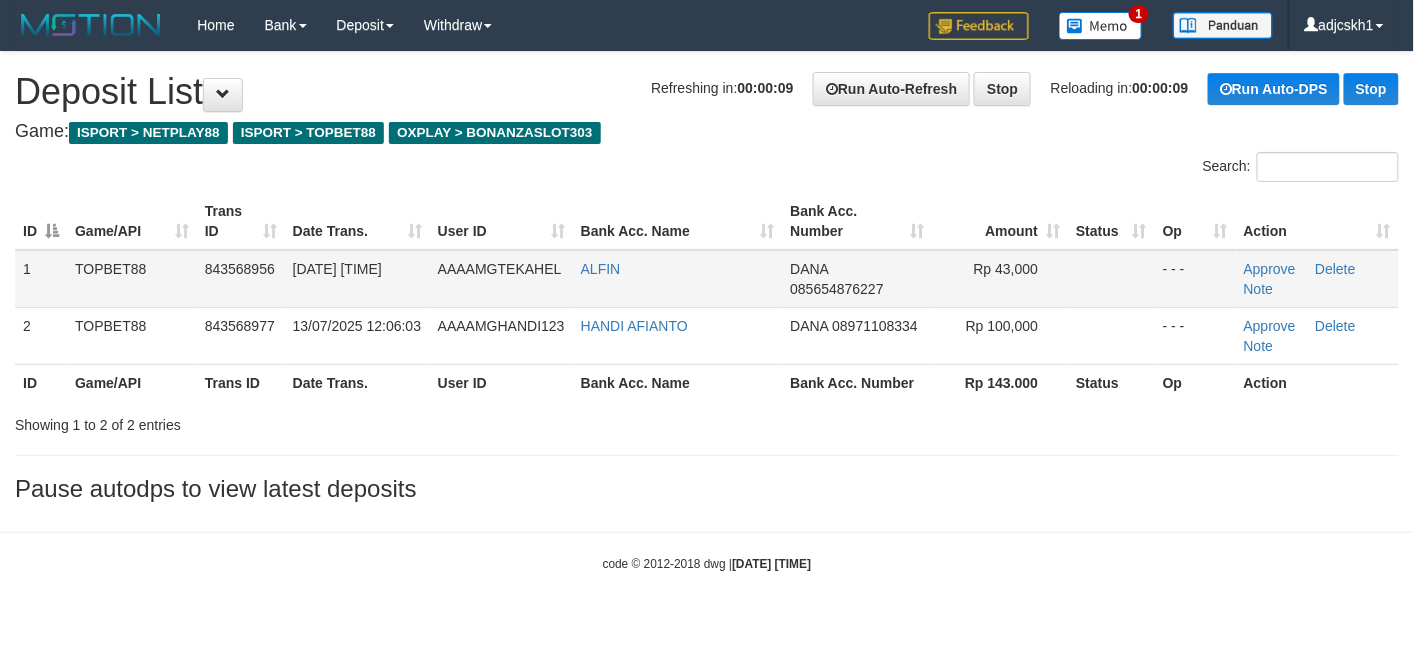 click on "ALFIN" at bounding box center (678, 279) 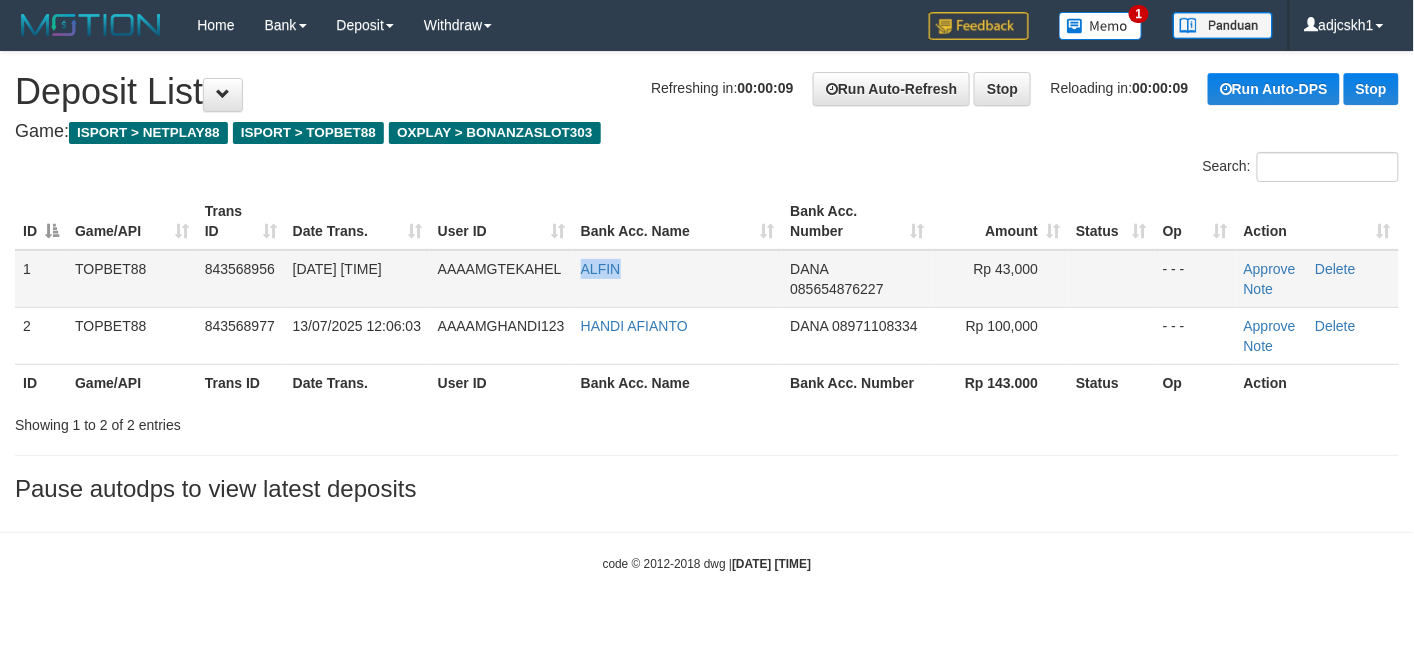 click on "ALFIN" at bounding box center [678, 279] 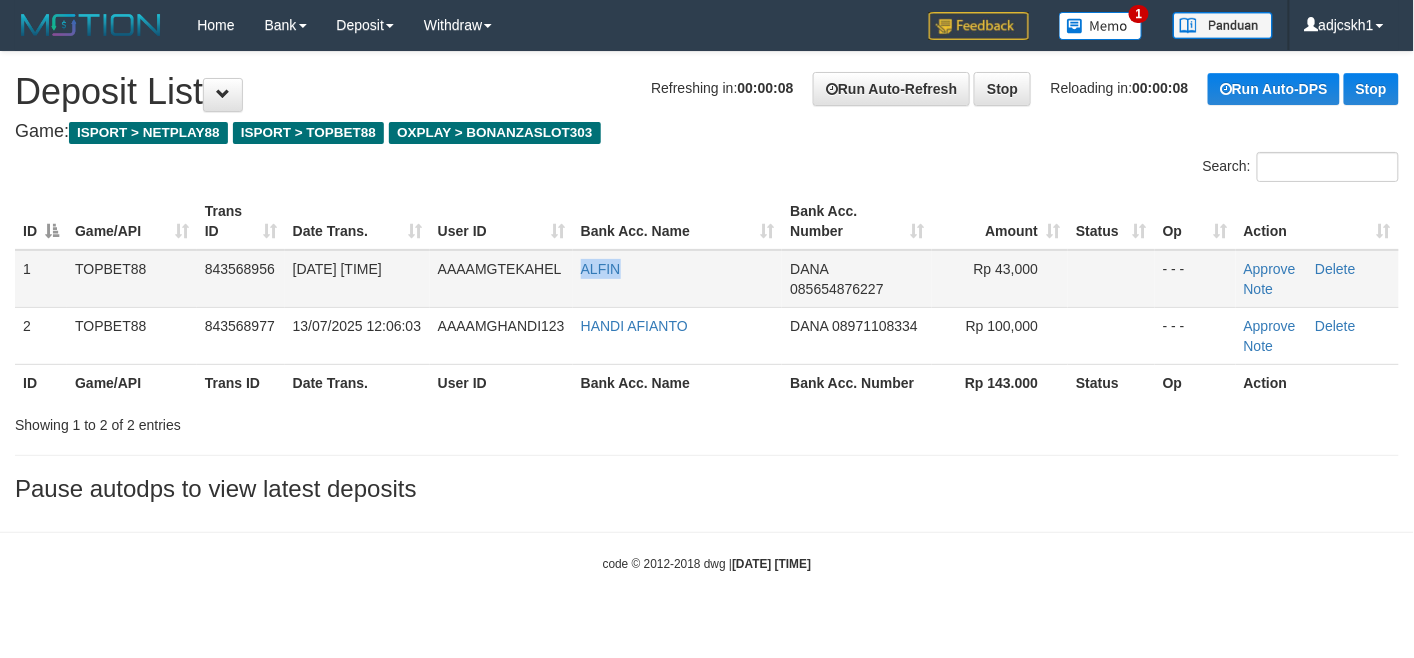 copy on "ALFIN" 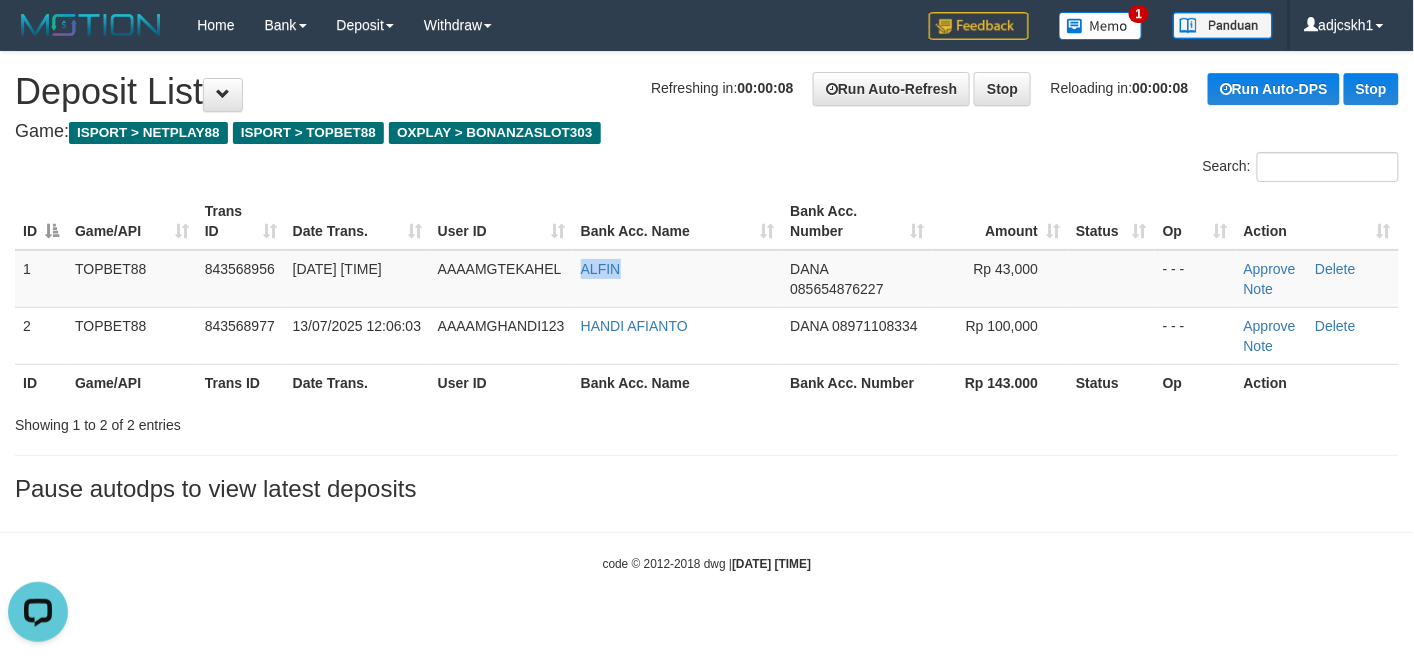 scroll, scrollTop: 0, scrollLeft: 0, axis: both 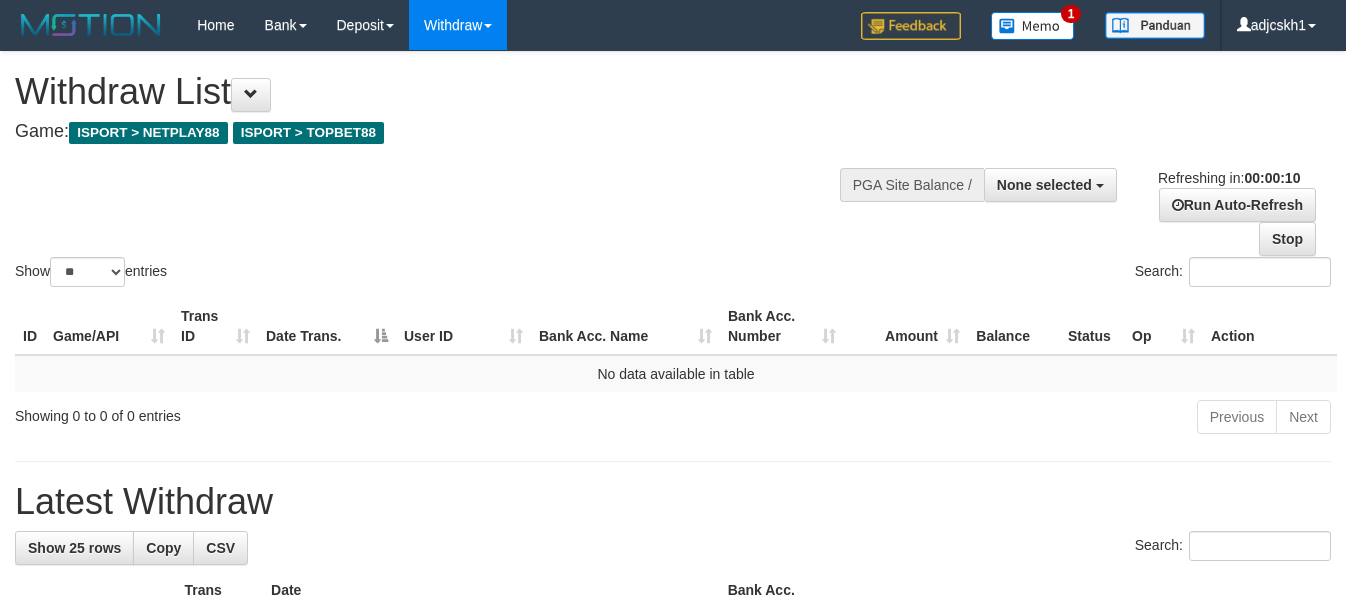 select 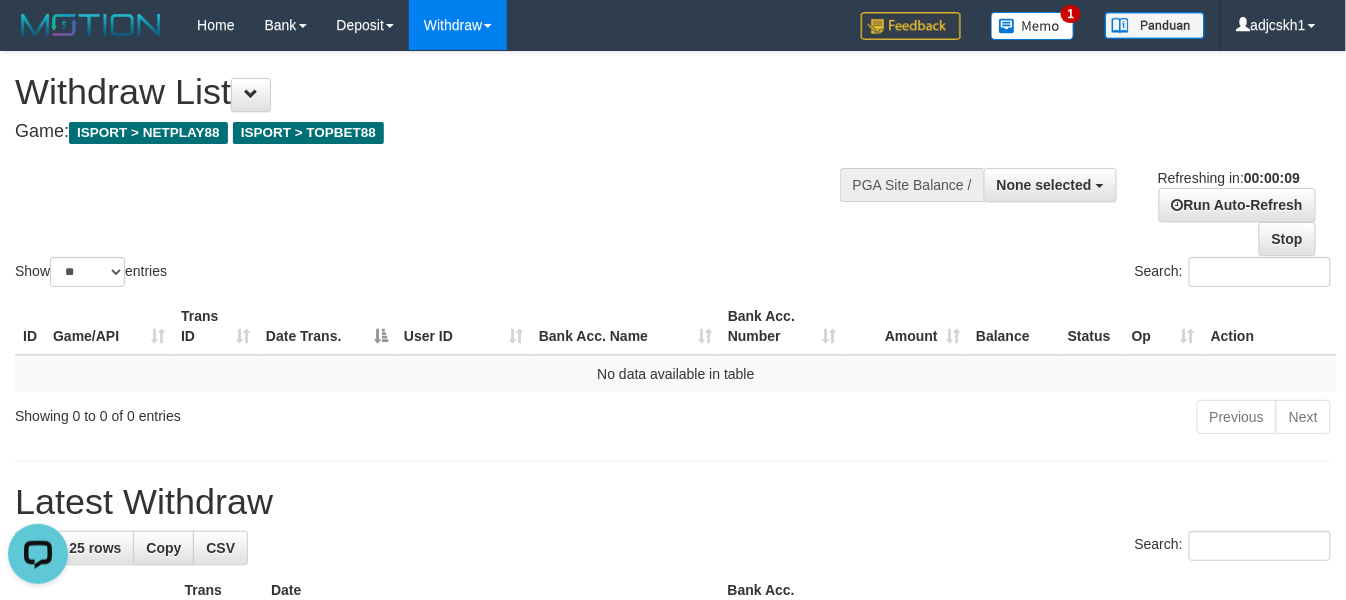 scroll, scrollTop: 0, scrollLeft: 0, axis: both 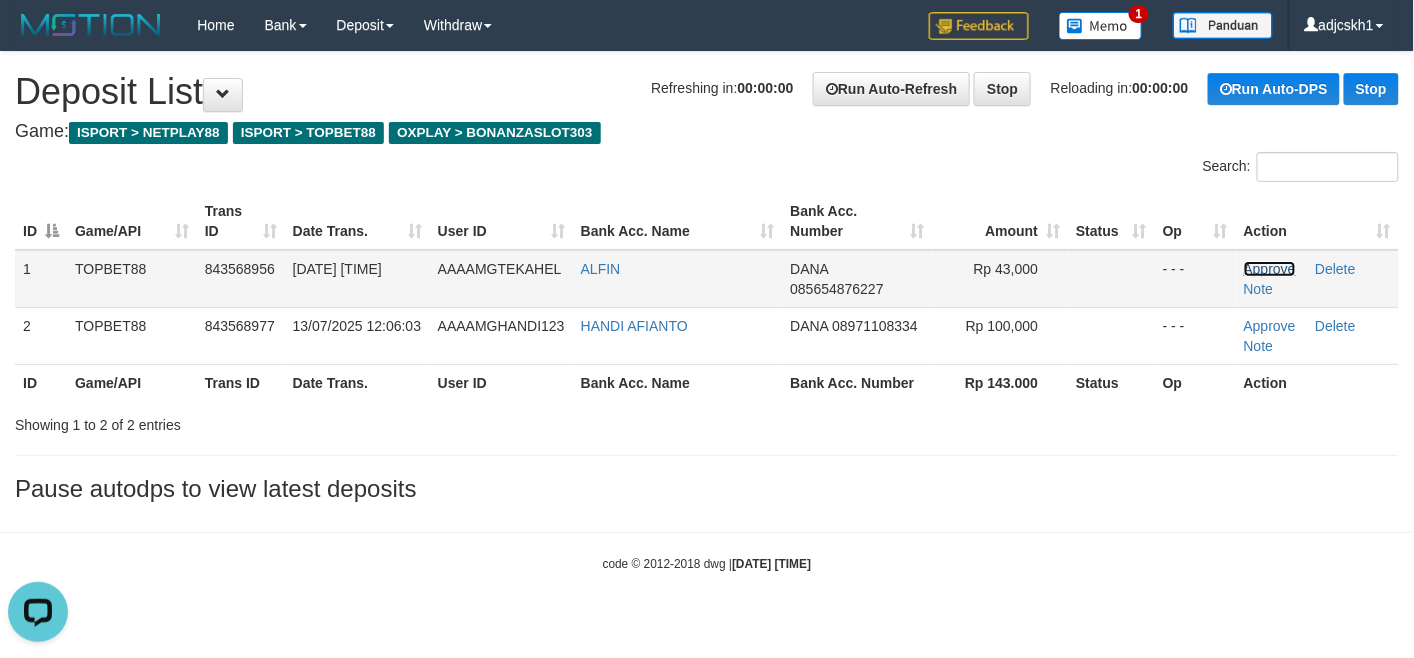click on "Approve" at bounding box center (1270, 269) 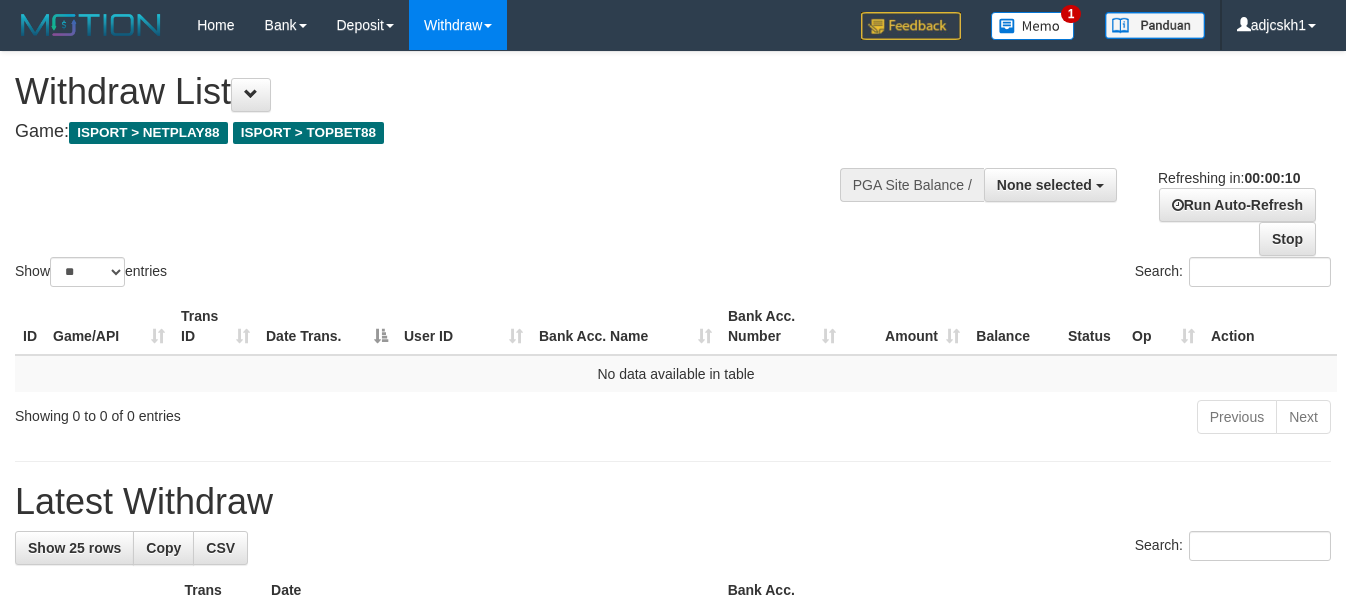 select 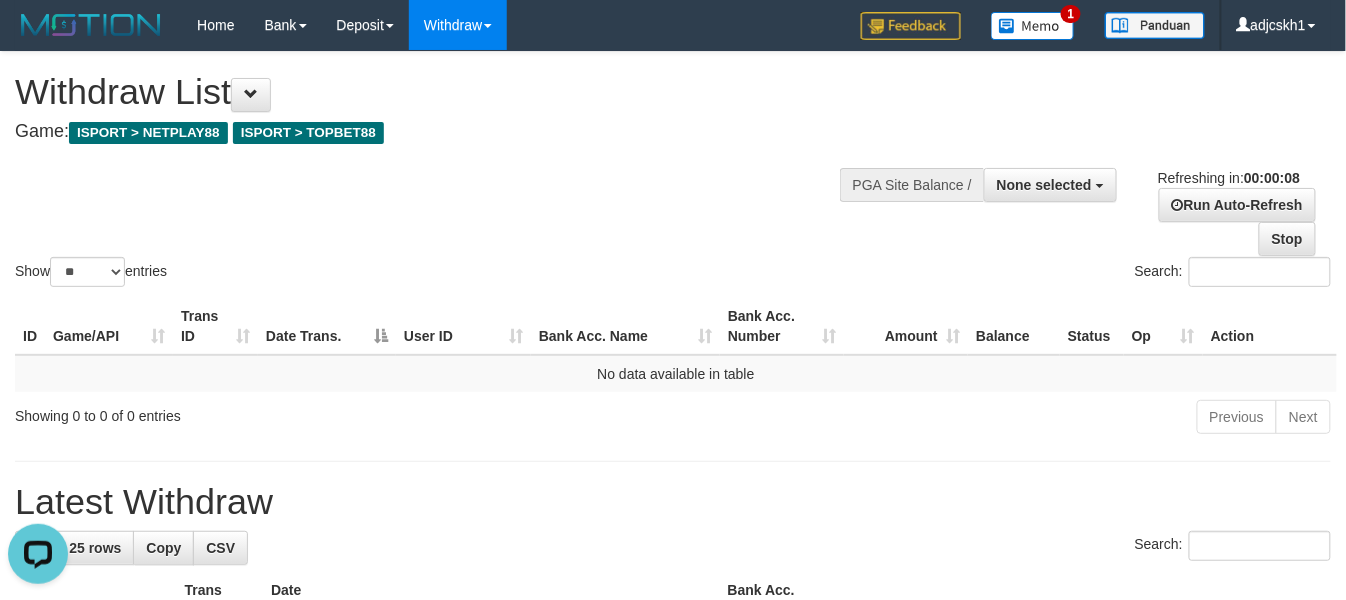scroll, scrollTop: 0, scrollLeft: 0, axis: both 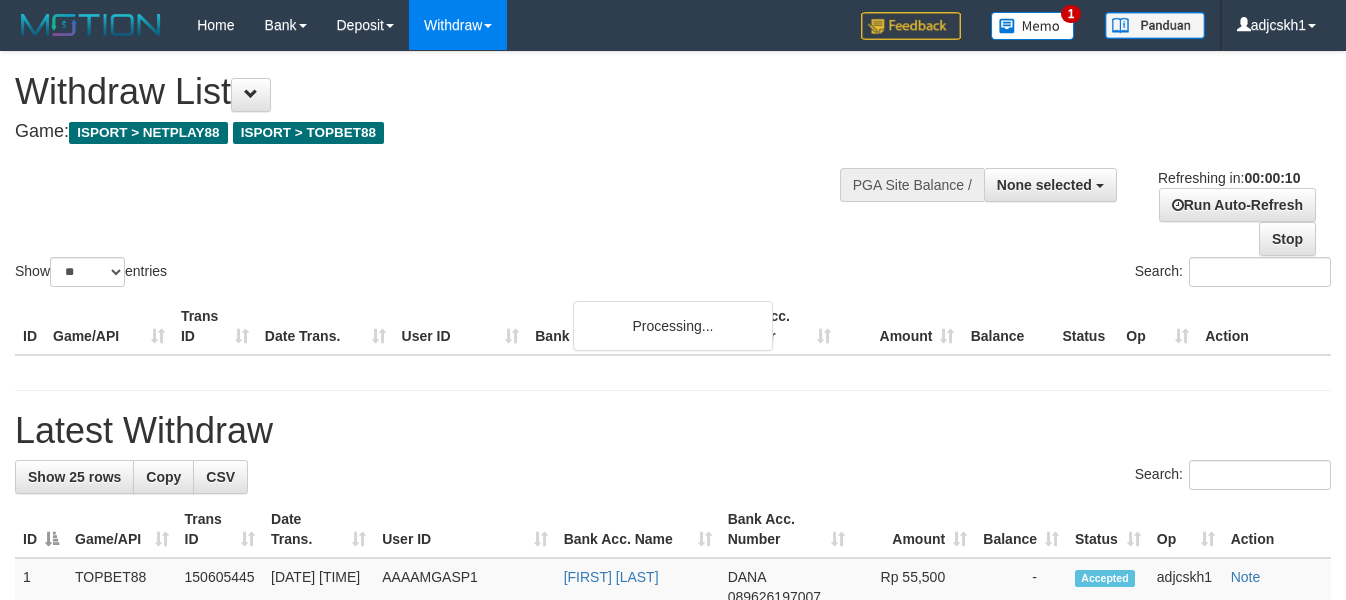 select 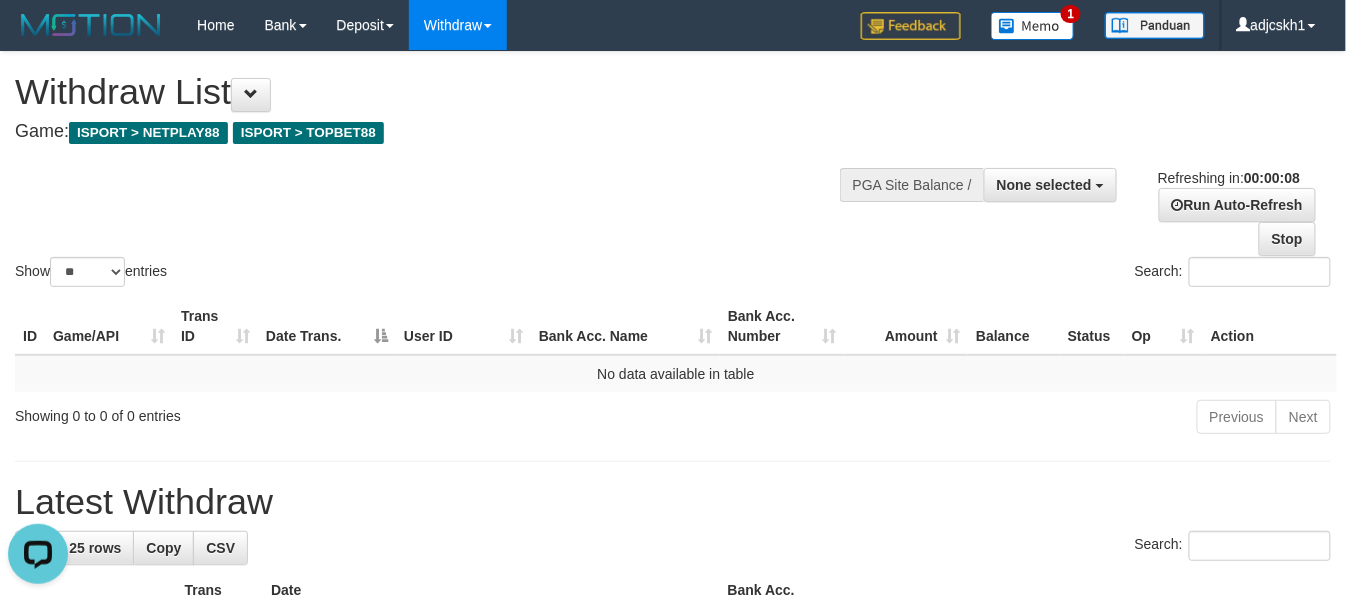 scroll, scrollTop: 0, scrollLeft: 0, axis: both 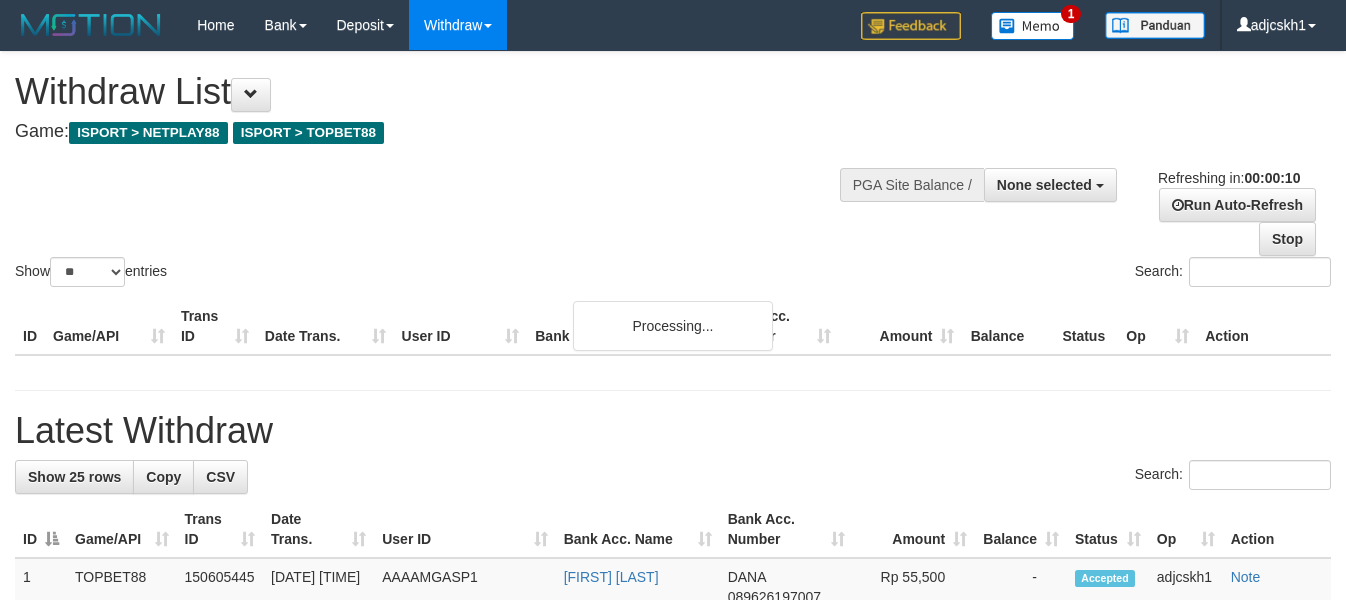 select 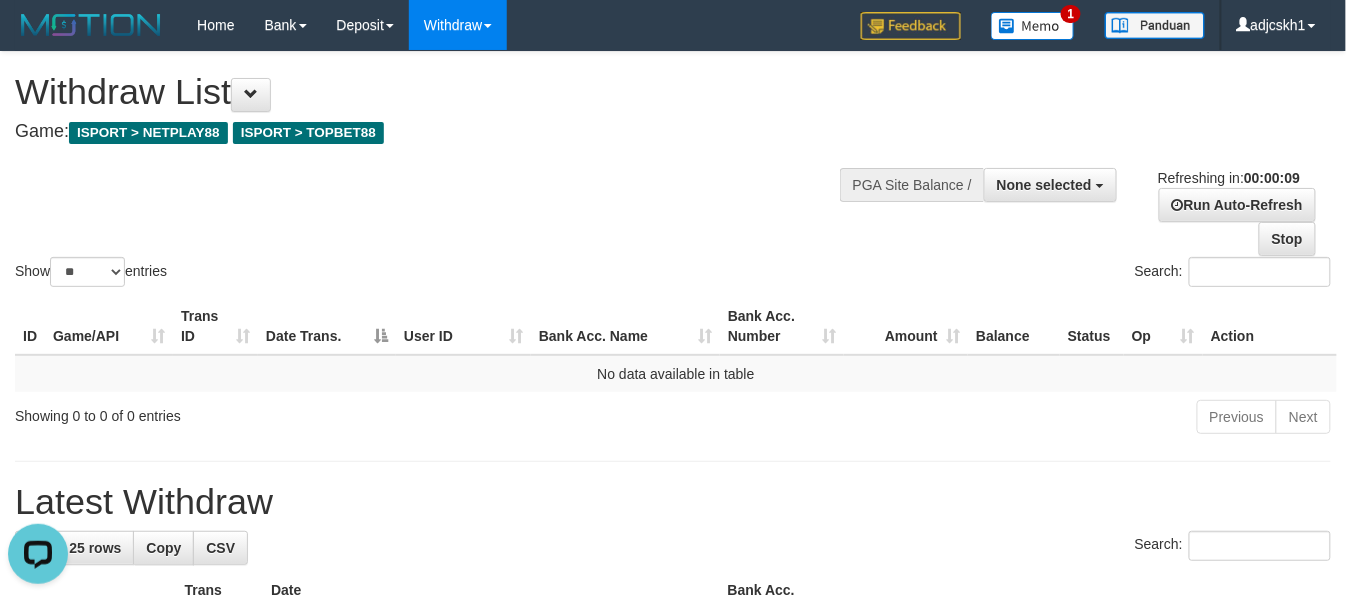 scroll, scrollTop: 0, scrollLeft: 0, axis: both 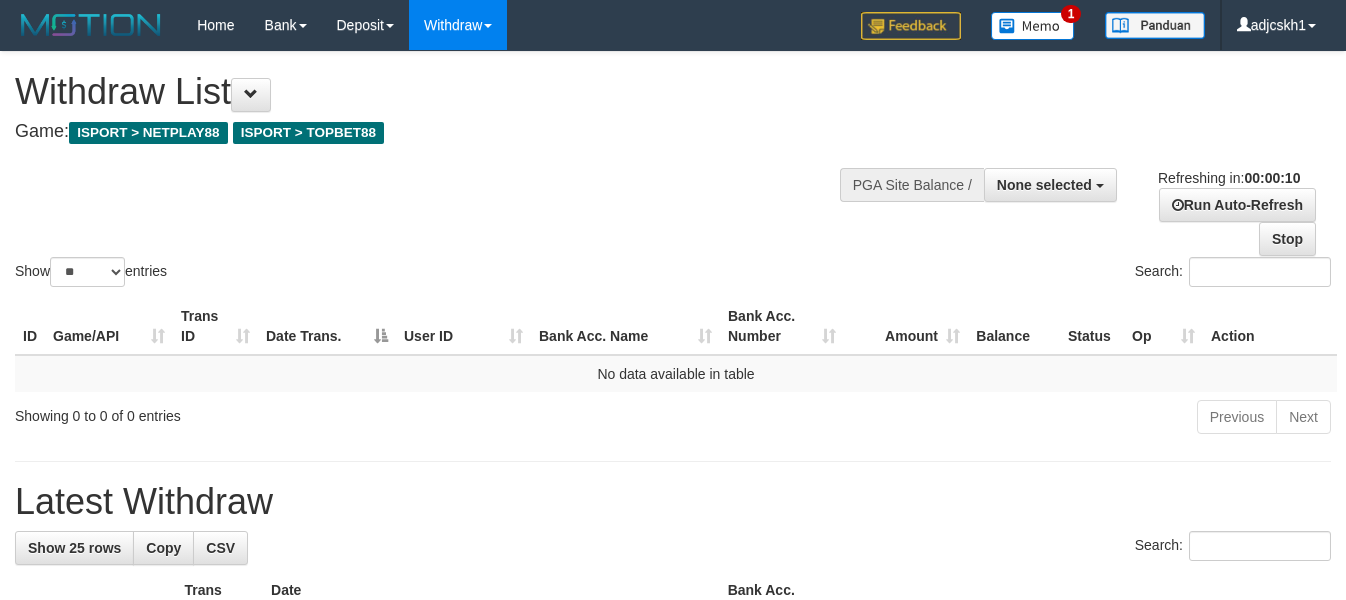 select 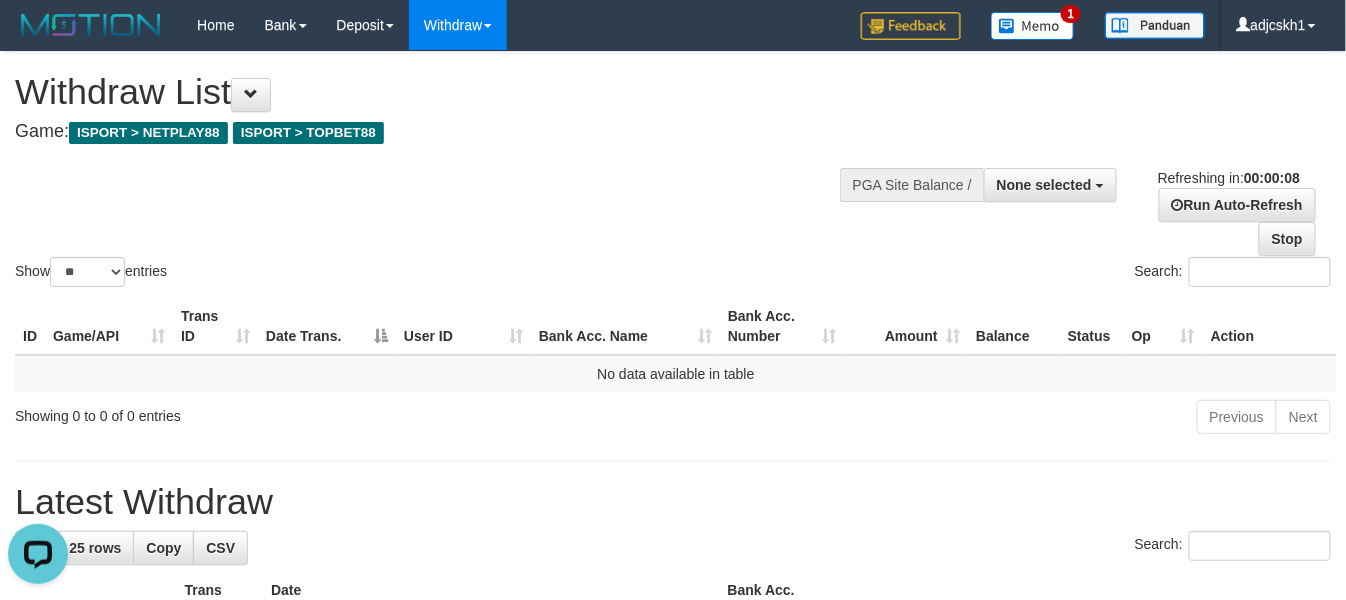 scroll, scrollTop: 0, scrollLeft: 0, axis: both 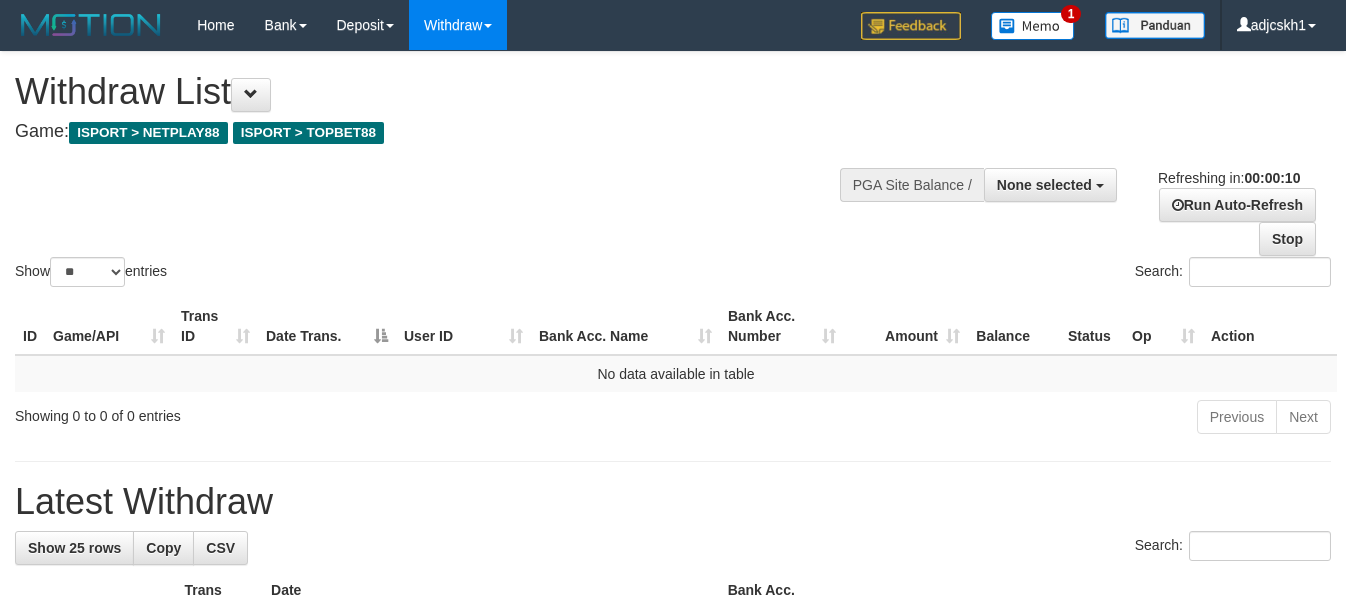 select 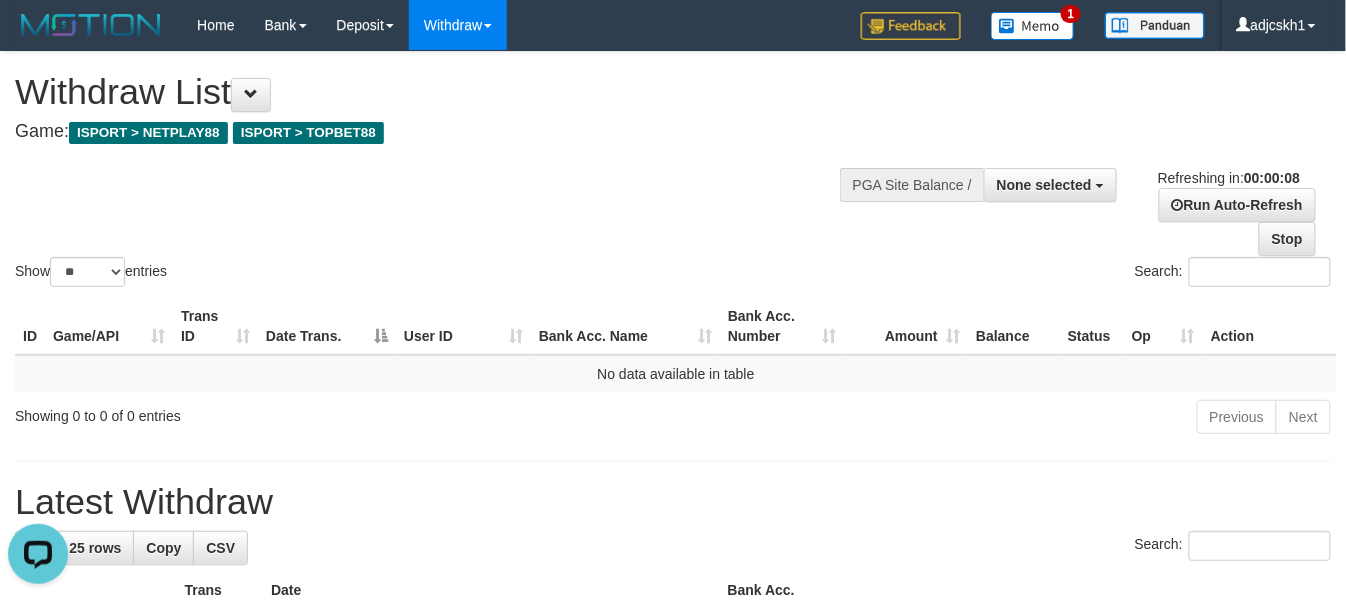 scroll, scrollTop: 0, scrollLeft: 0, axis: both 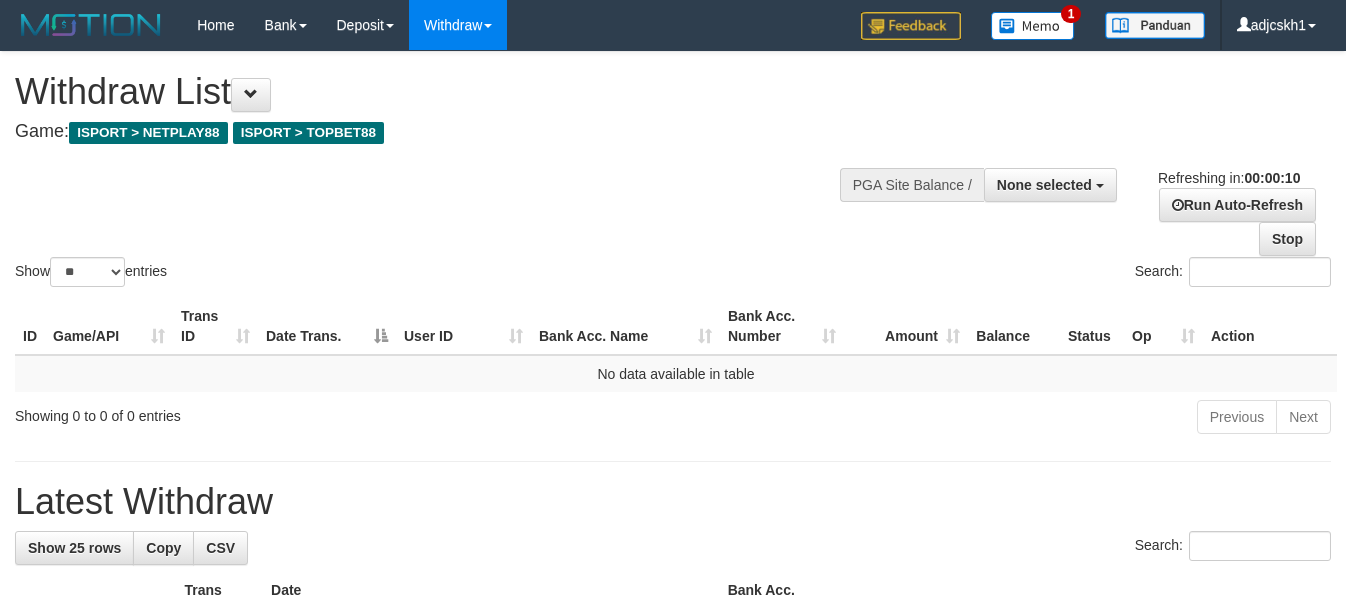 select 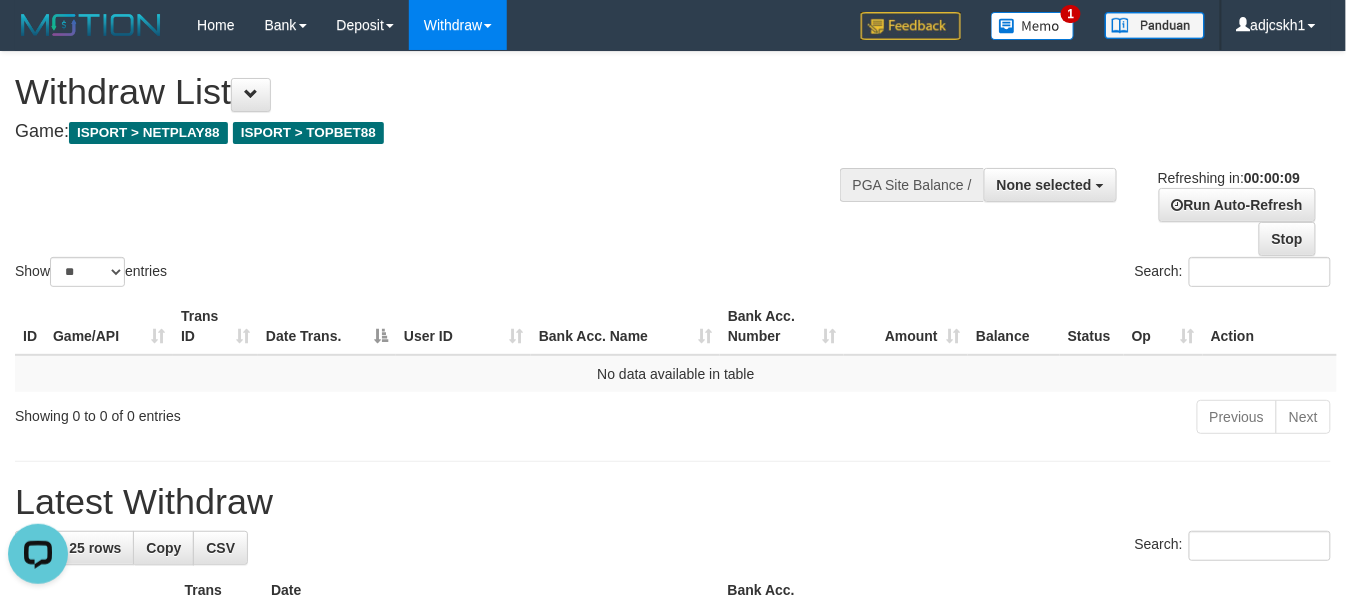 scroll, scrollTop: 0, scrollLeft: 0, axis: both 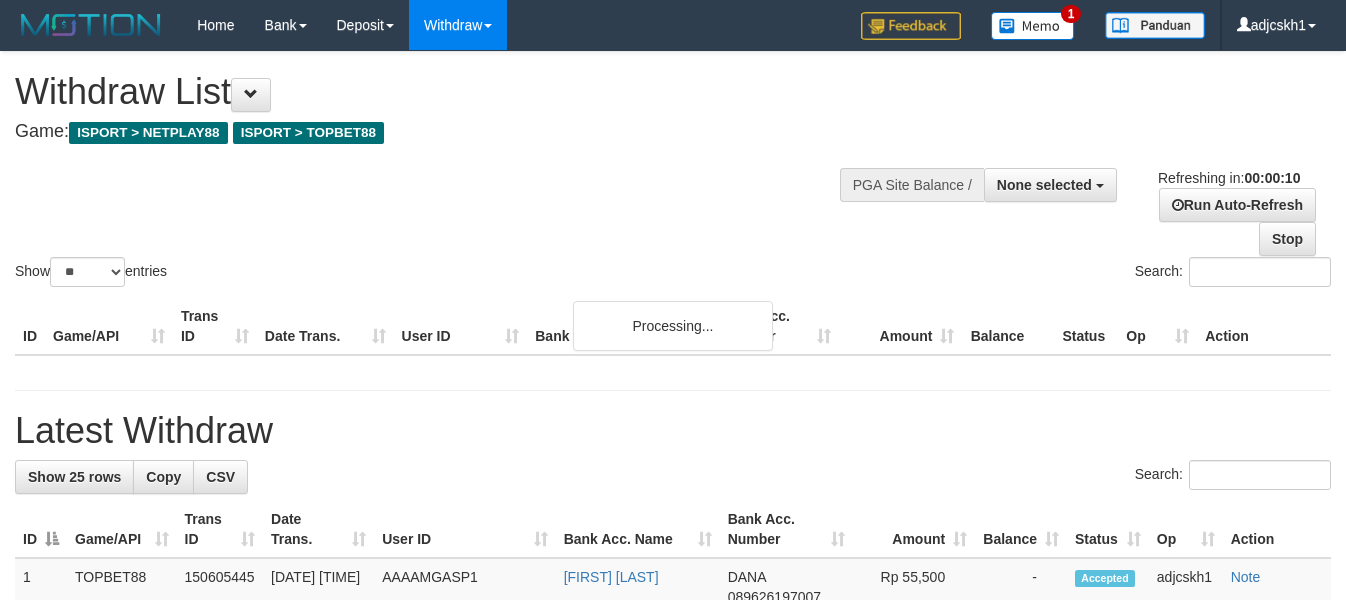 select 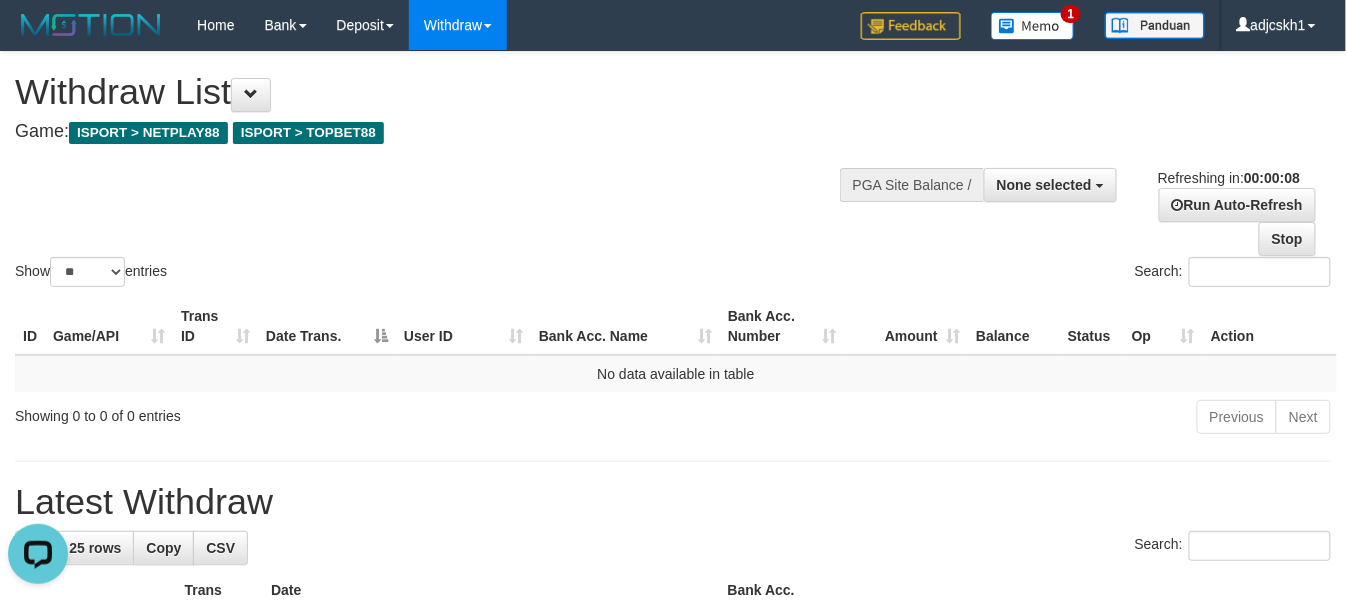 scroll, scrollTop: 0, scrollLeft: 0, axis: both 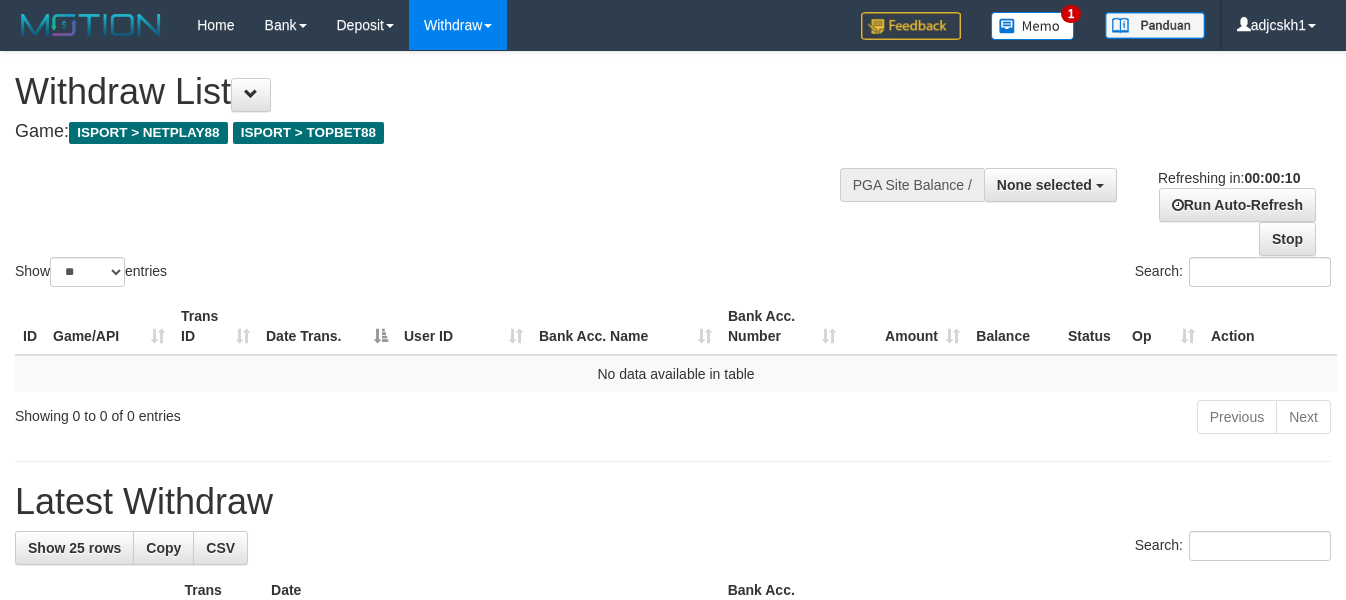 select 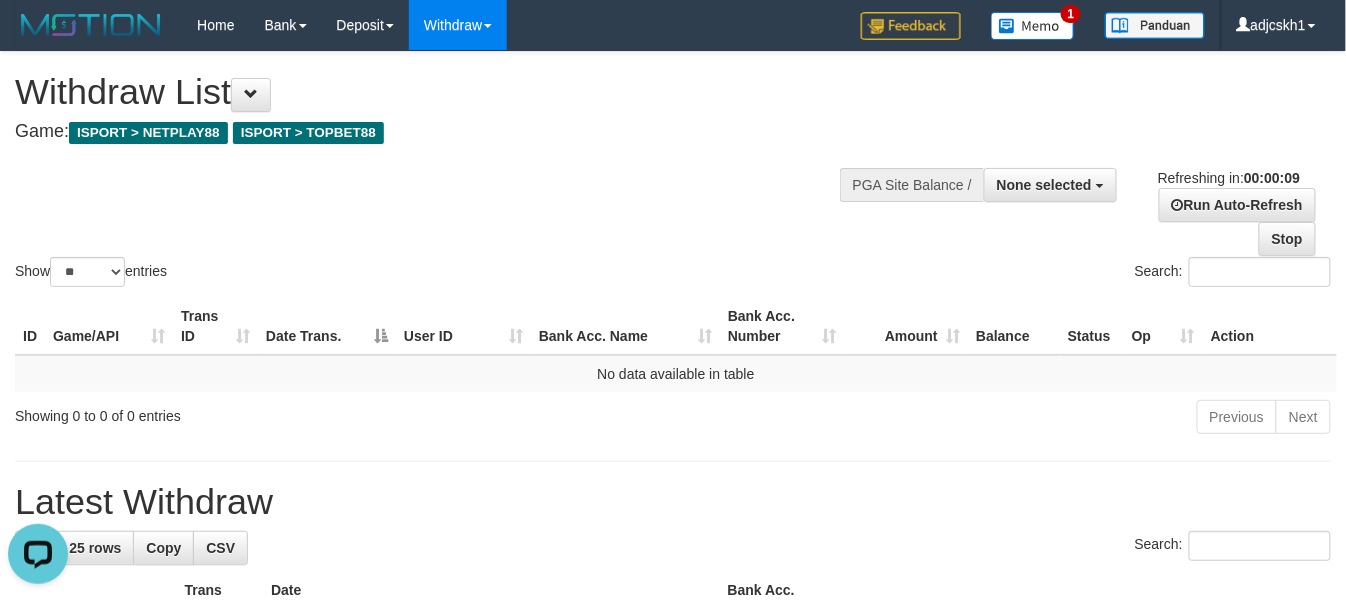 scroll, scrollTop: 0, scrollLeft: 0, axis: both 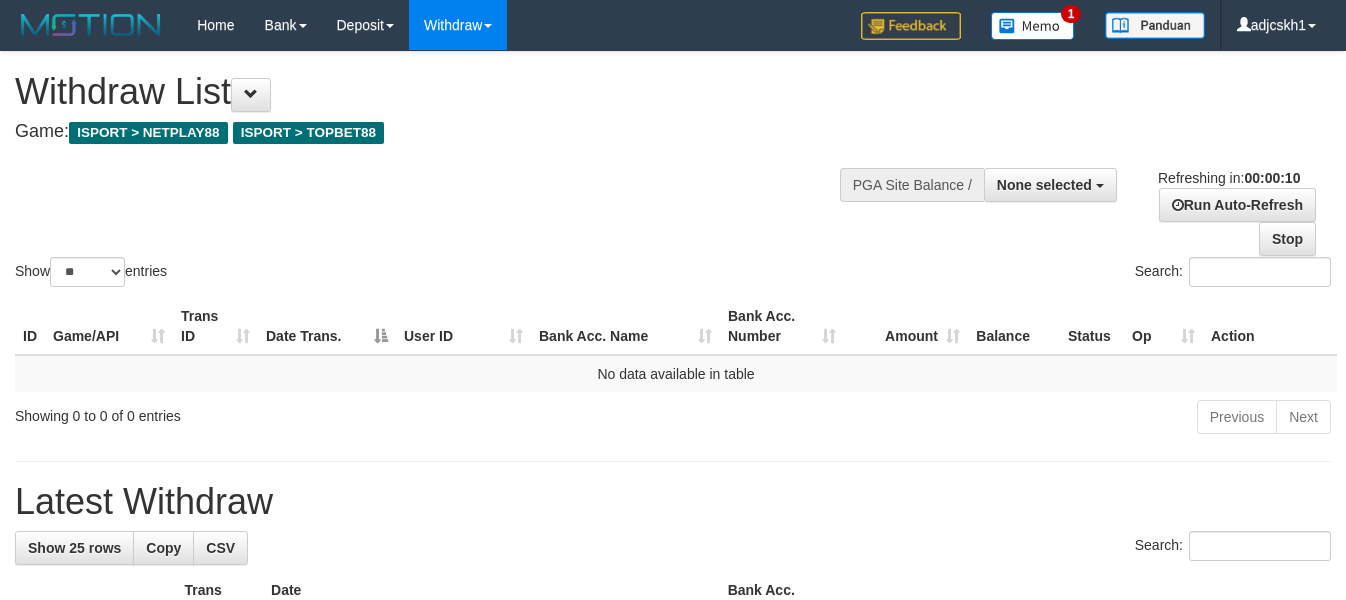 select 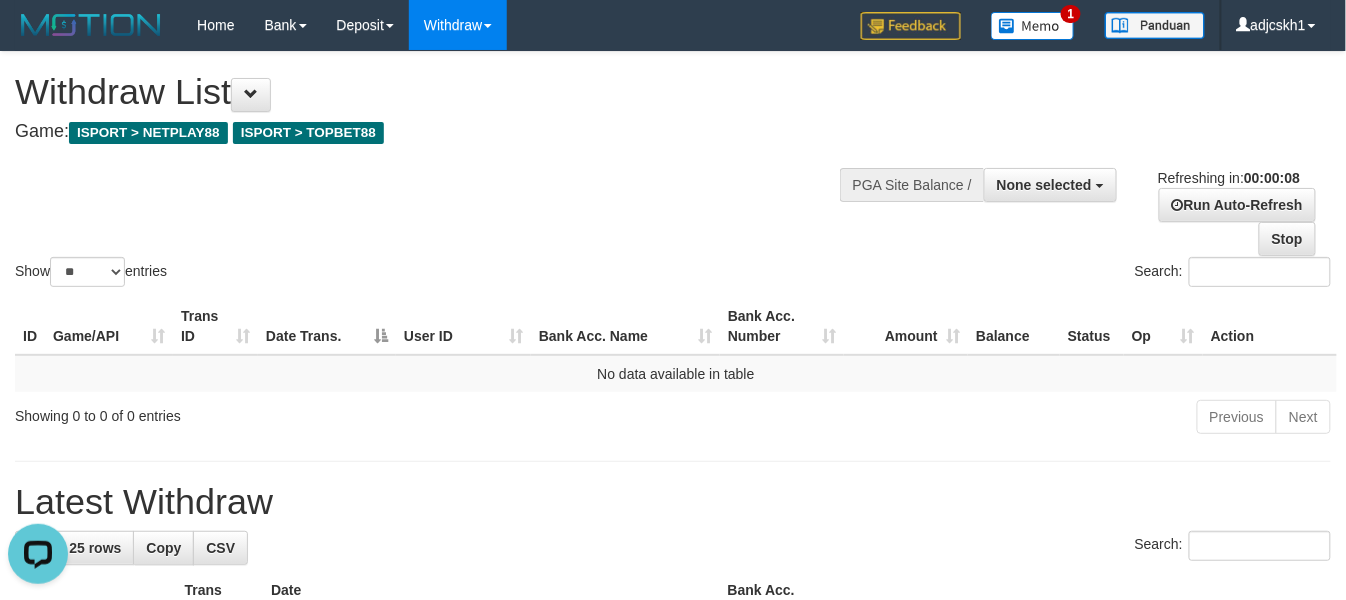 scroll, scrollTop: 0, scrollLeft: 0, axis: both 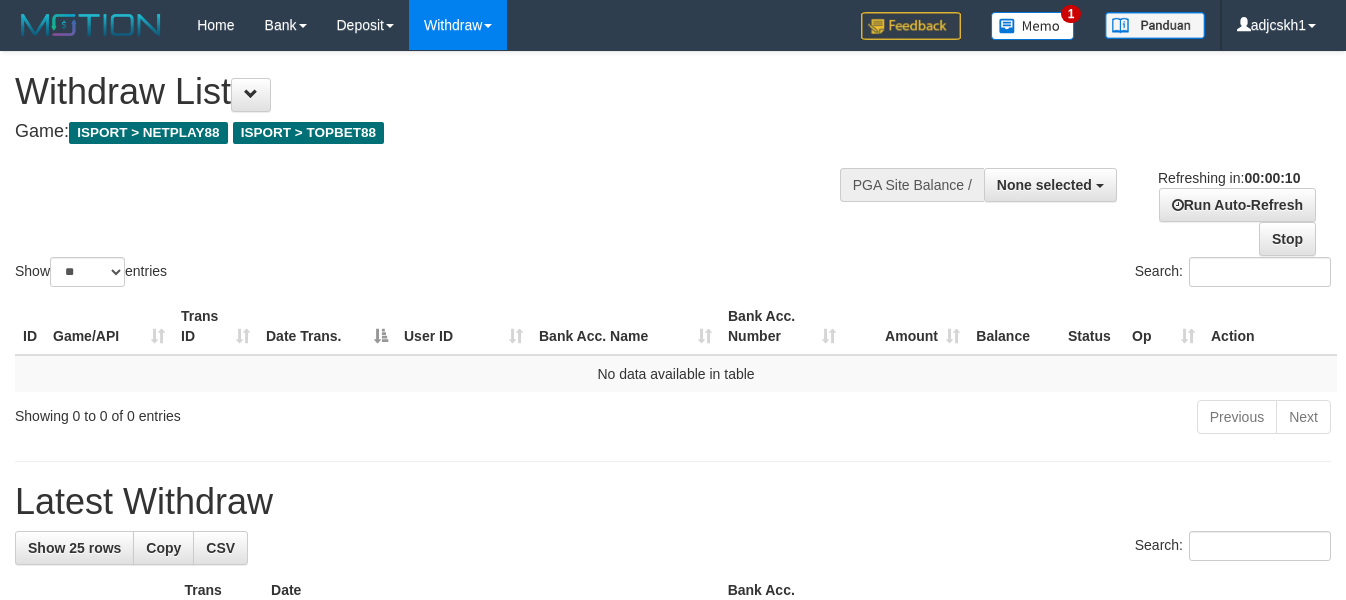 select 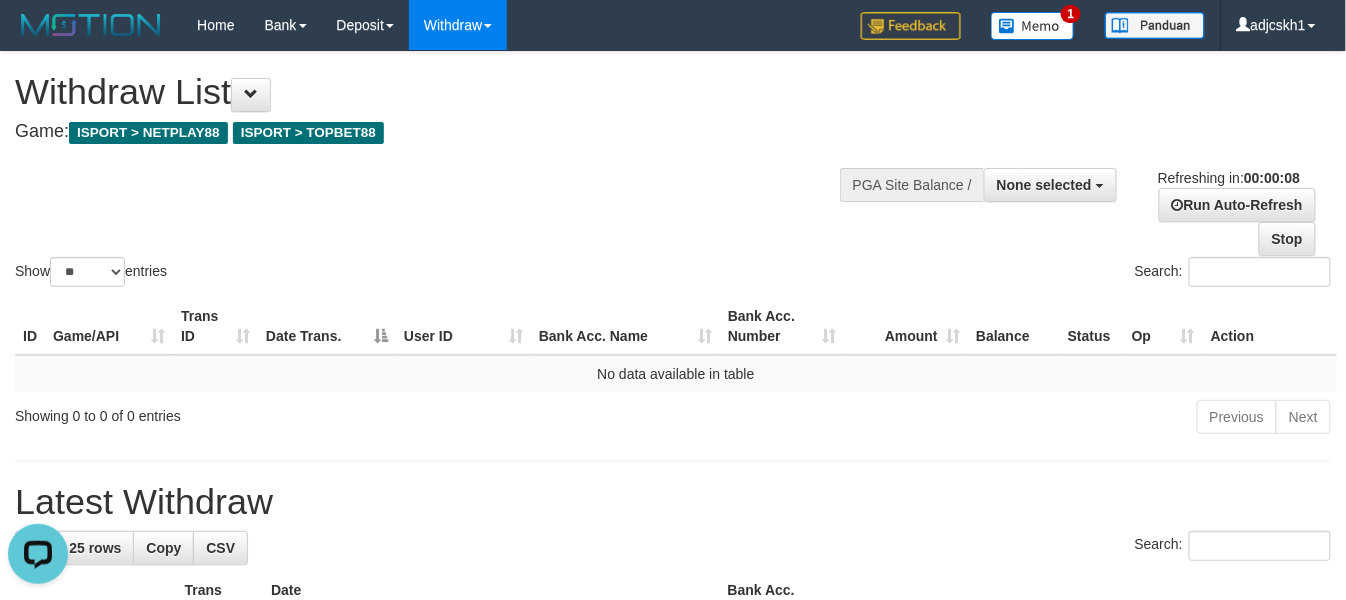 scroll, scrollTop: 0, scrollLeft: 0, axis: both 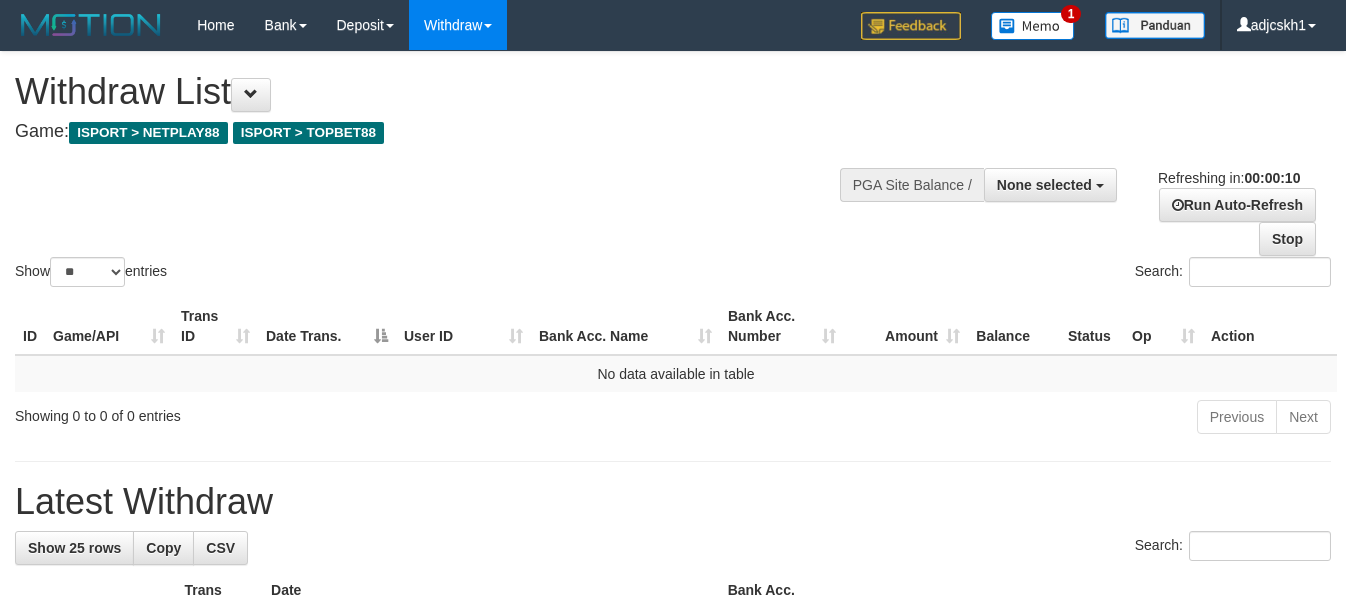 select 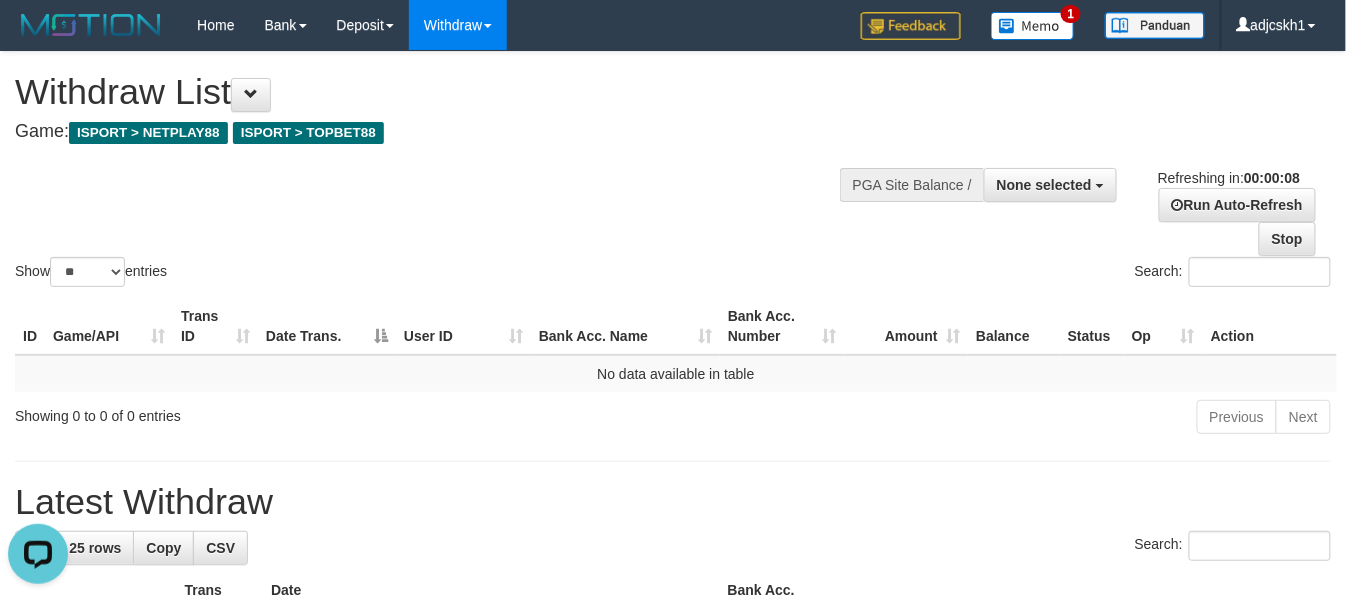 scroll, scrollTop: 0, scrollLeft: 0, axis: both 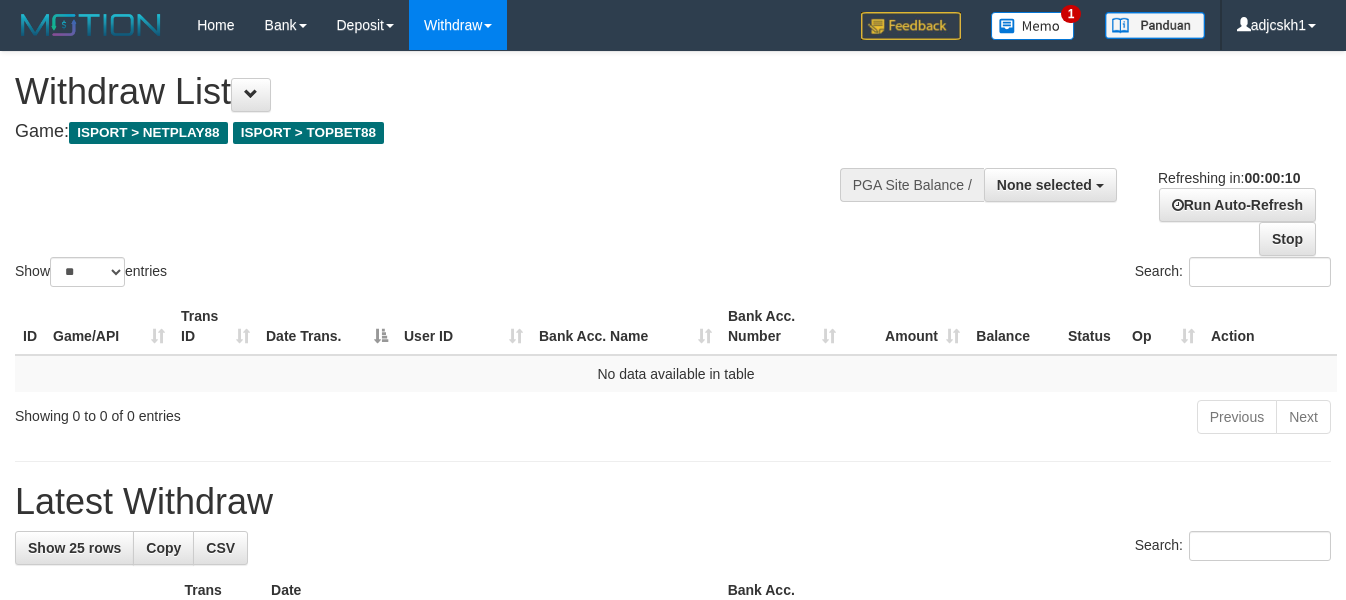 select 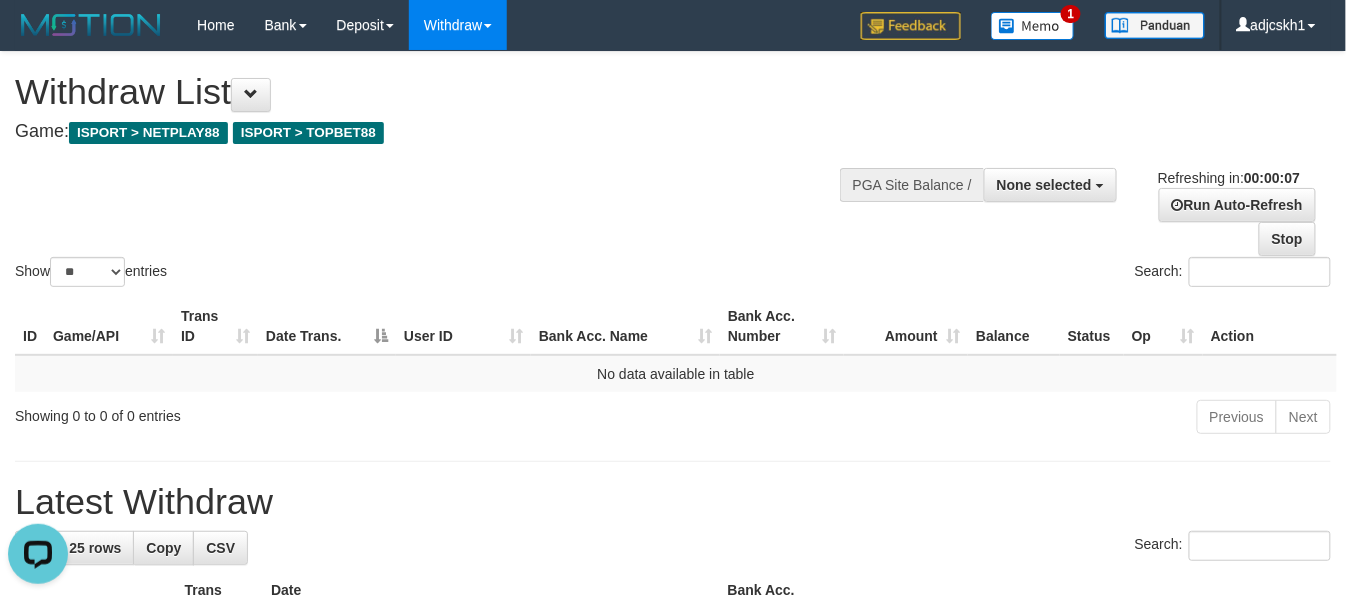 scroll, scrollTop: 0, scrollLeft: 0, axis: both 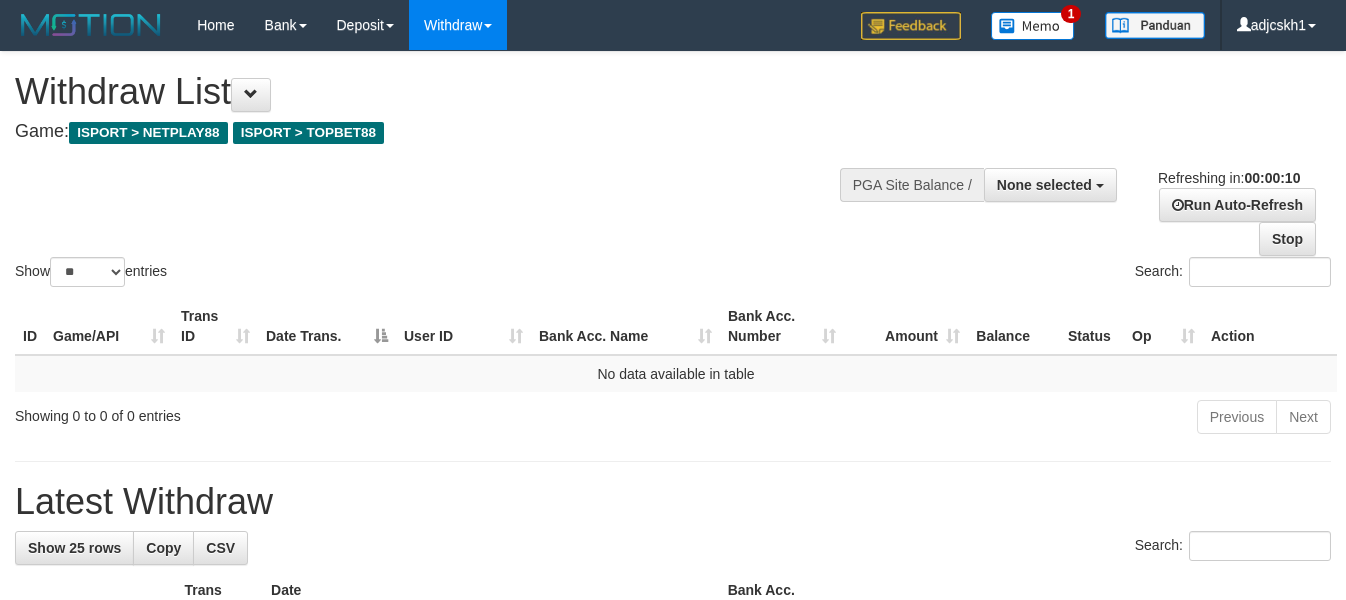 select 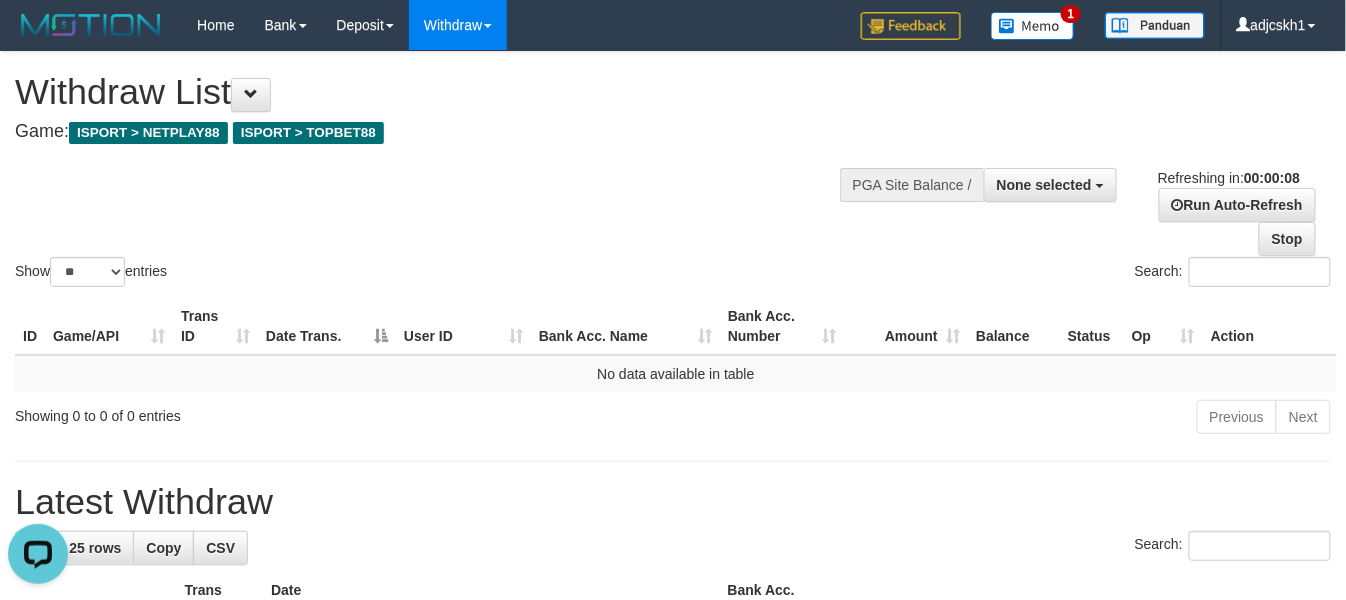 scroll, scrollTop: 0, scrollLeft: 0, axis: both 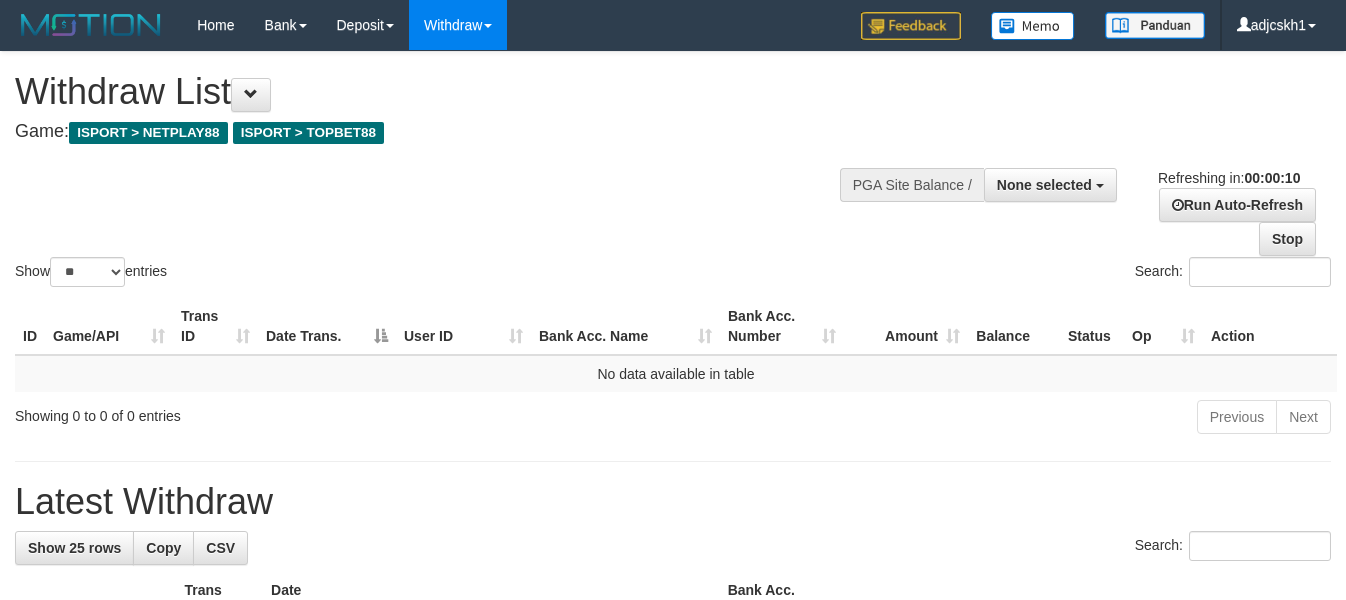 select 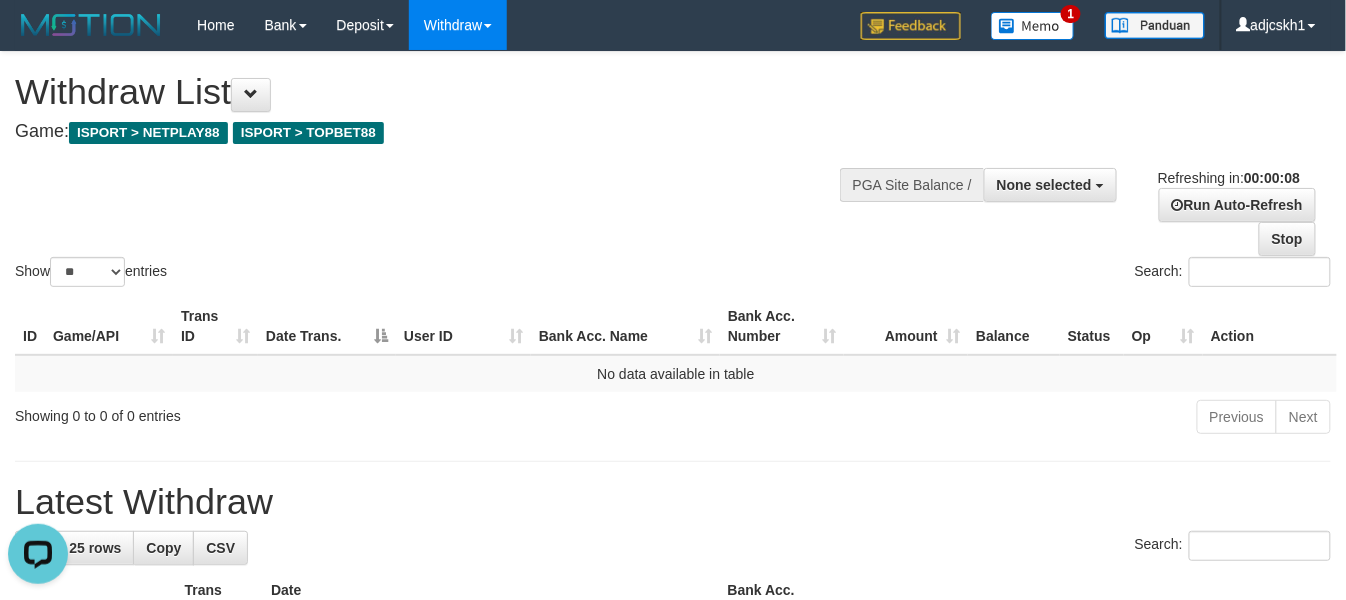 scroll, scrollTop: 0, scrollLeft: 0, axis: both 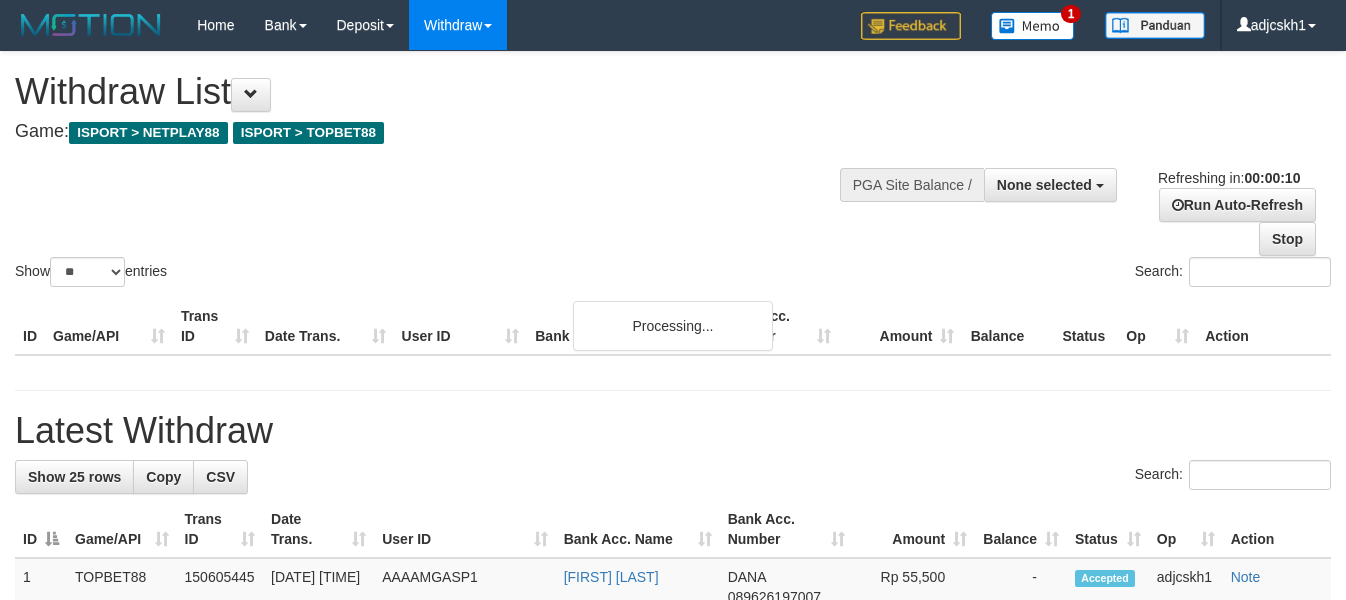 select 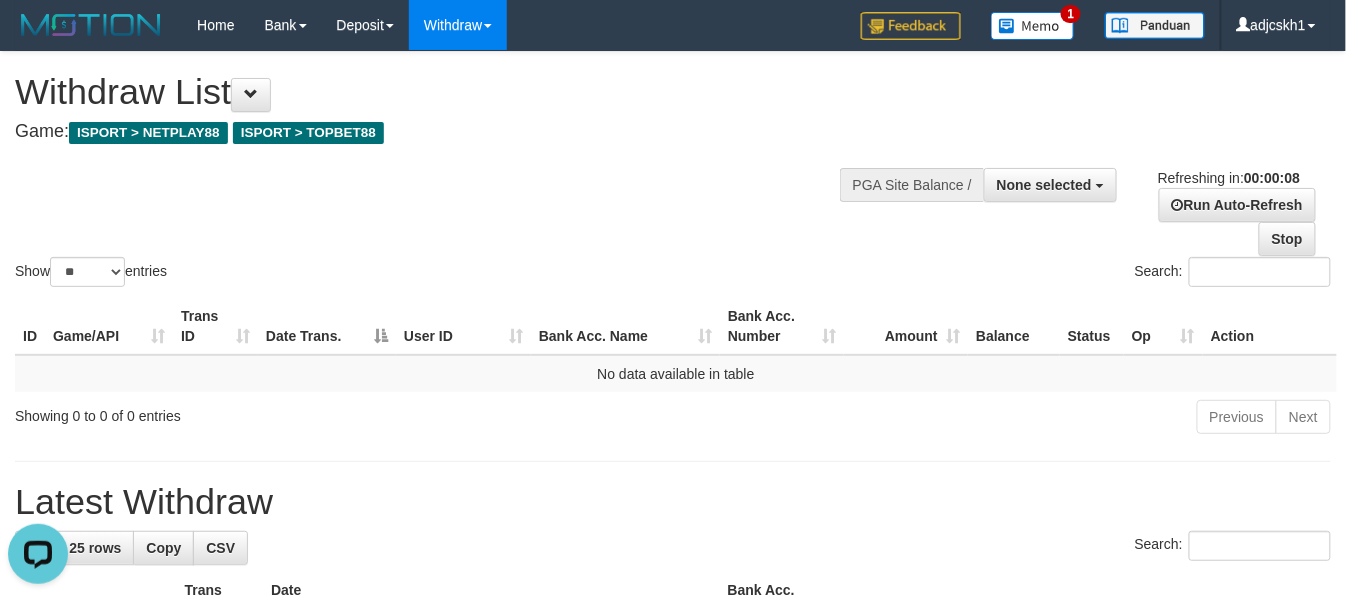 scroll, scrollTop: 0, scrollLeft: 0, axis: both 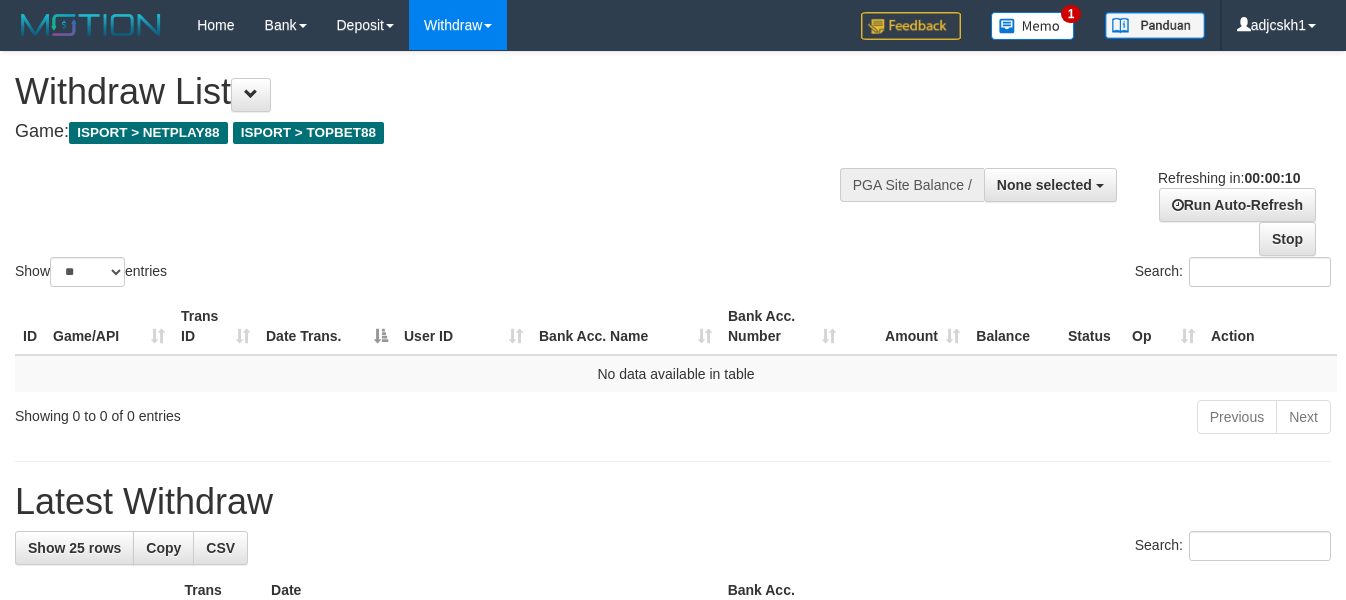 select 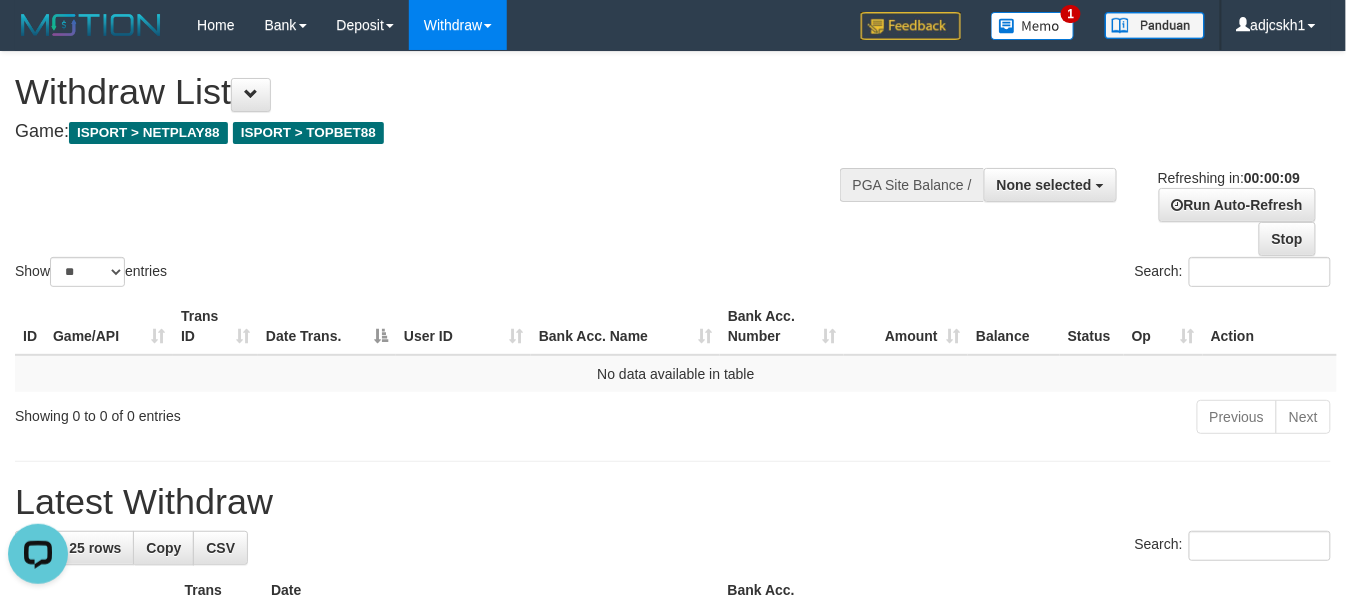 scroll, scrollTop: 0, scrollLeft: 0, axis: both 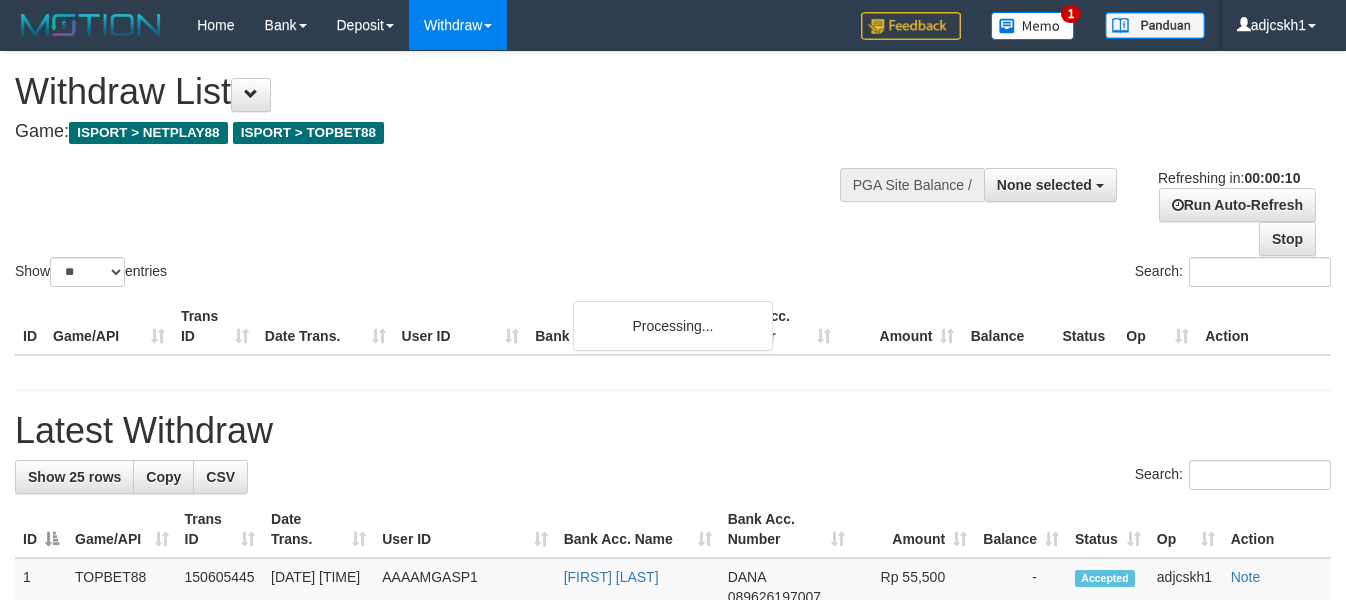 select 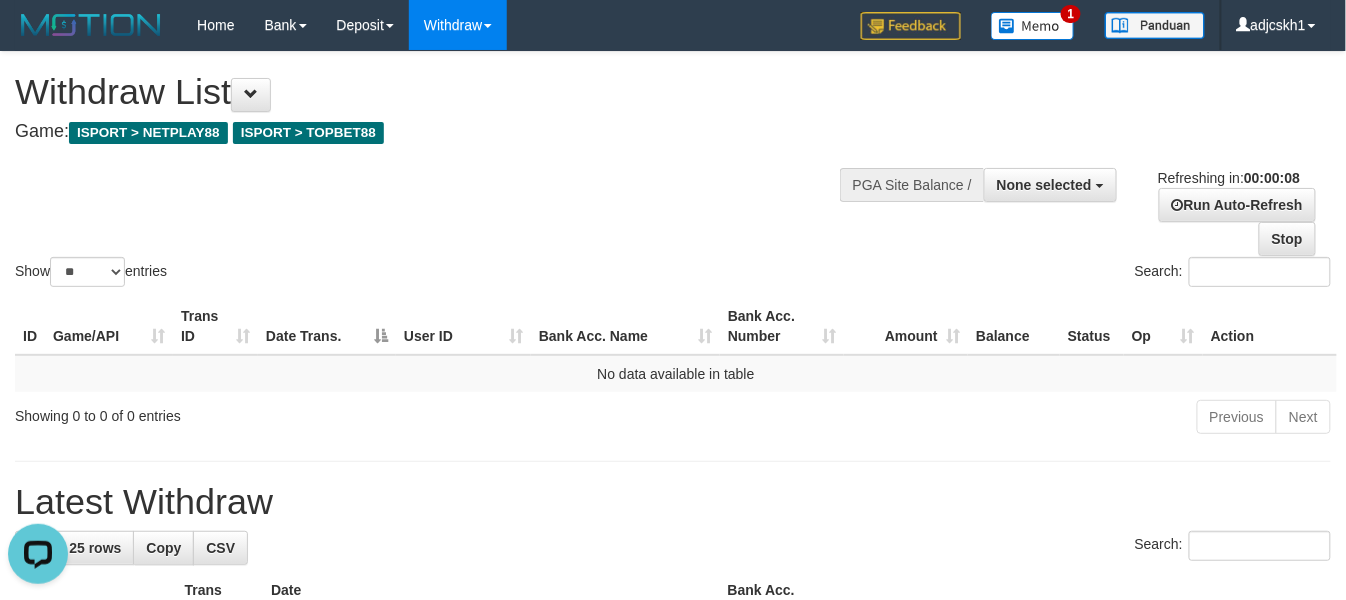 scroll, scrollTop: 0, scrollLeft: 0, axis: both 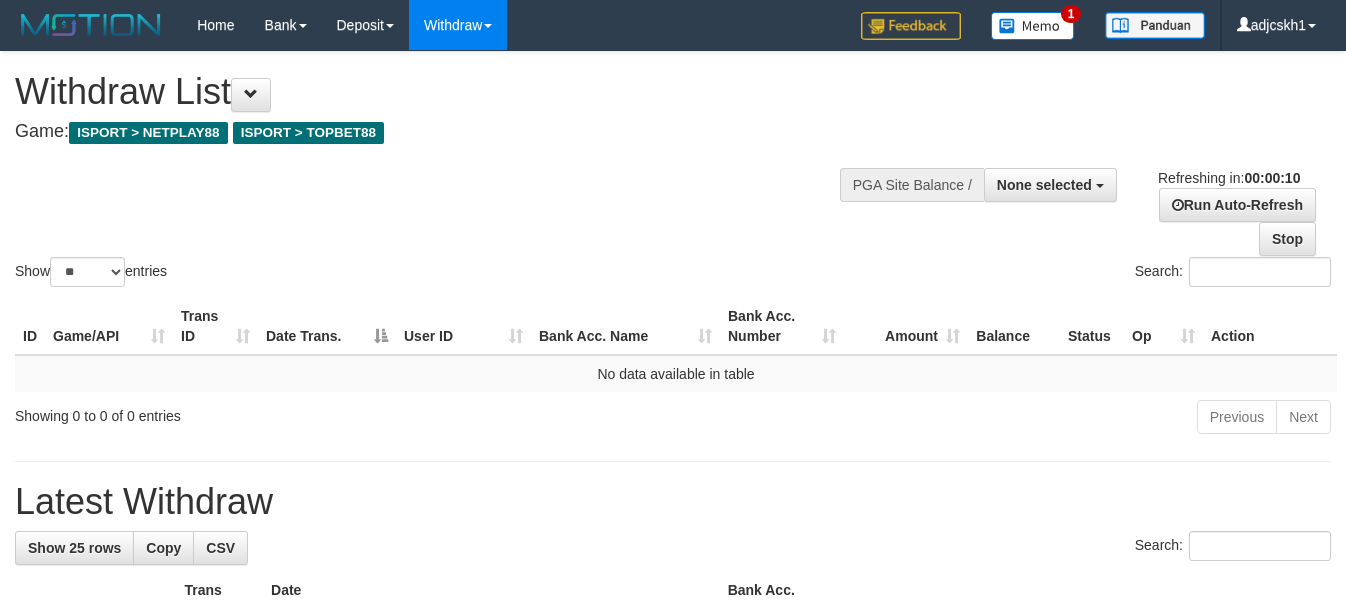 select 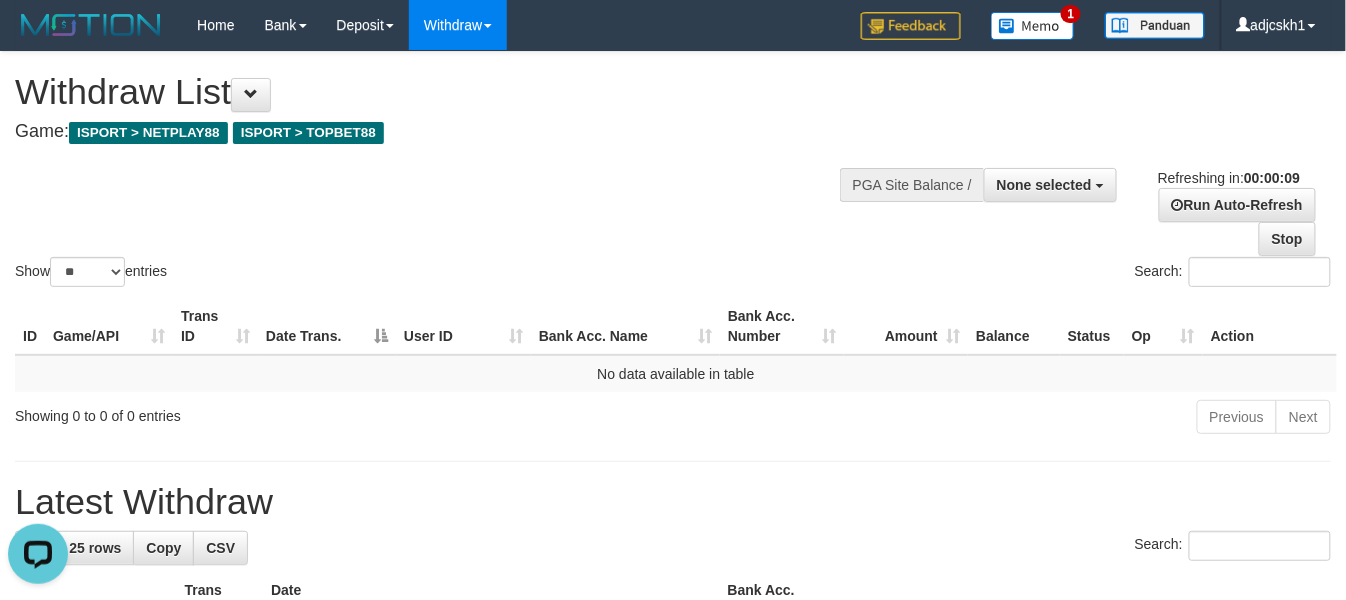 scroll, scrollTop: 0, scrollLeft: 0, axis: both 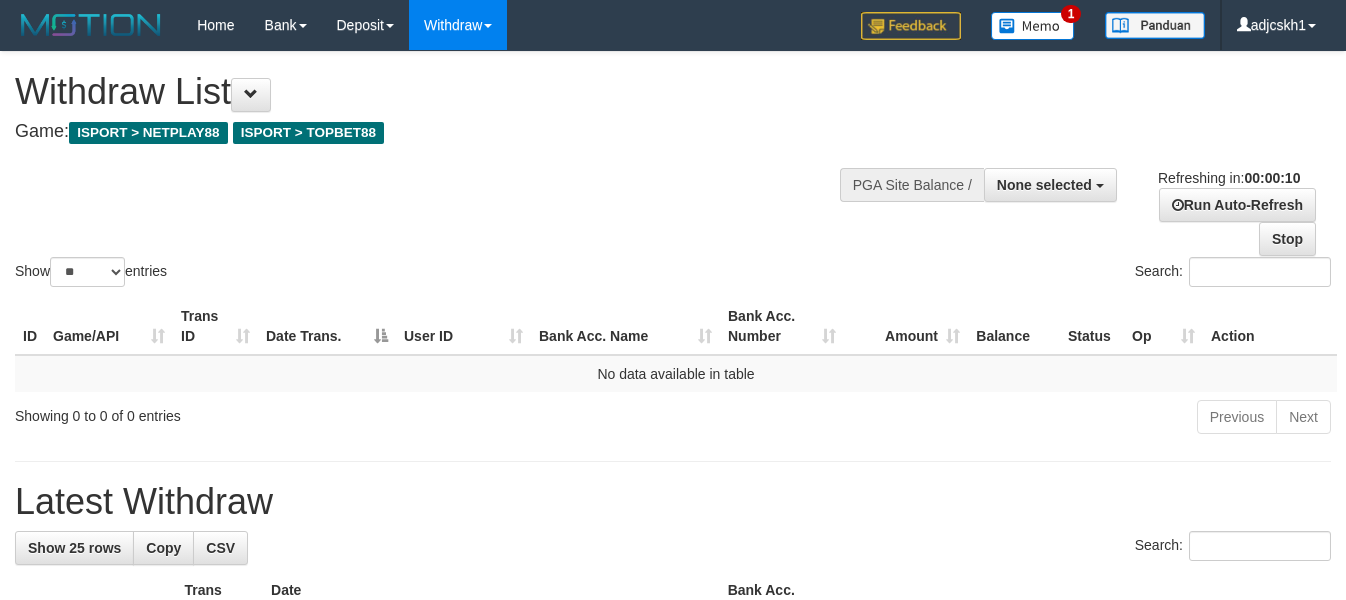 select 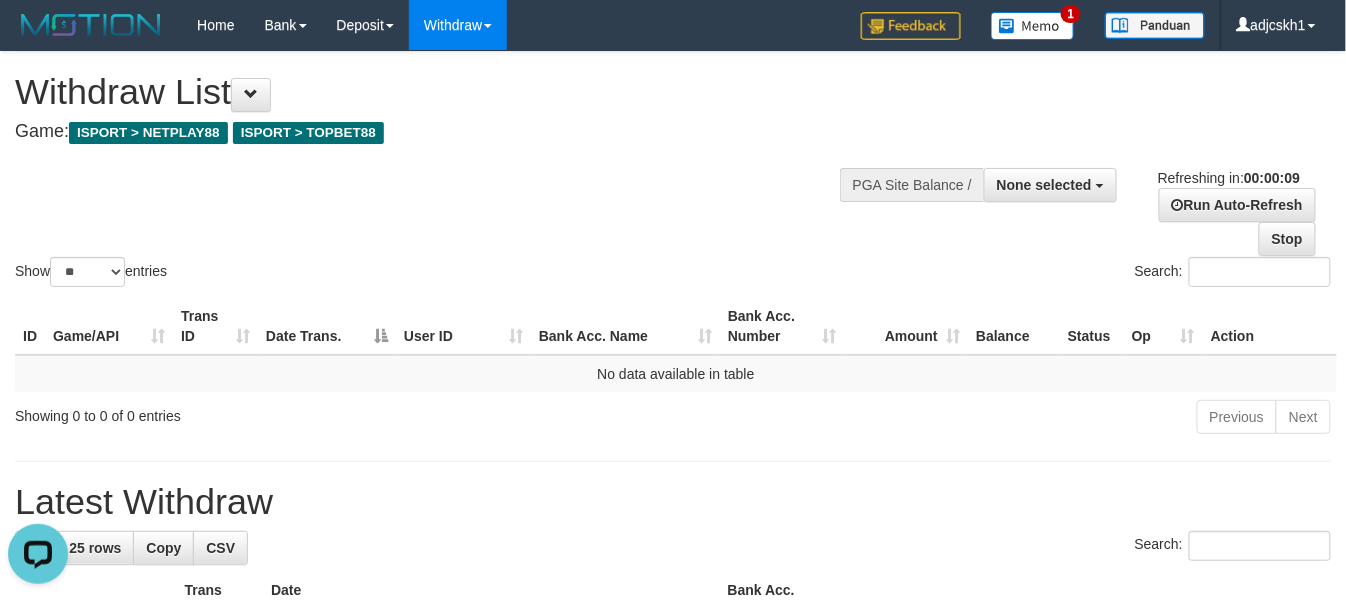 scroll, scrollTop: 0, scrollLeft: 0, axis: both 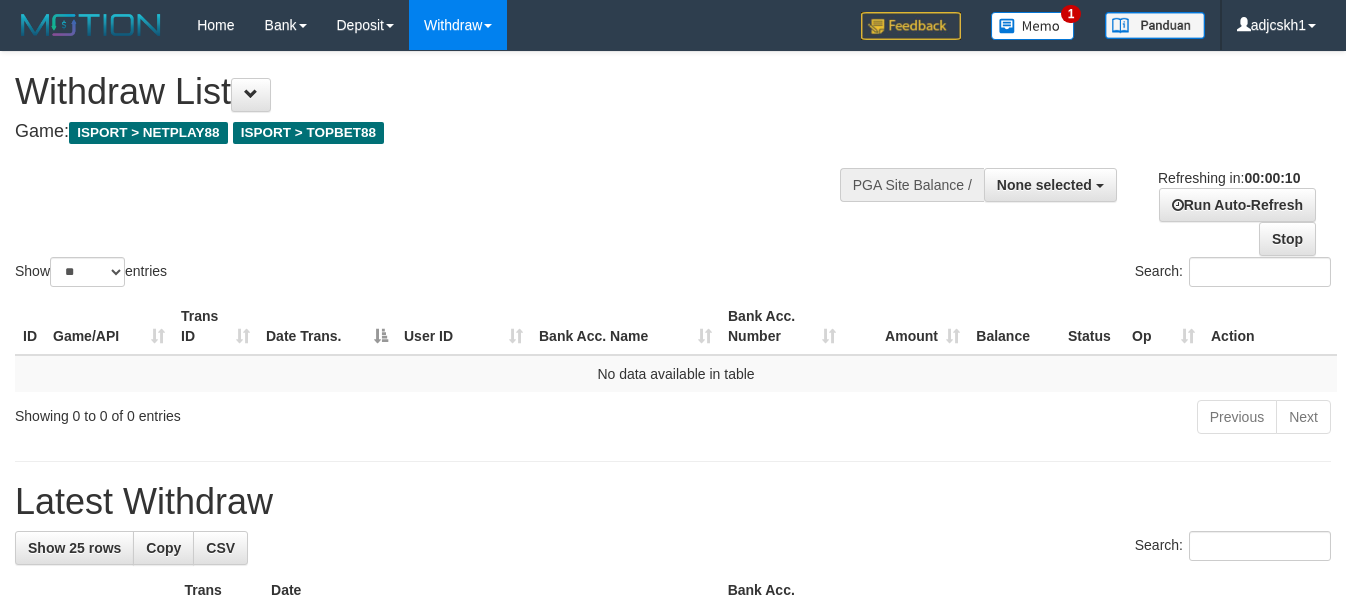 select 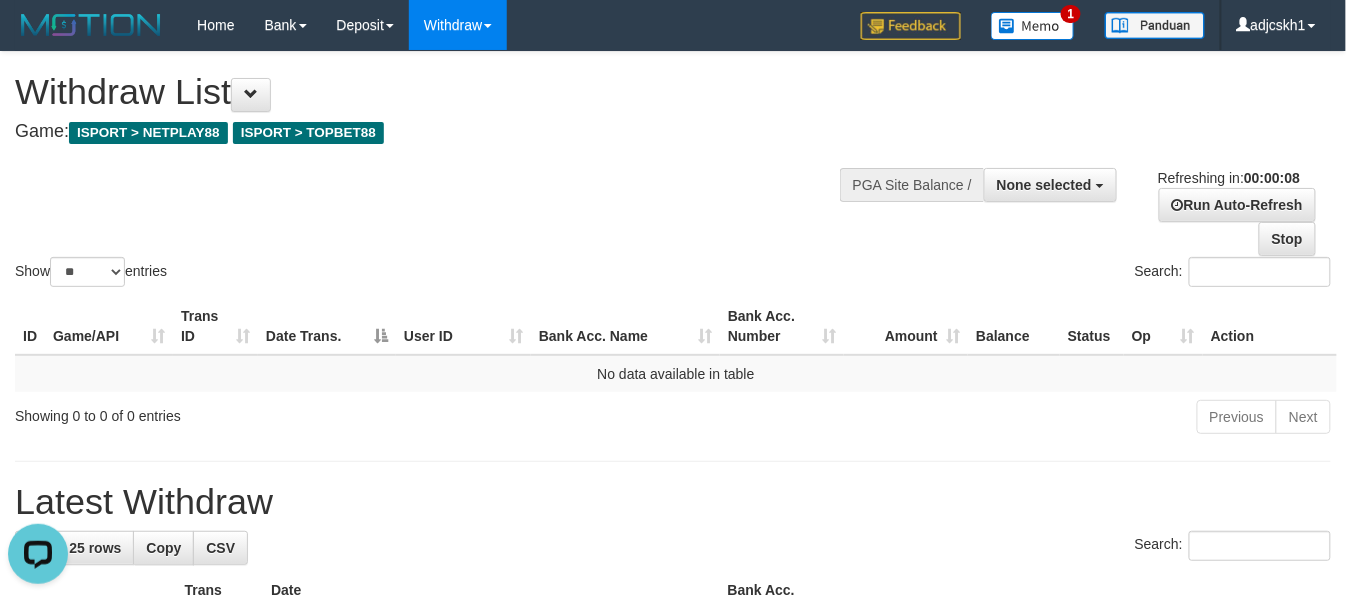 scroll, scrollTop: 0, scrollLeft: 0, axis: both 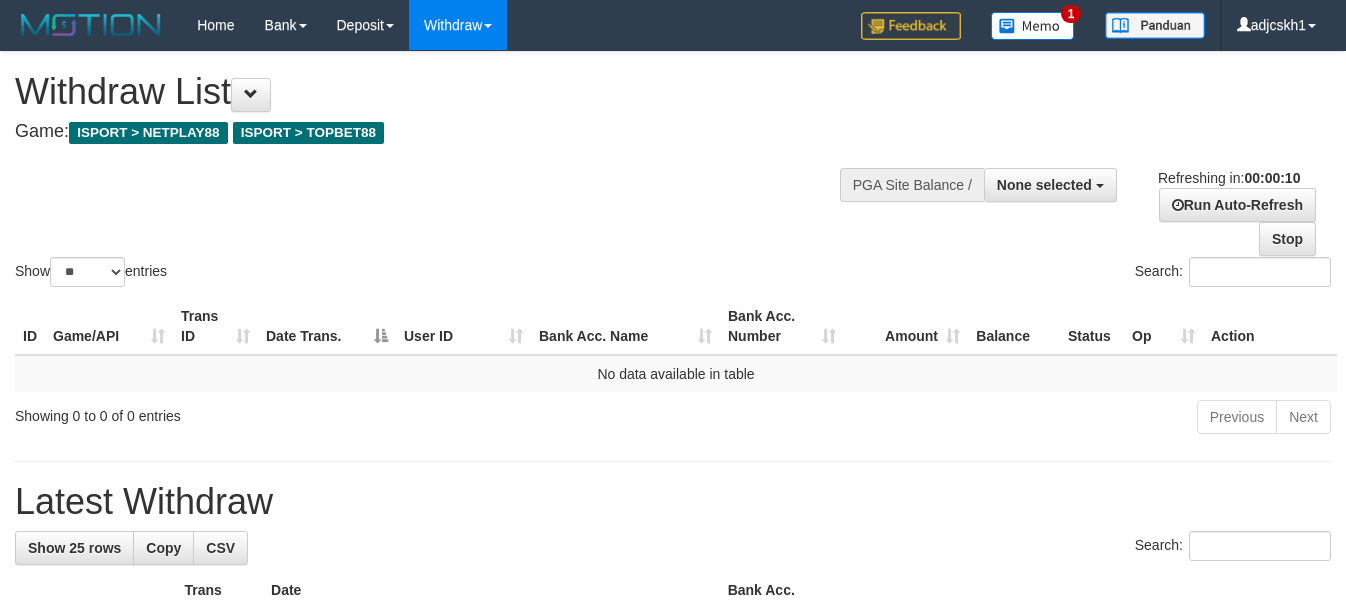 select 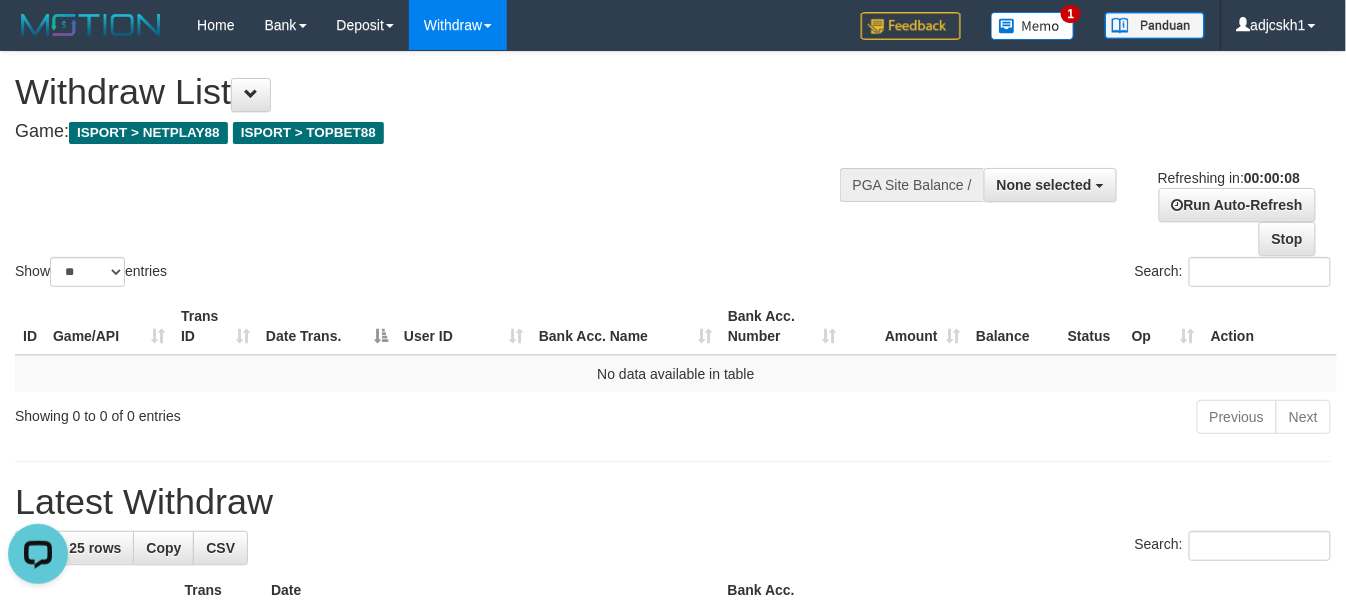 scroll, scrollTop: 0, scrollLeft: 0, axis: both 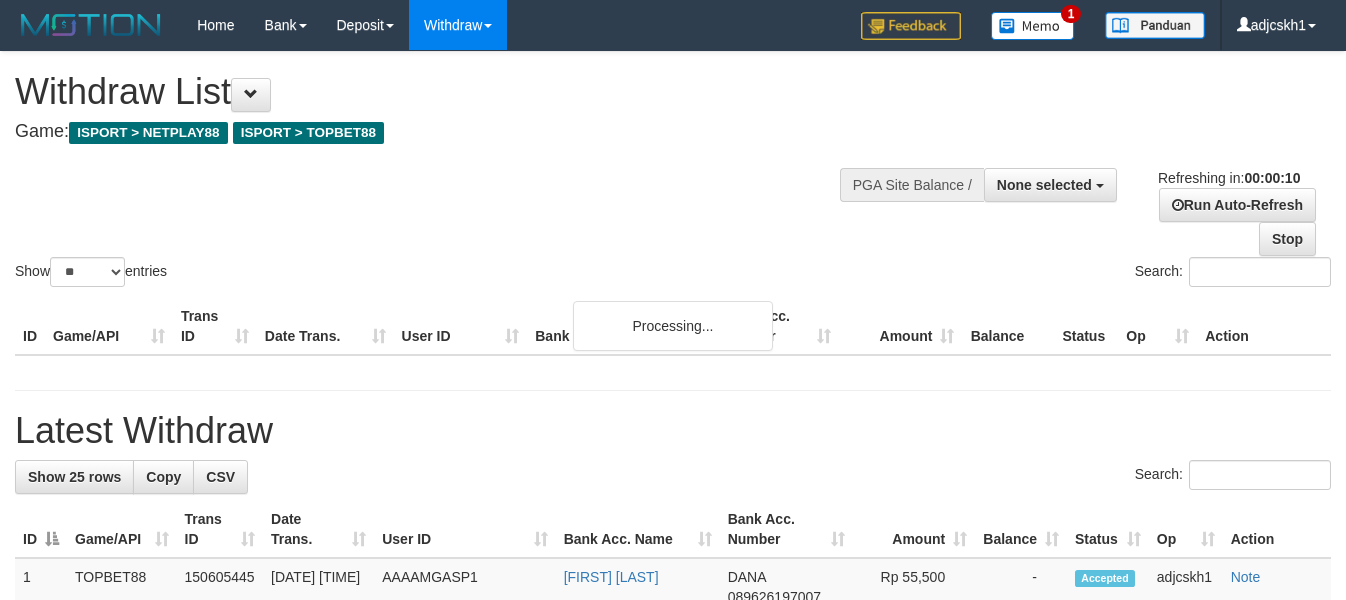 select 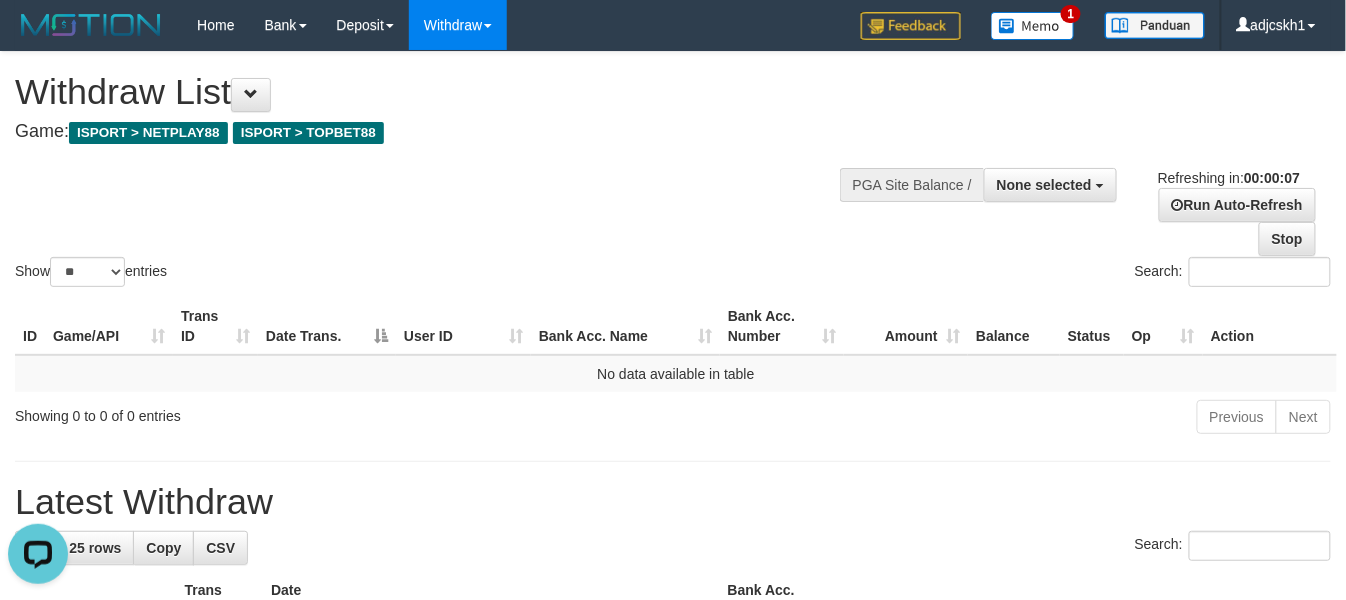 scroll, scrollTop: 0, scrollLeft: 0, axis: both 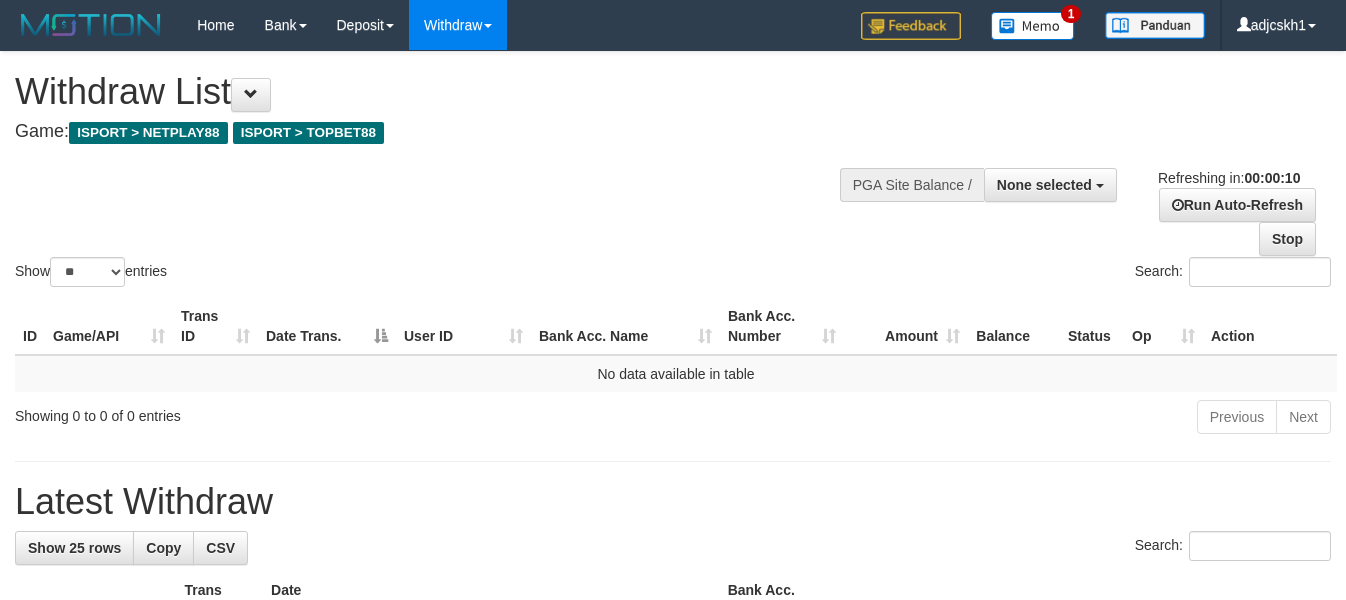 select 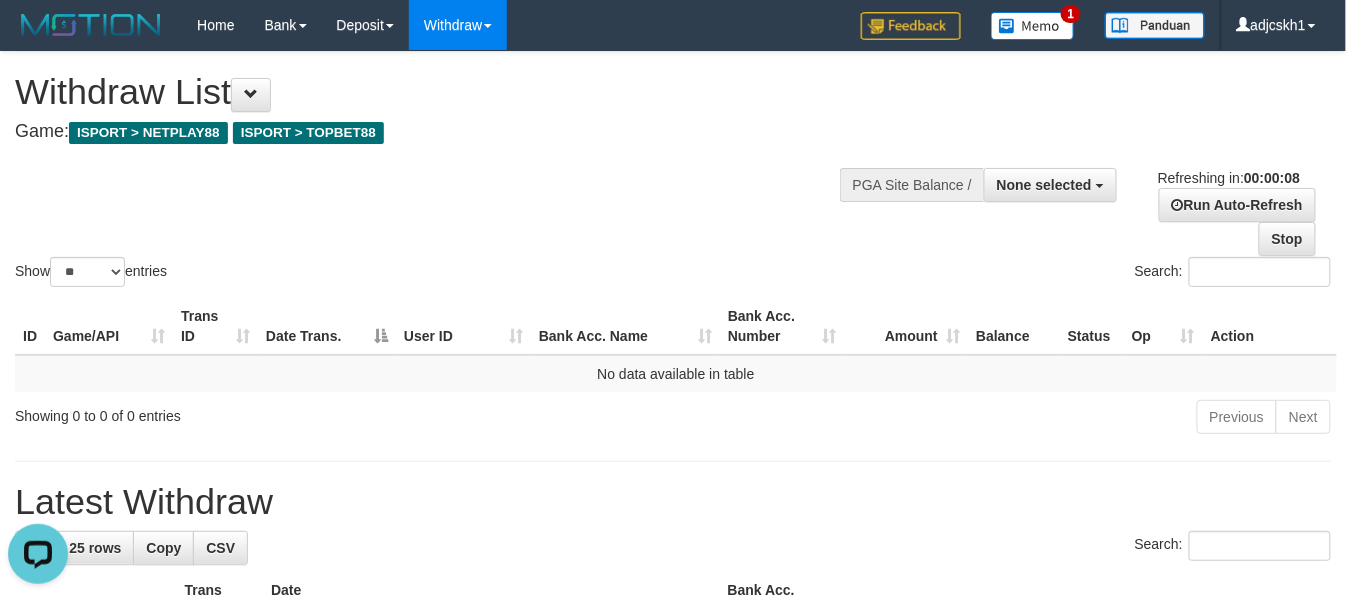 scroll, scrollTop: 0, scrollLeft: 0, axis: both 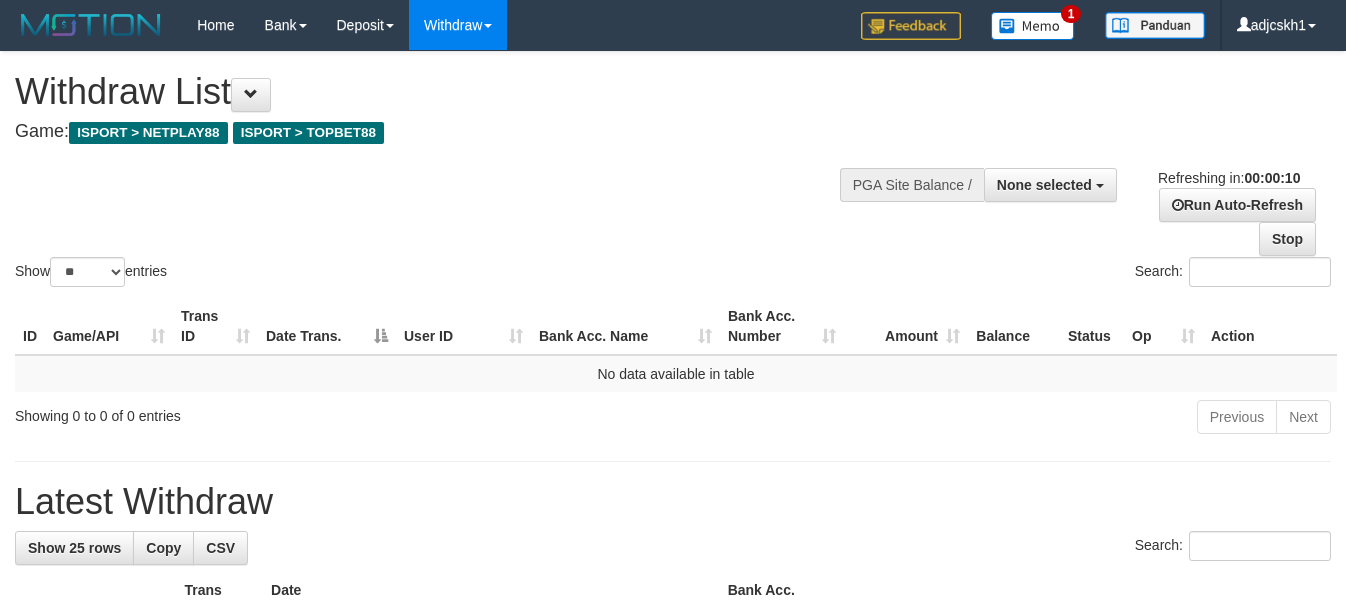 select 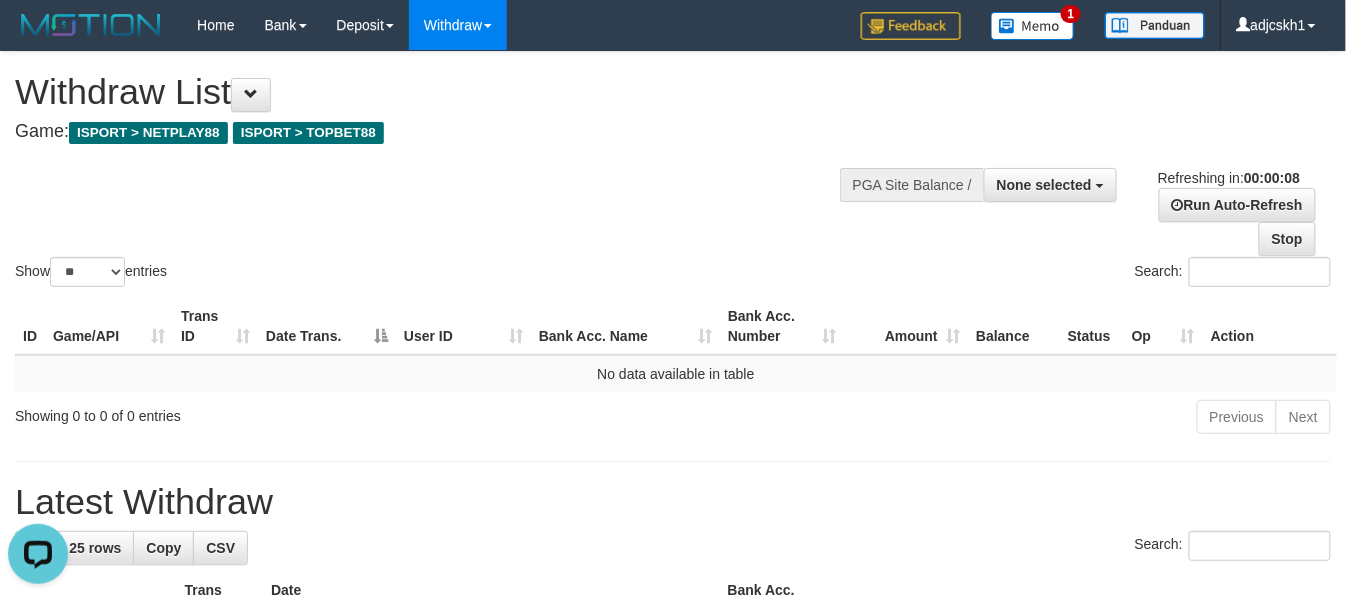 scroll, scrollTop: 0, scrollLeft: 0, axis: both 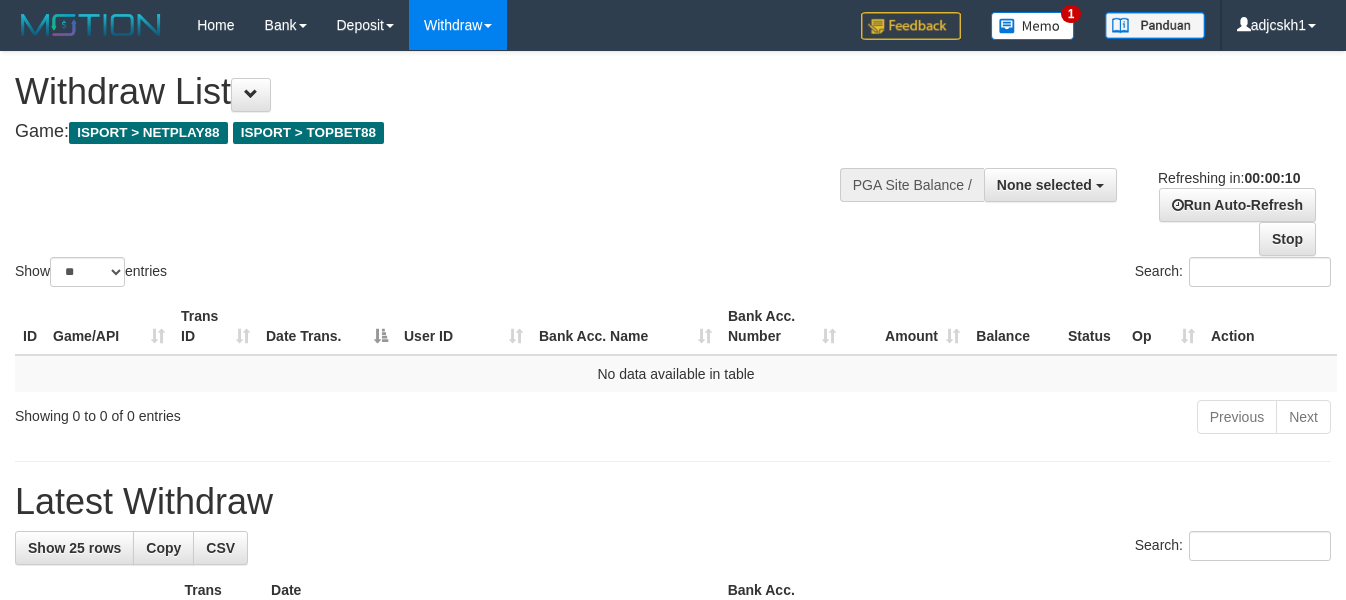 select 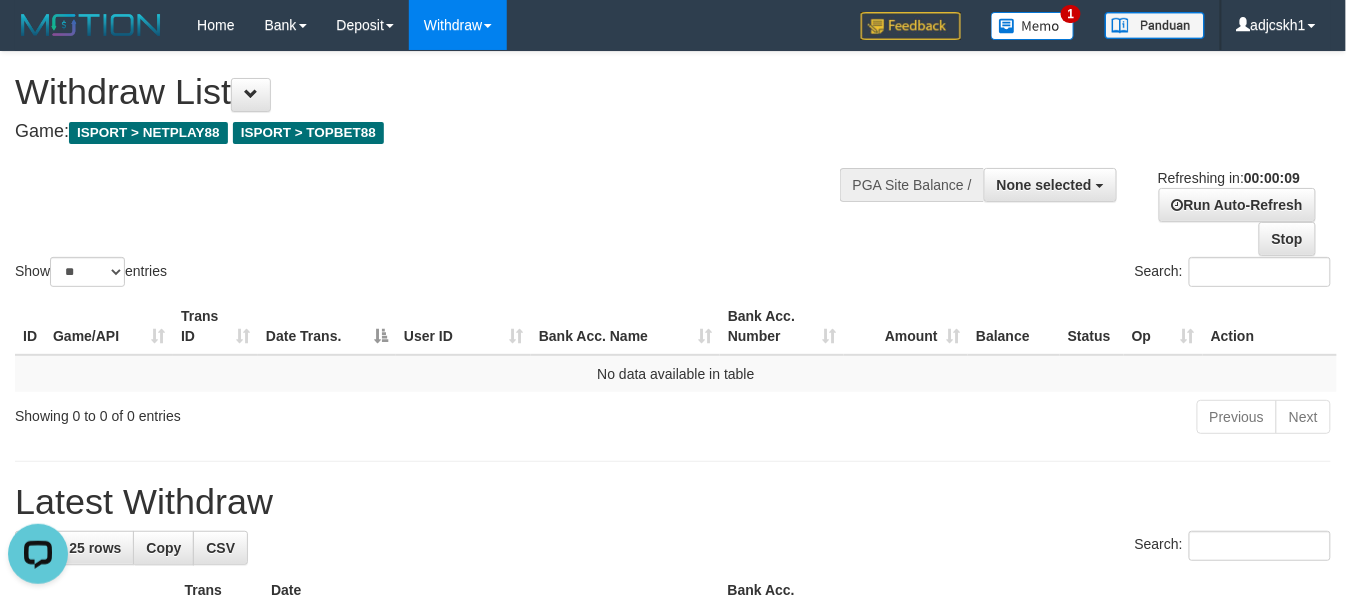 scroll, scrollTop: 0, scrollLeft: 0, axis: both 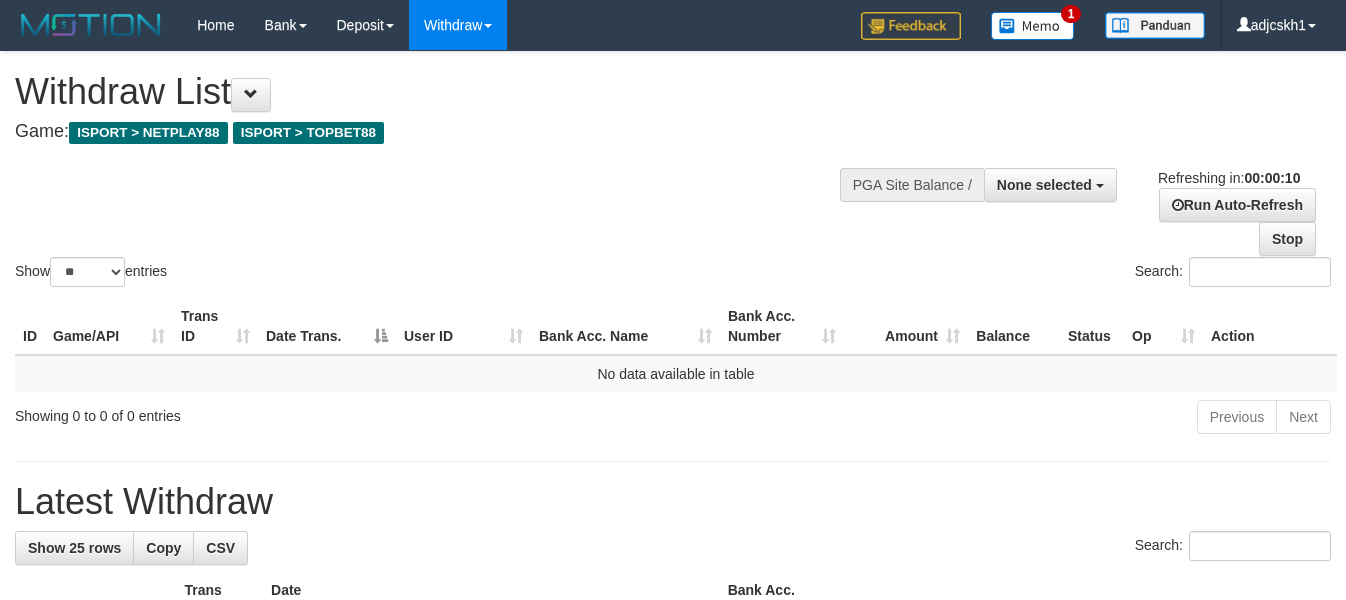 select 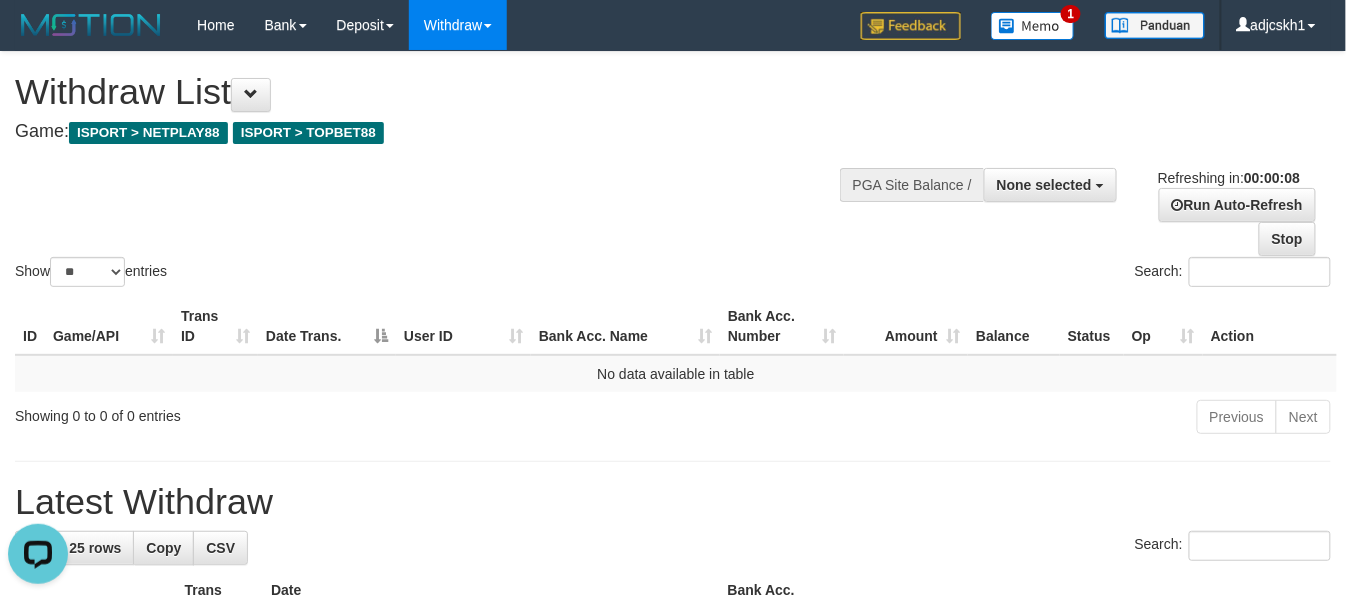 scroll, scrollTop: 0, scrollLeft: 0, axis: both 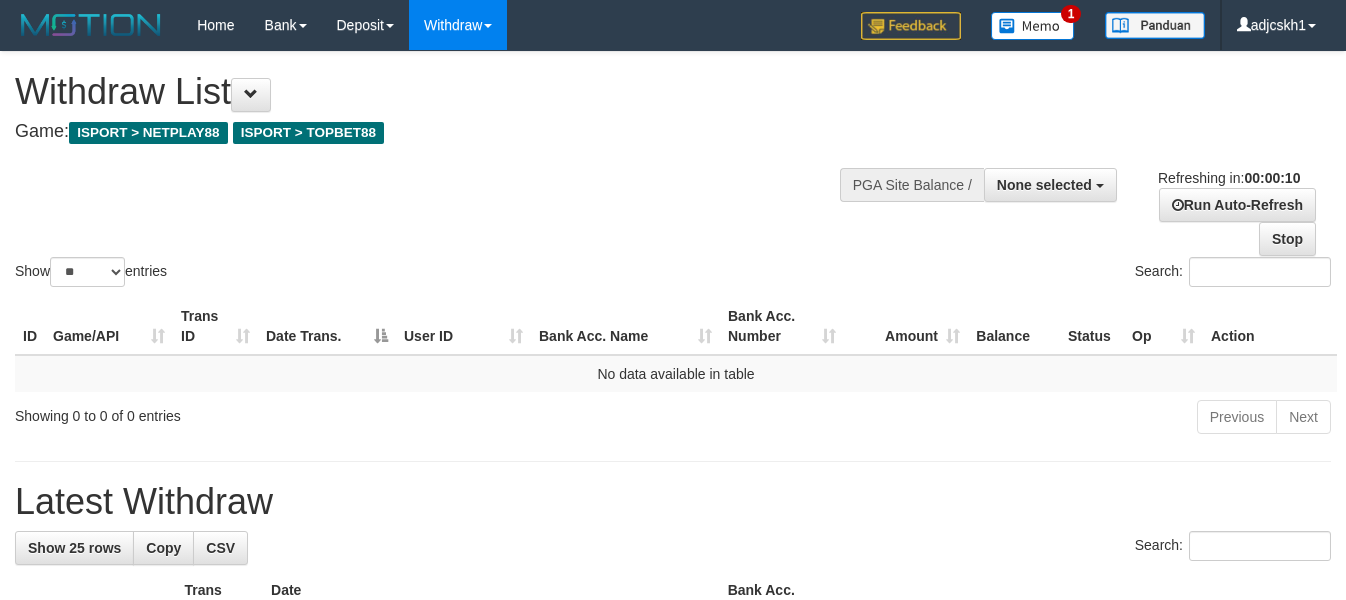 select 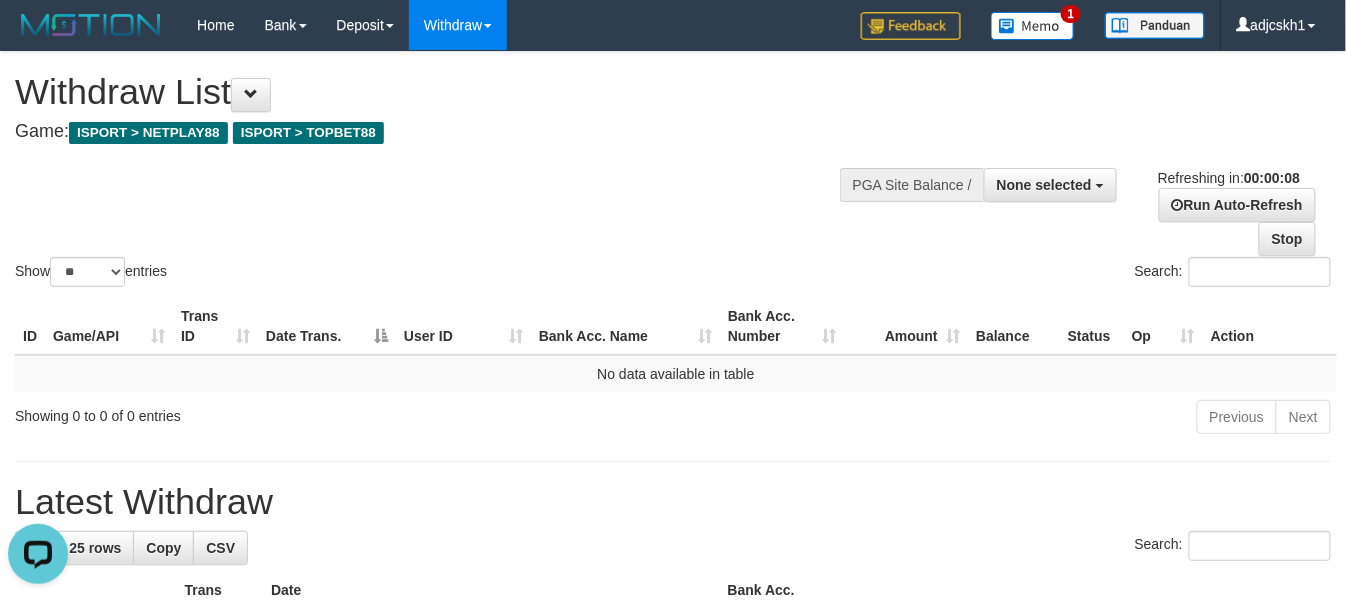 scroll, scrollTop: 0, scrollLeft: 0, axis: both 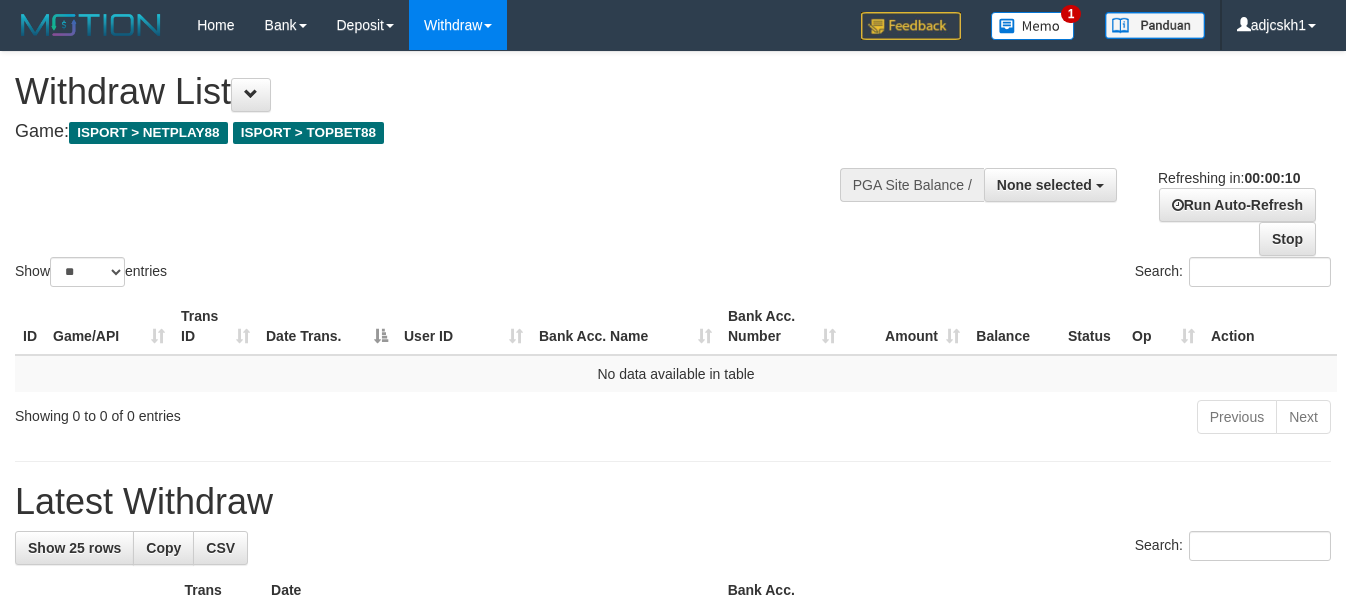 select 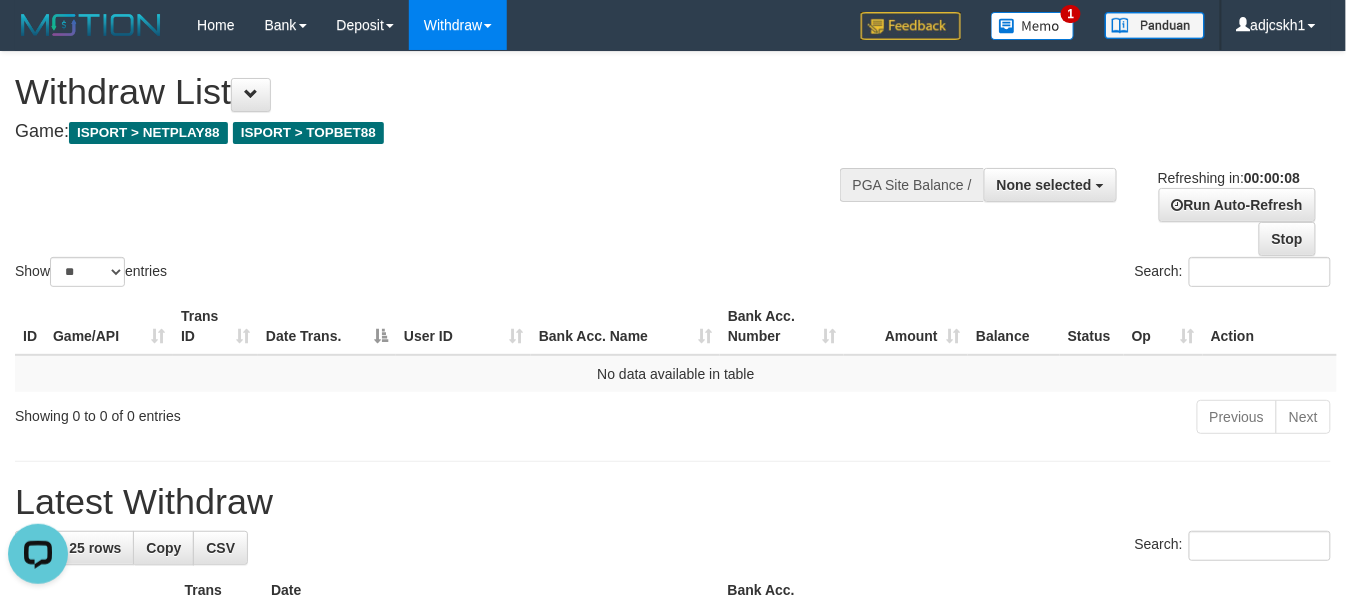 scroll, scrollTop: 0, scrollLeft: 0, axis: both 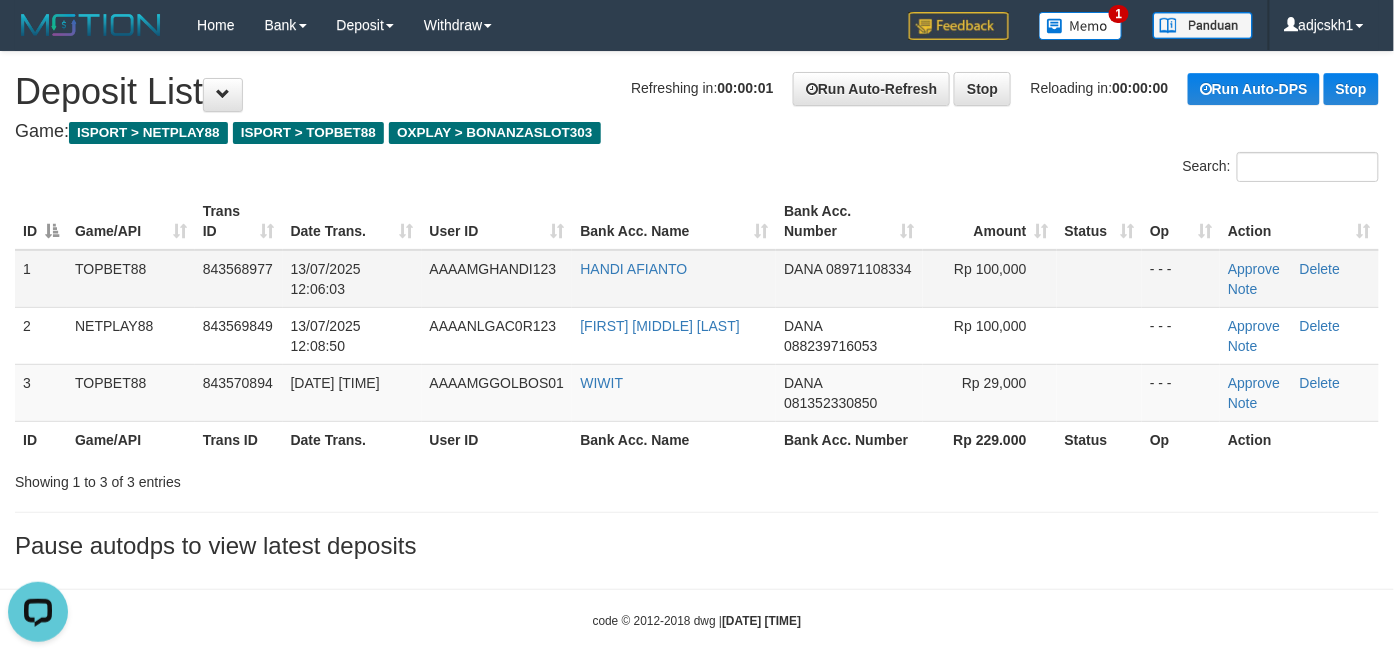 click at bounding box center (1100, 279) 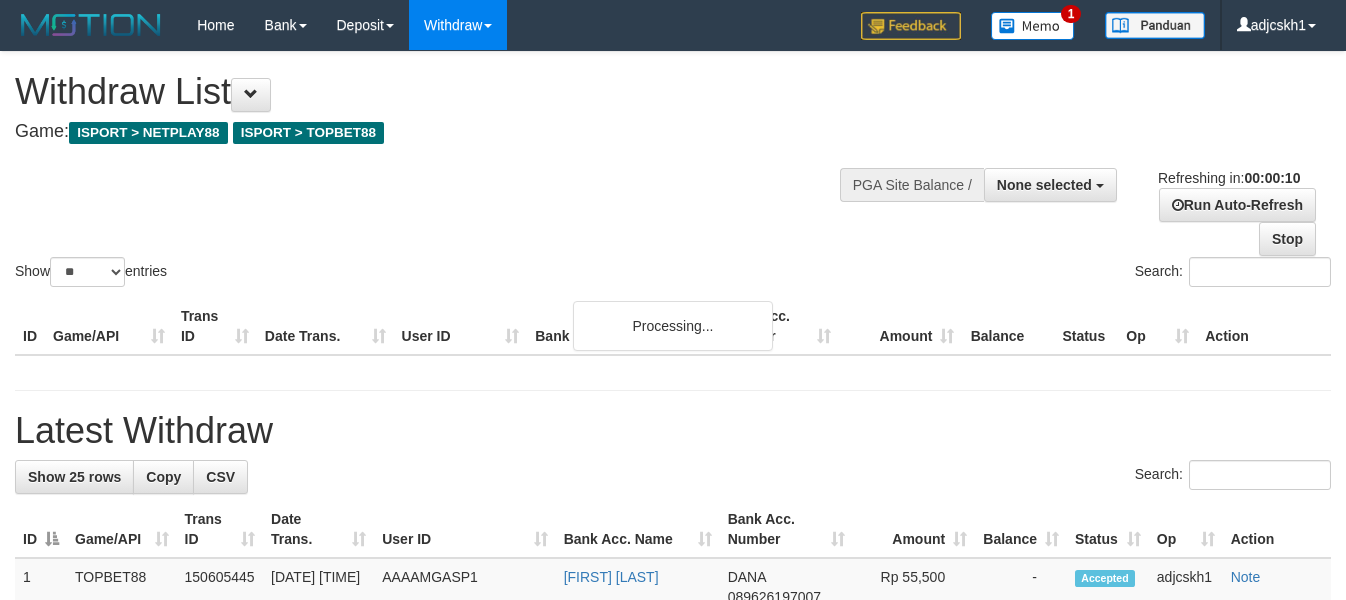 select 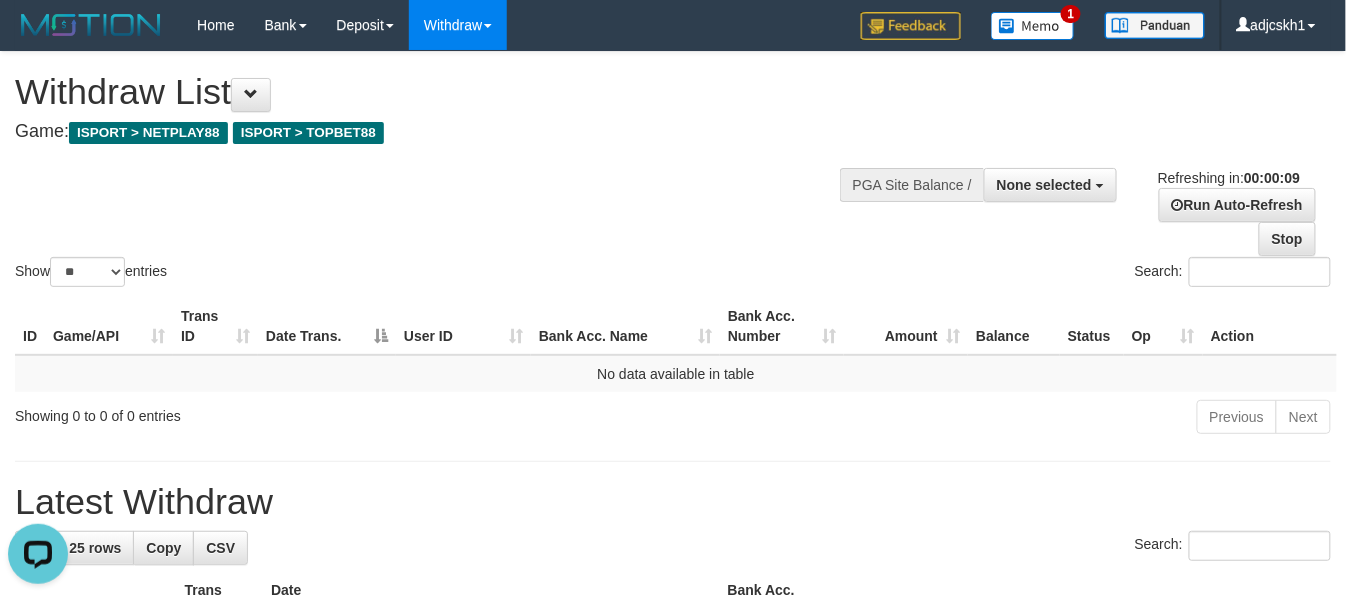scroll, scrollTop: 0, scrollLeft: 0, axis: both 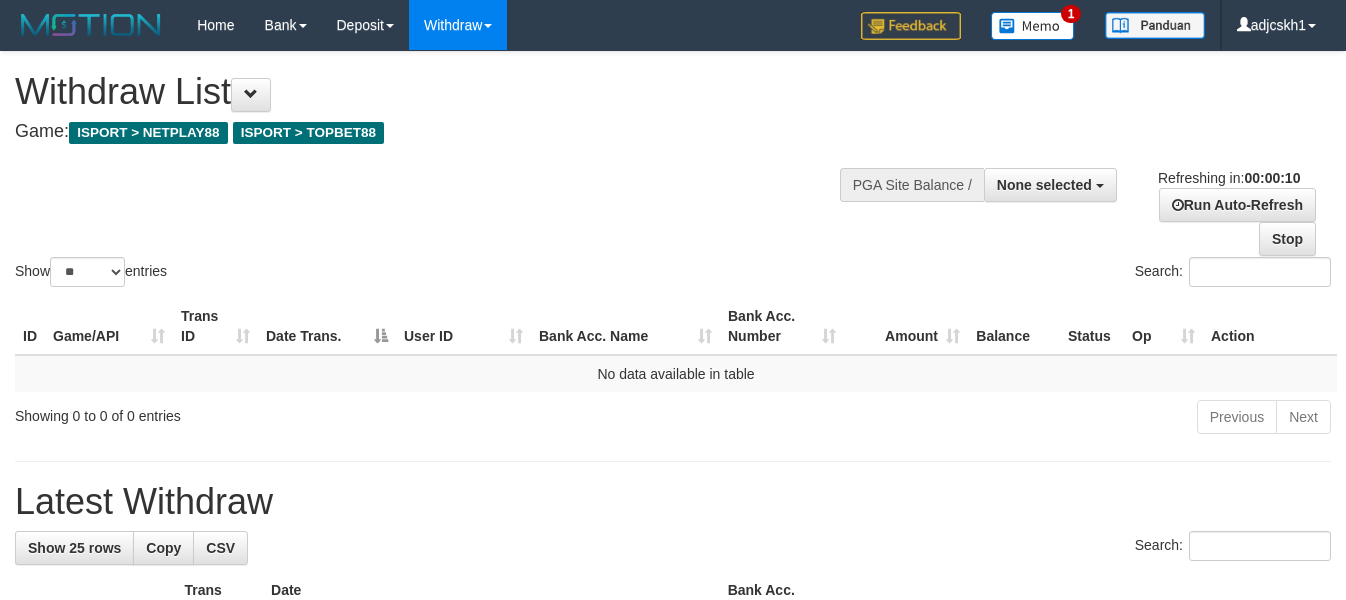 select 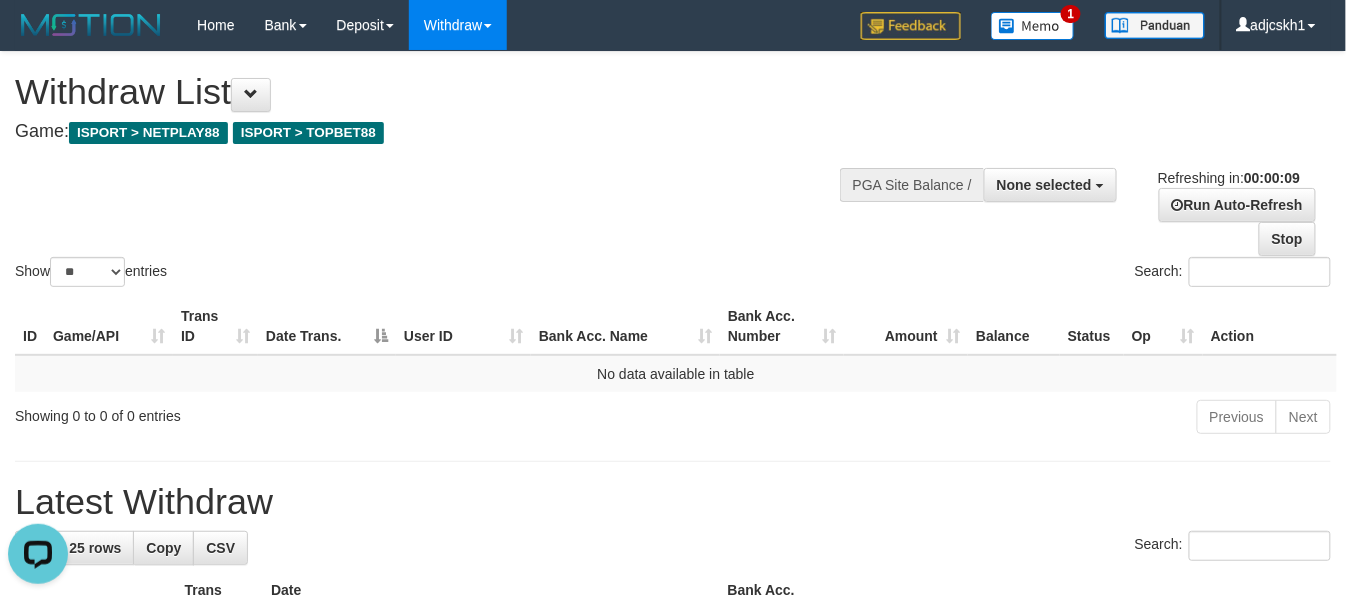 scroll, scrollTop: 0, scrollLeft: 0, axis: both 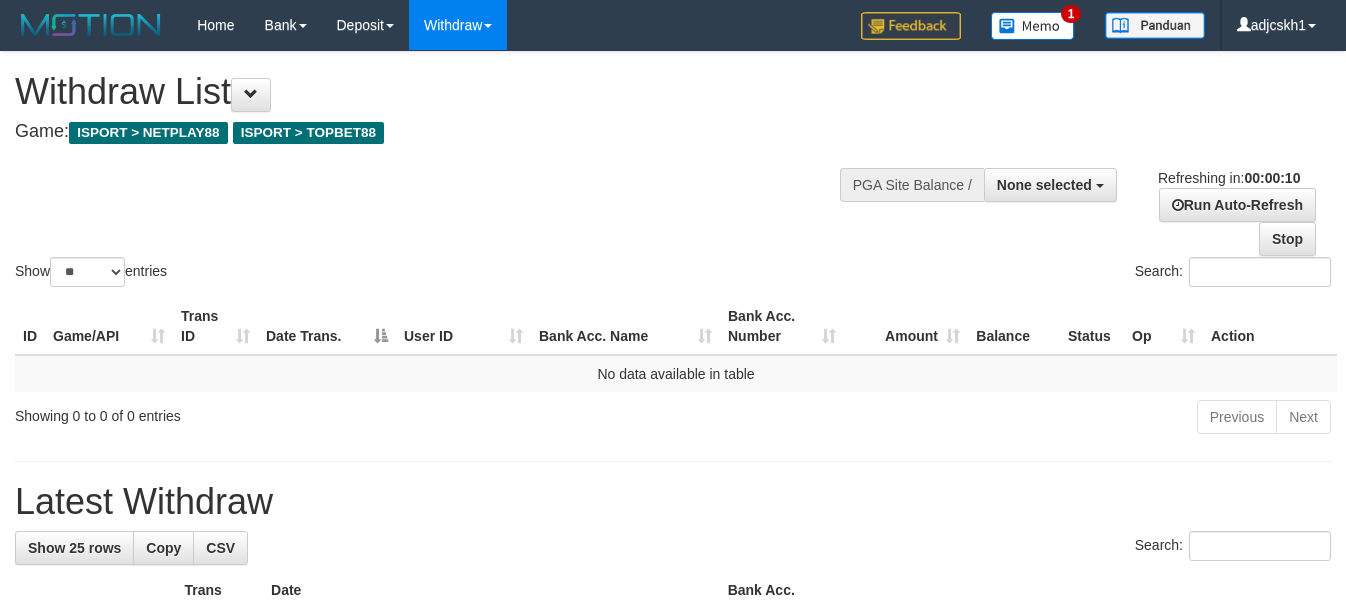 select 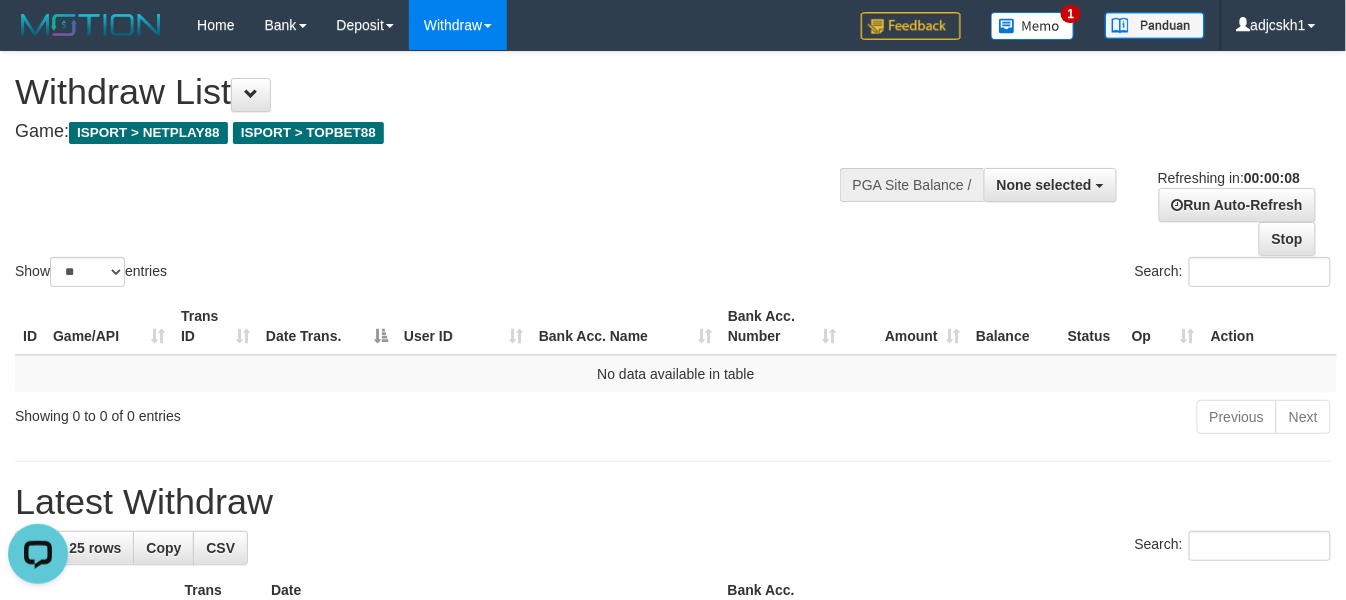 scroll, scrollTop: 0, scrollLeft: 0, axis: both 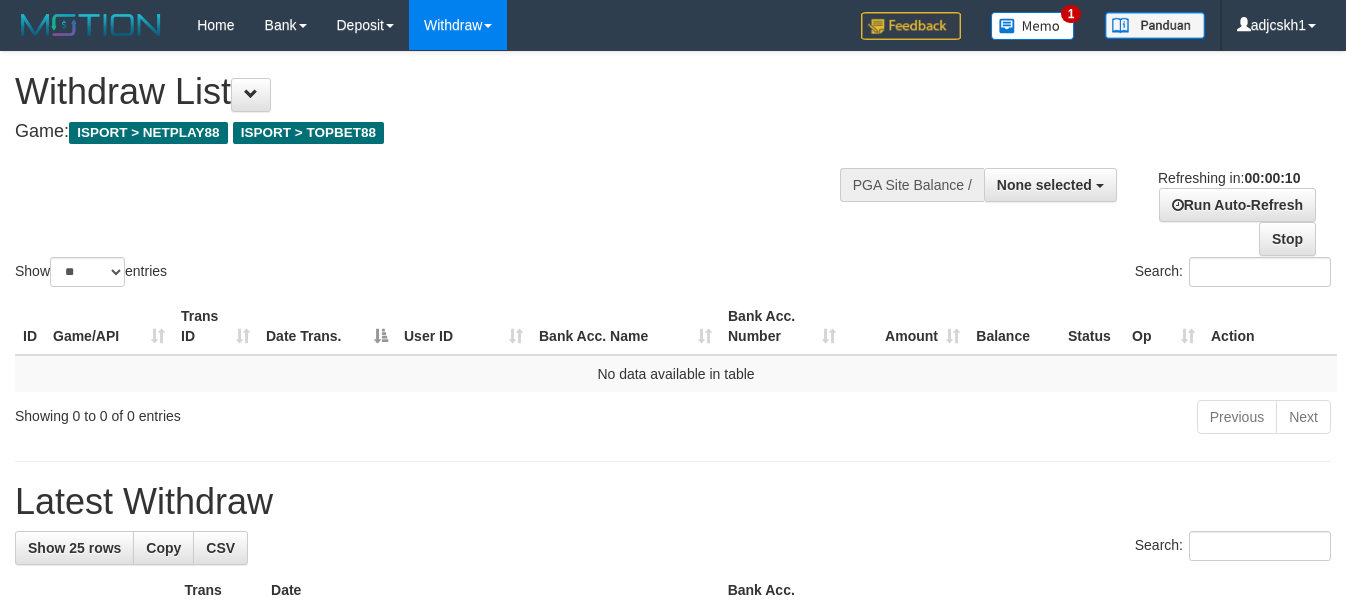 select 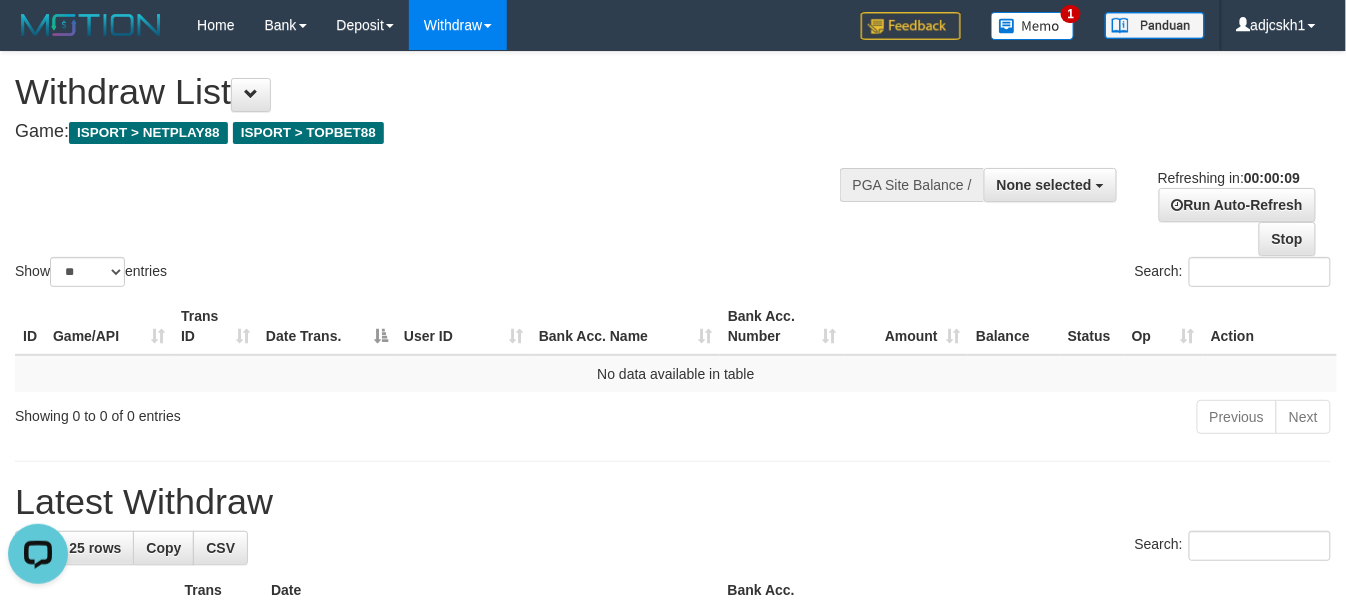 scroll, scrollTop: 0, scrollLeft: 0, axis: both 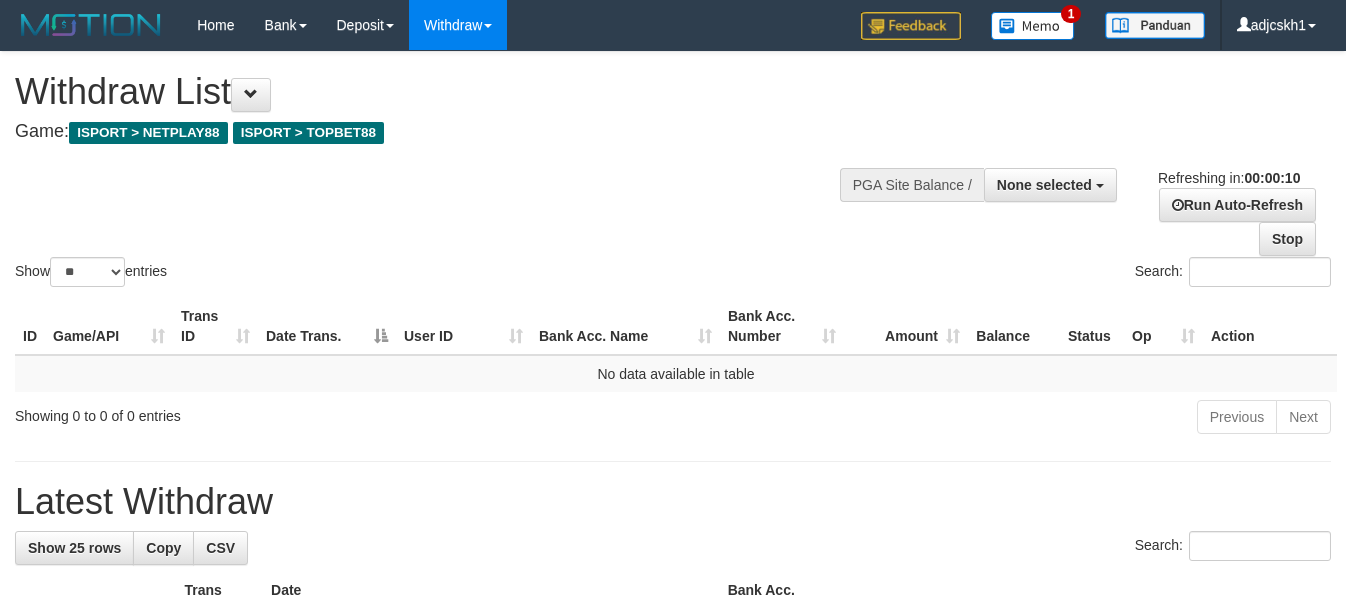 select 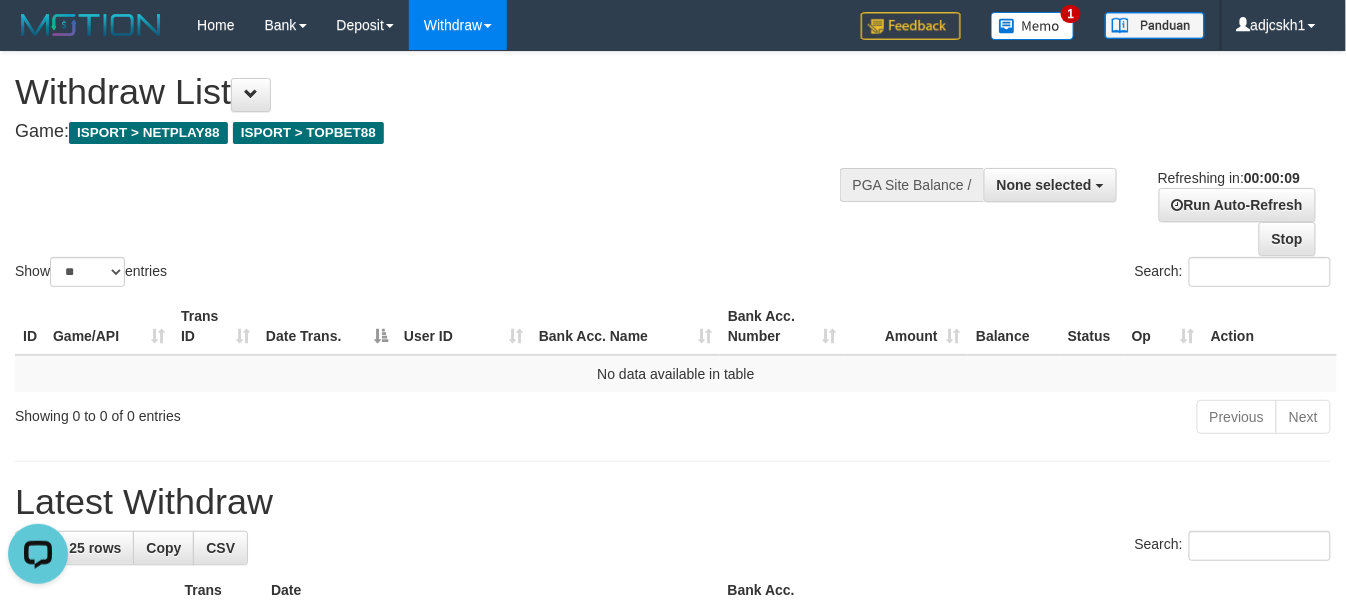 scroll, scrollTop: 0, scrollLeft: 0, axis: both 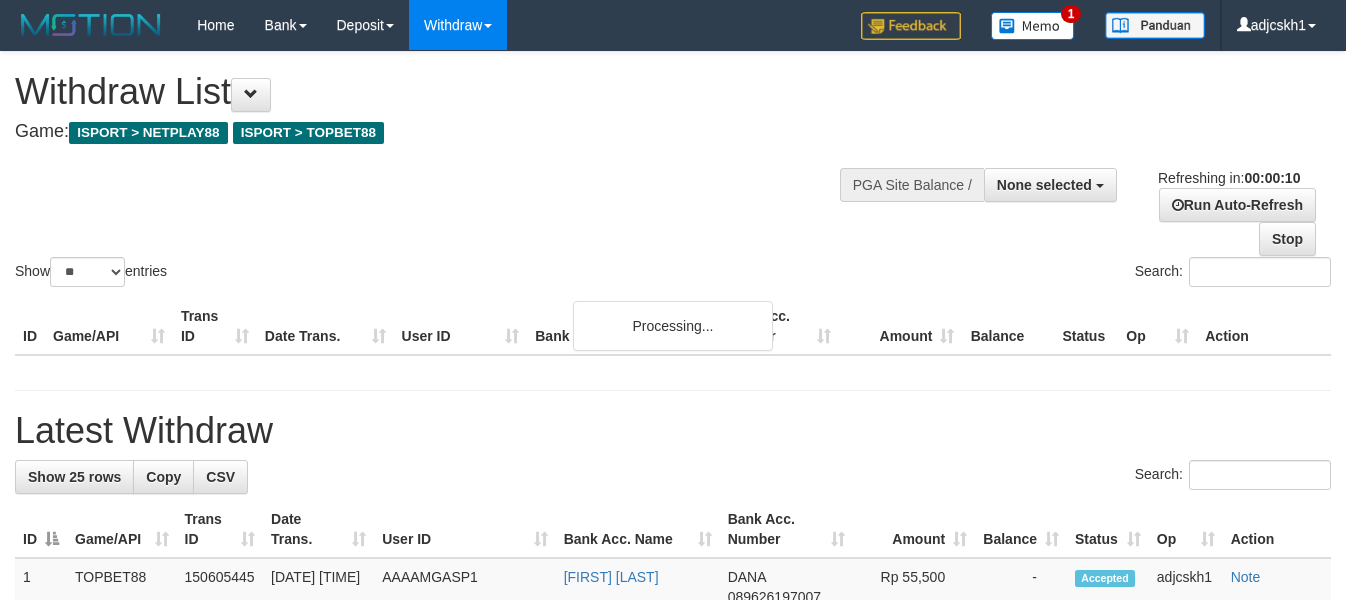 select 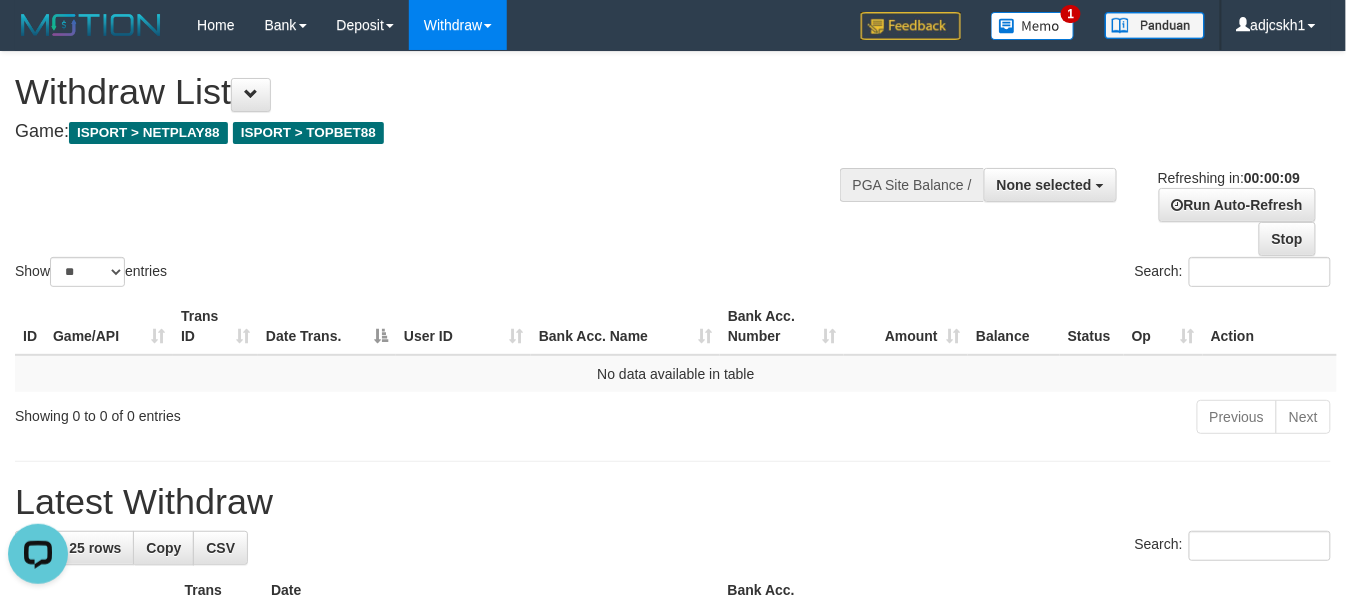 scroll, scrollTop: 0, scrollLeft: 0, axis: both 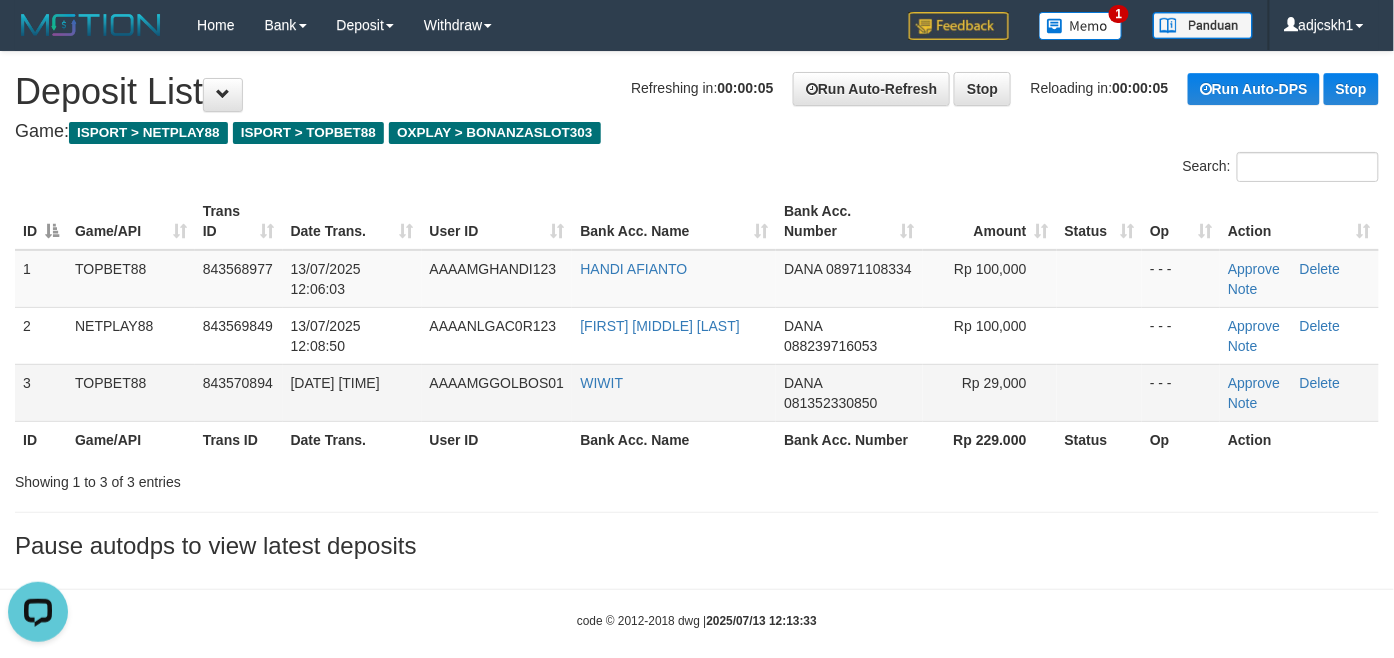 click on "WIWIT" at bounding box center [674, 392] 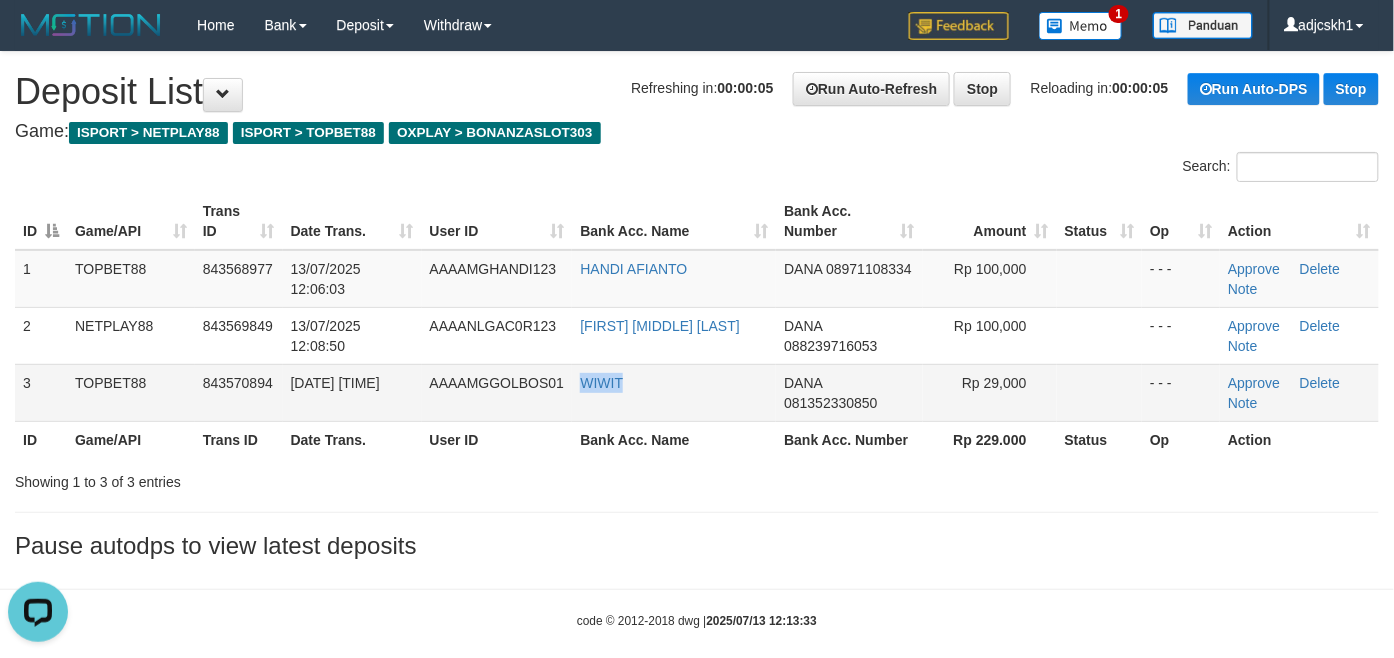 click on "WIWIT" at bounding box center [674, 392] 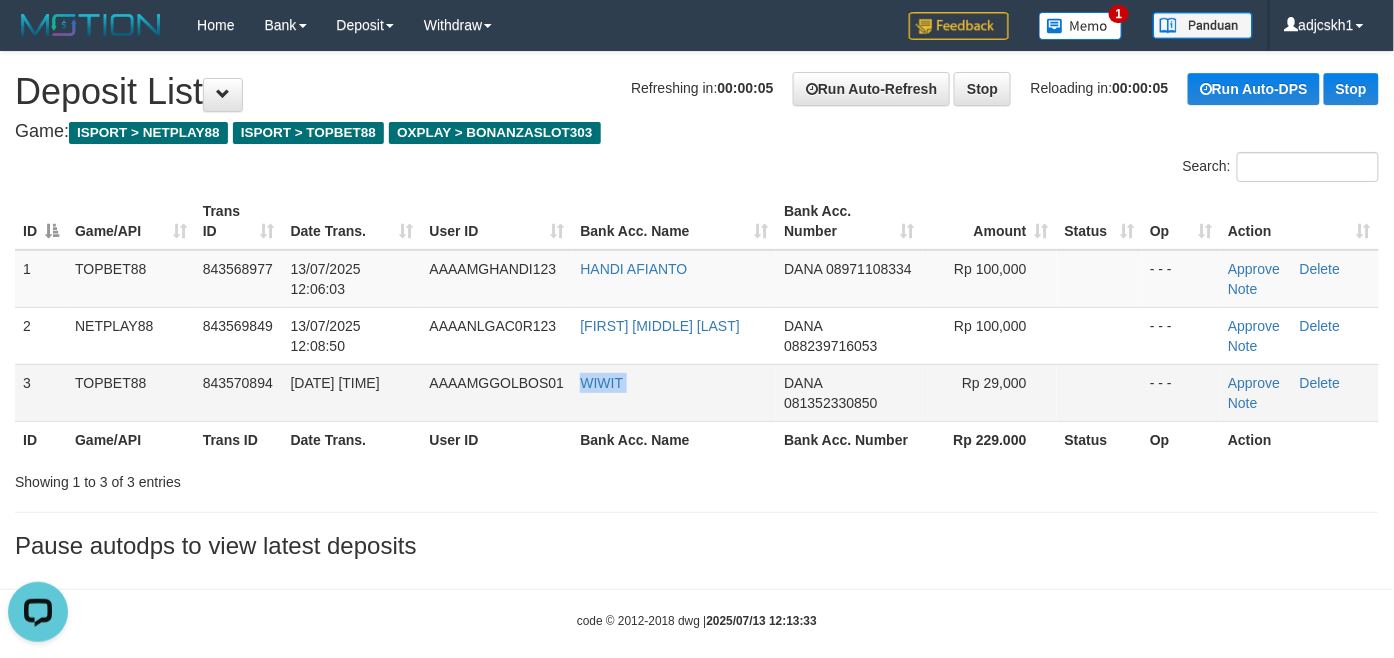 click on "WIWIT" at bounding box center (674, 392) 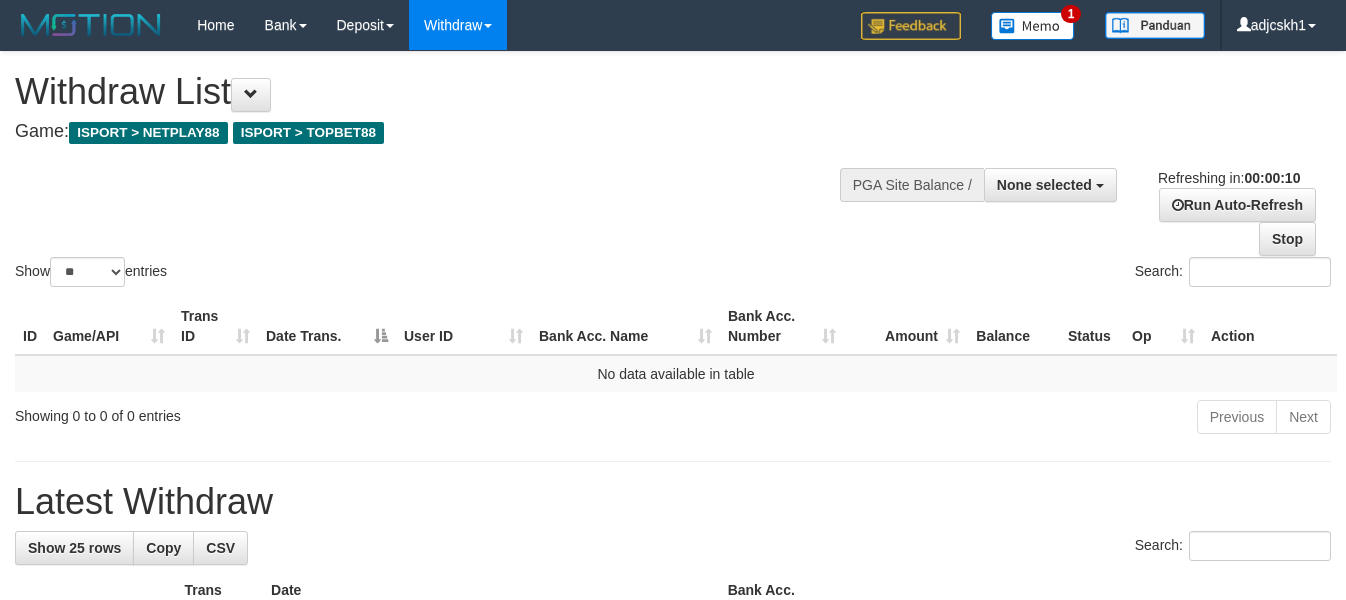 select 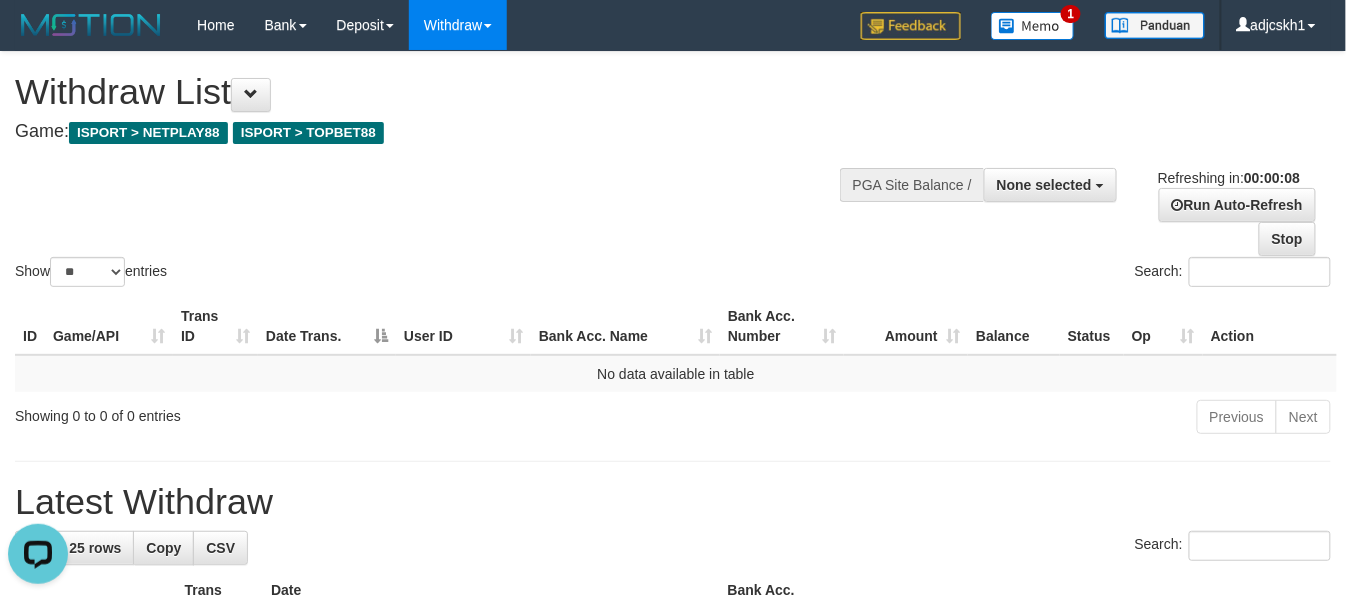 scroll, scrollTop: 0, scrollLeft: 0, axis: both 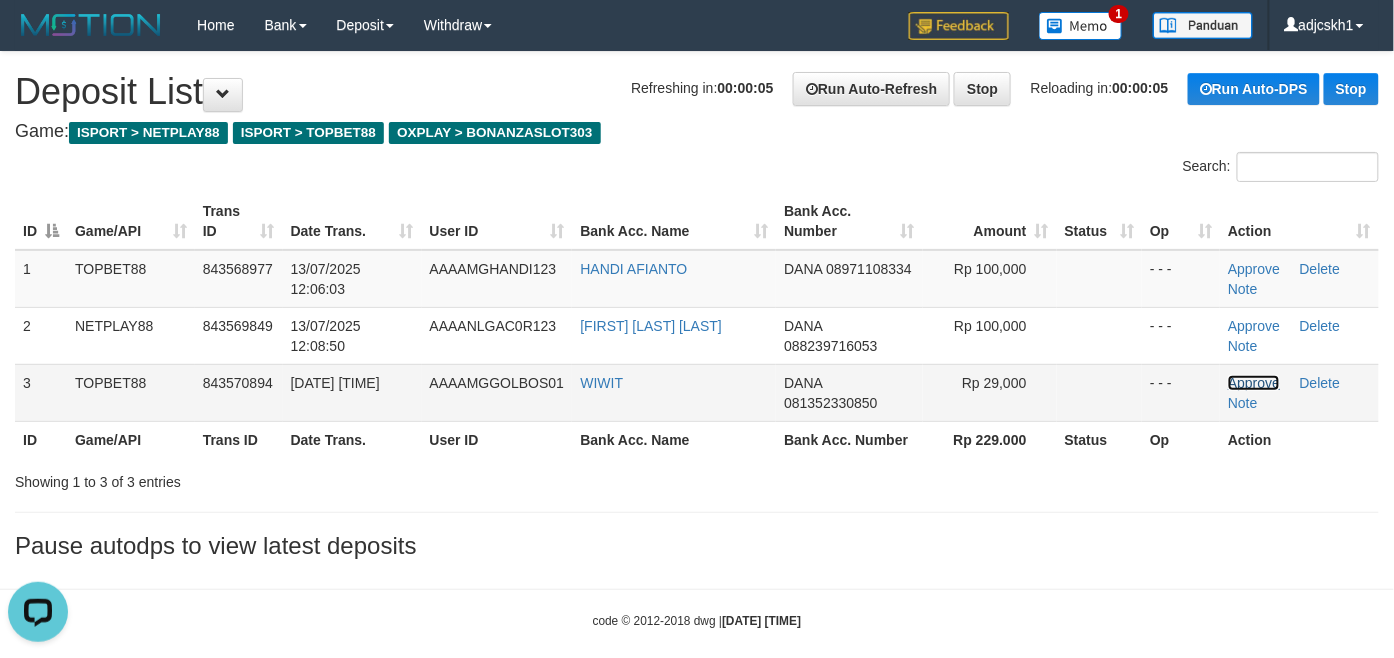 click on "Approve" at bounding box center (1254, 383) 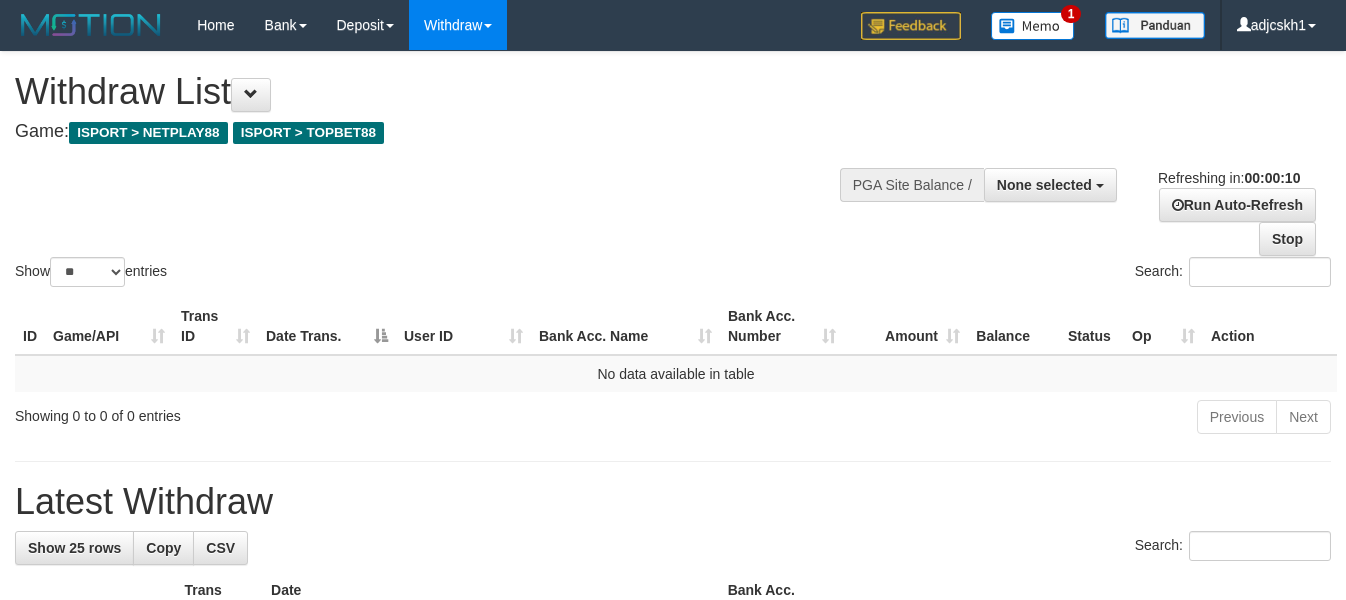 select 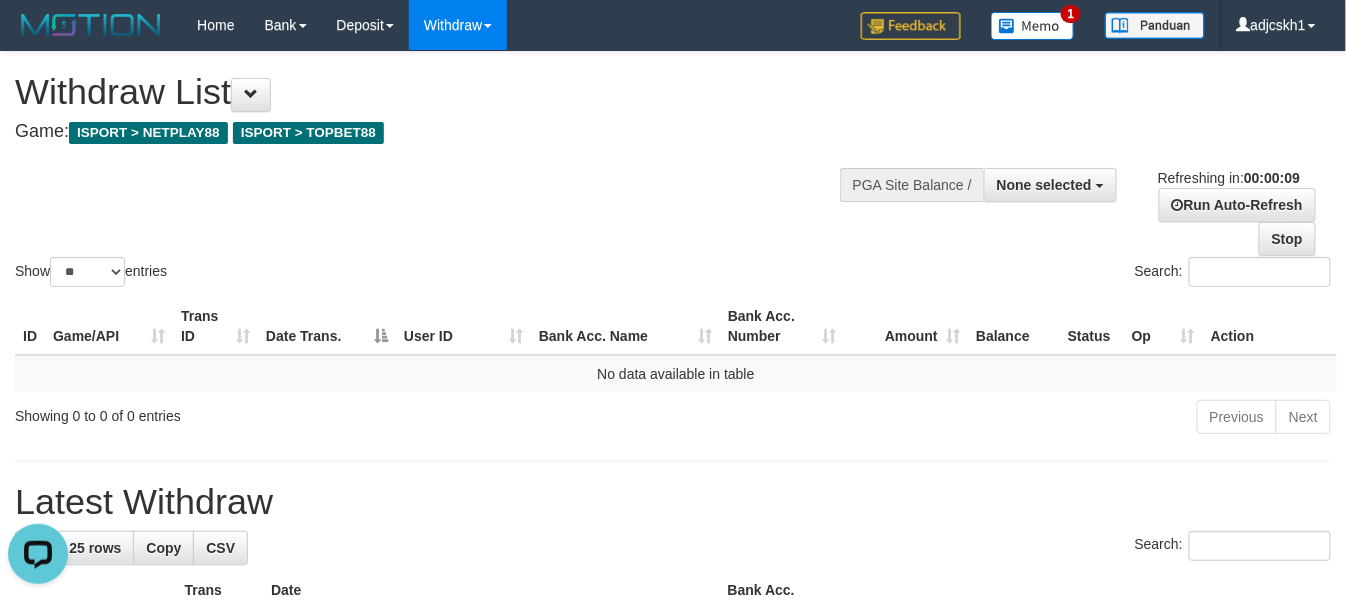 scroll, scrollTop: 0, scrollLeft: 0, axis: both 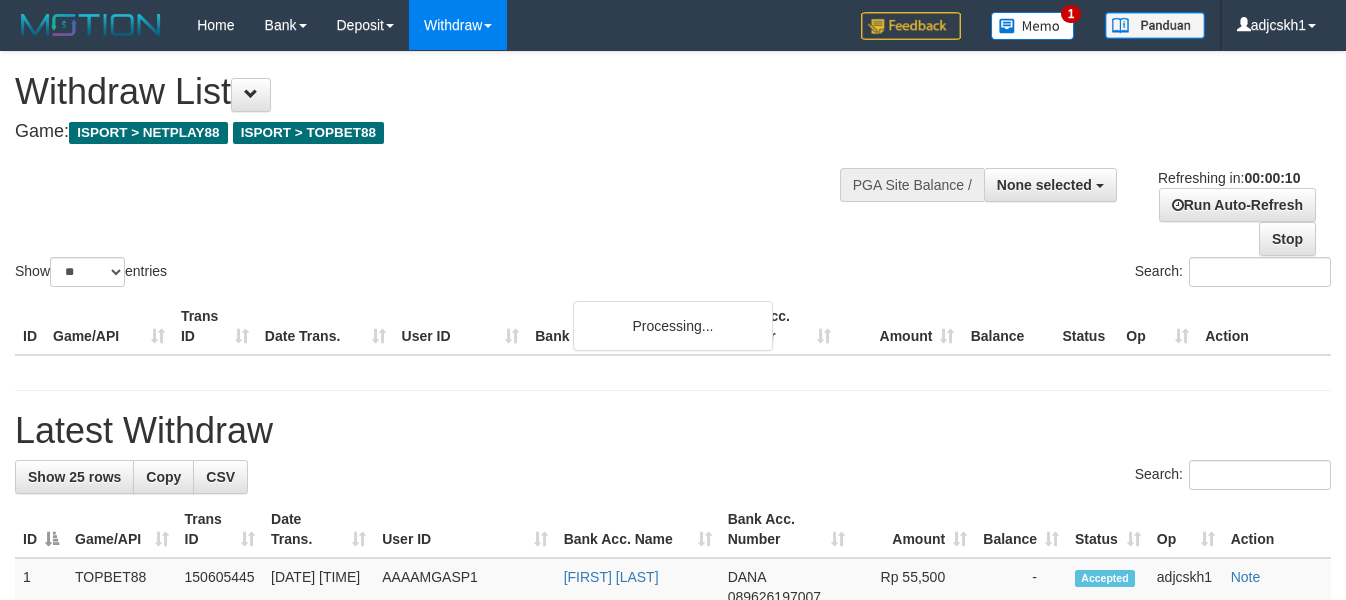 select 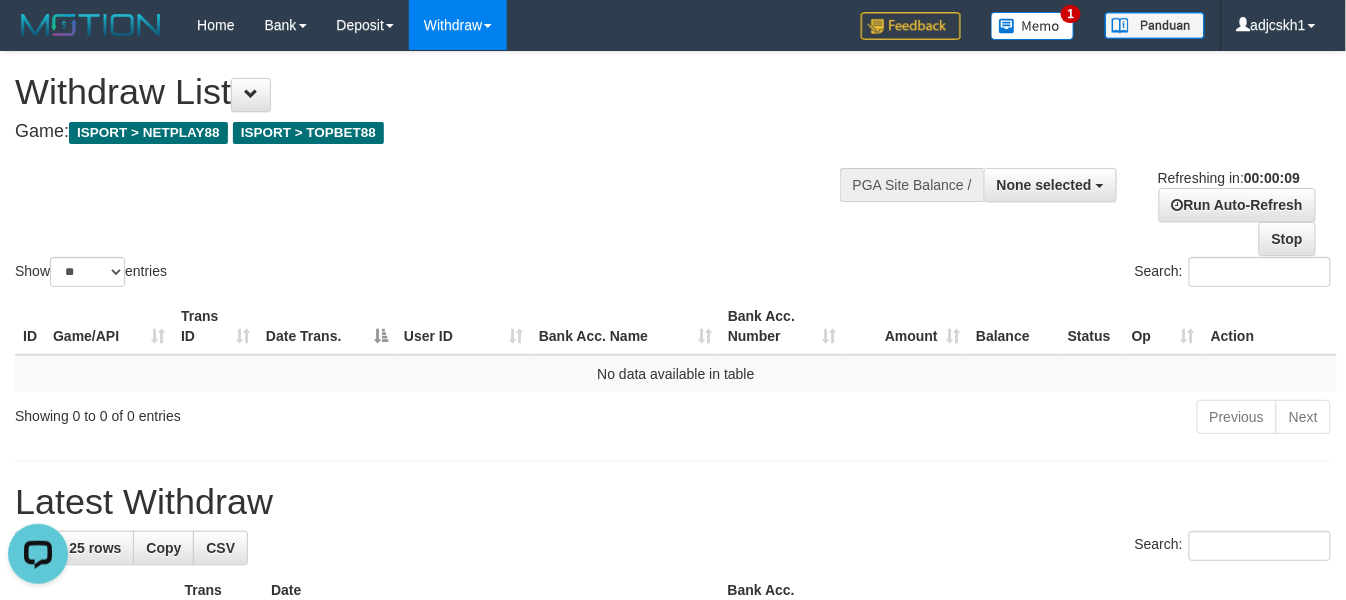 scroll, scrollTop: 0, scrollLeft: 0, axis: both 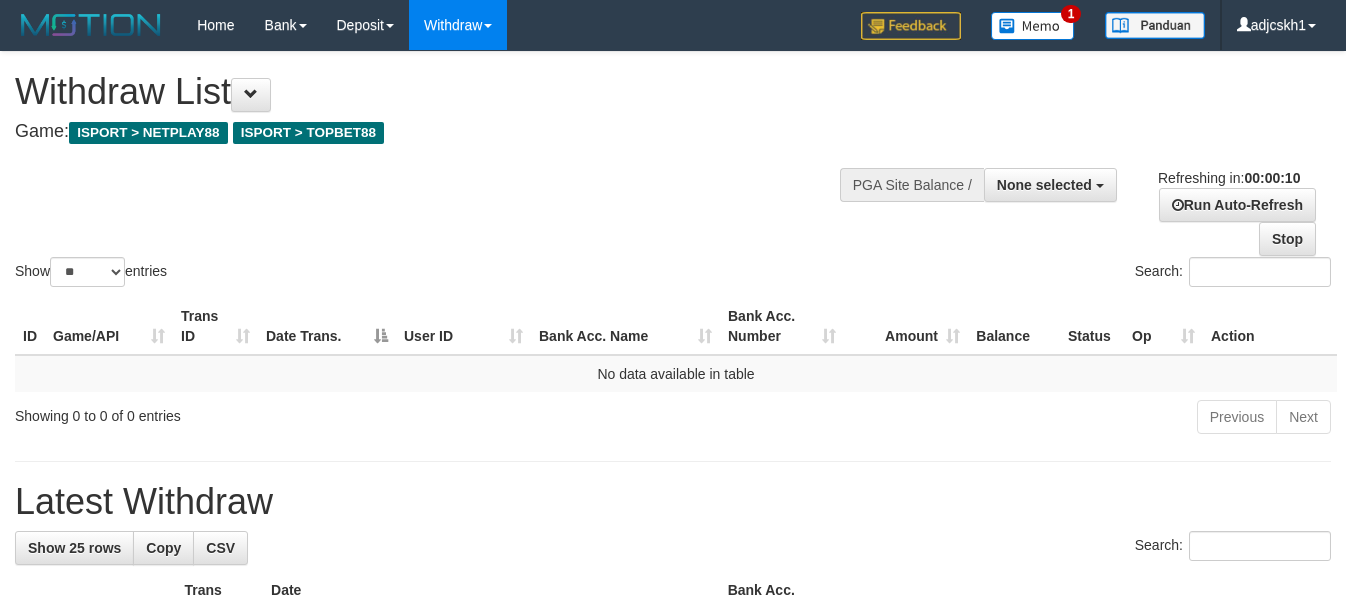 select 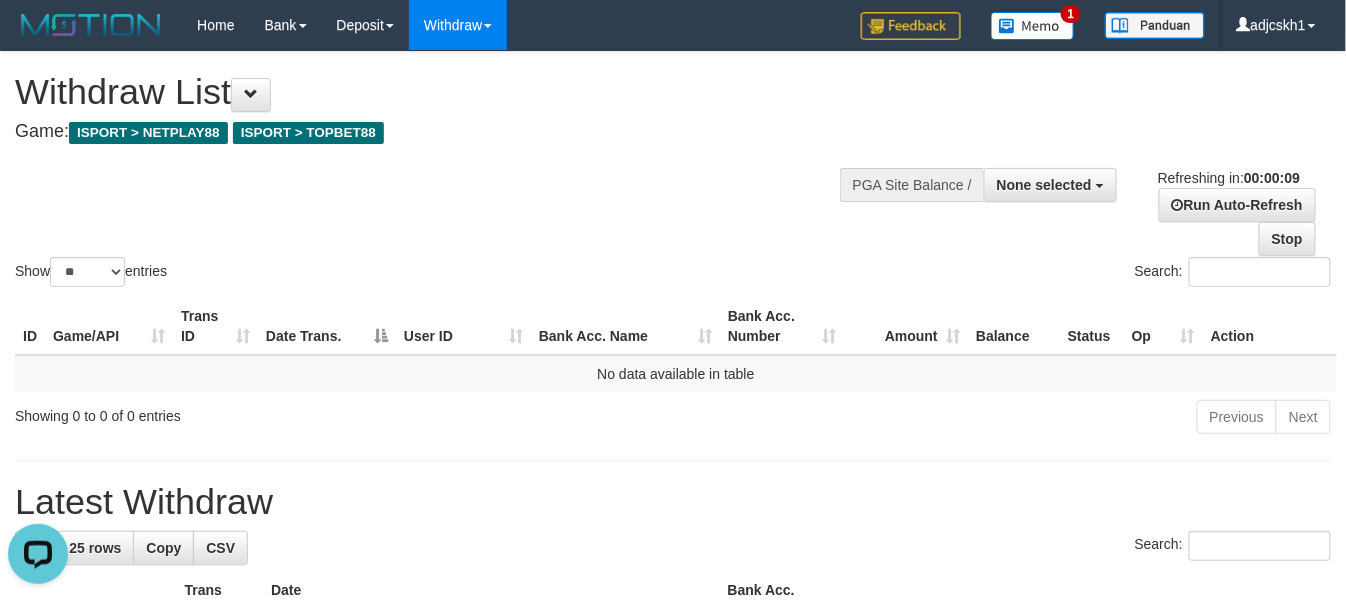 scroll, scrollTop: 0, scrollLeft: 0, axis: both 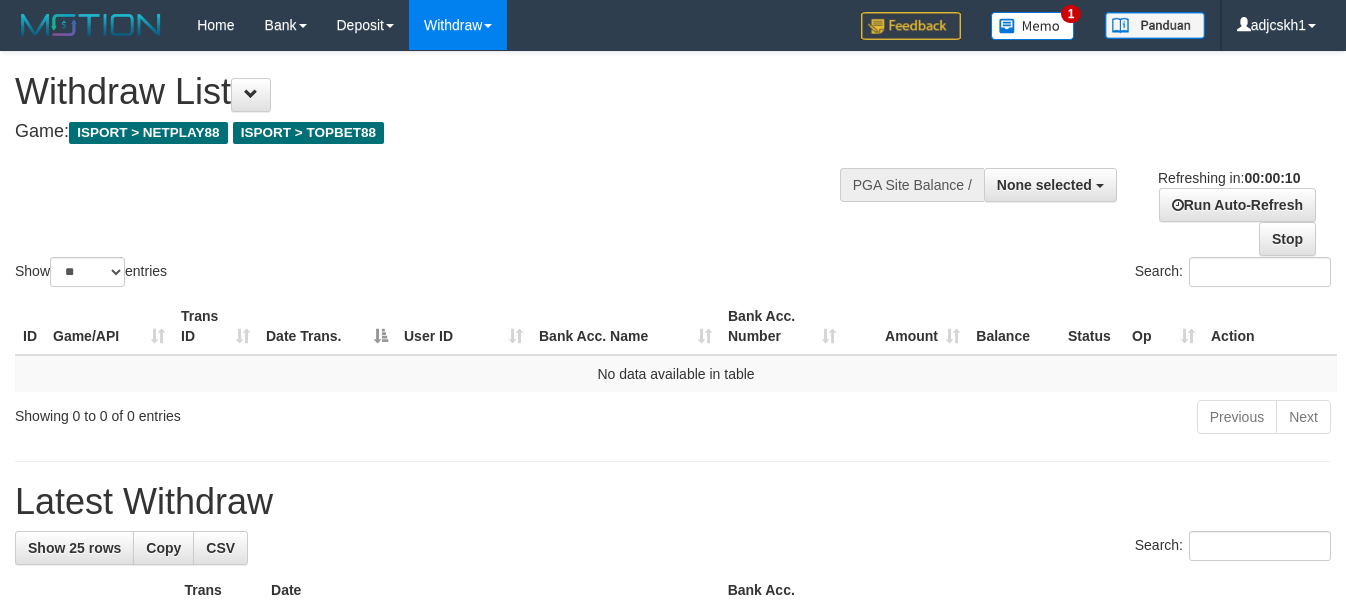 select 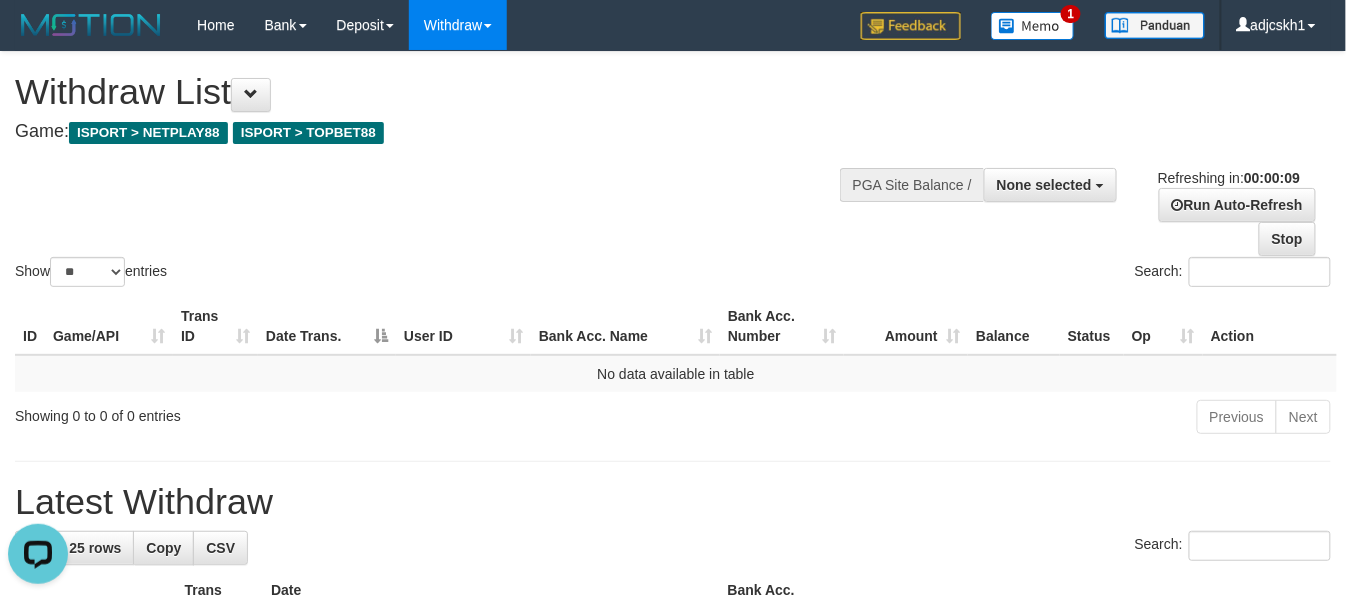 scroll, scrollTop: 0, scrollLeft: 0, axis: both 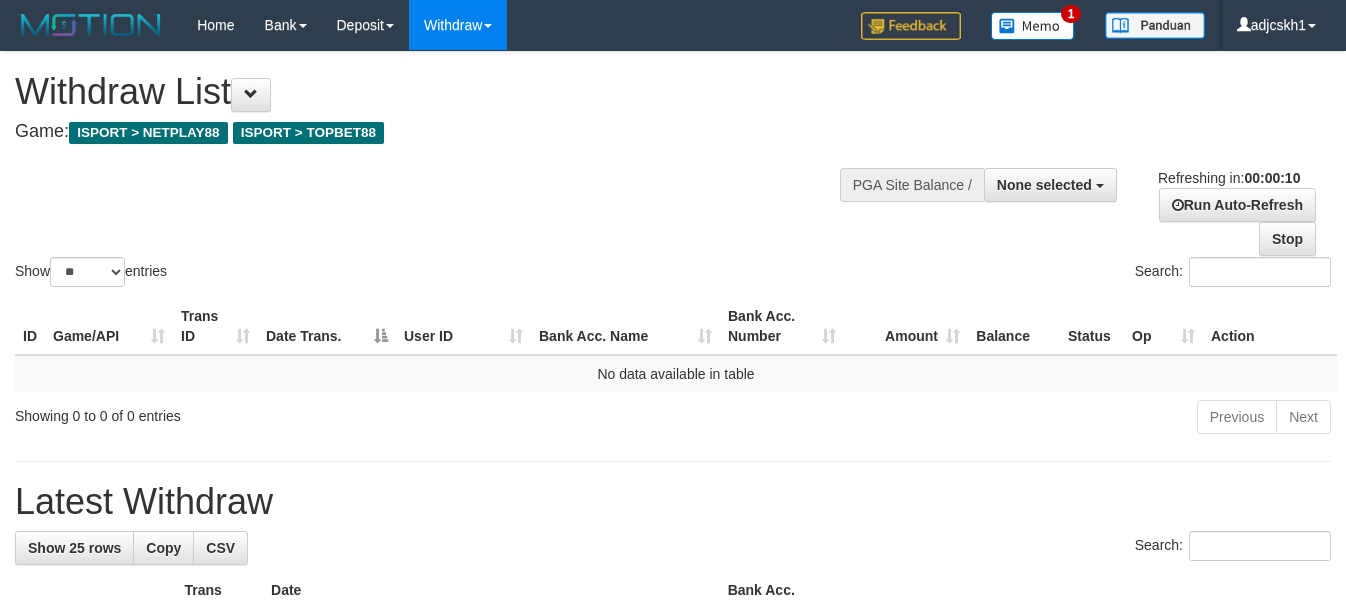 select 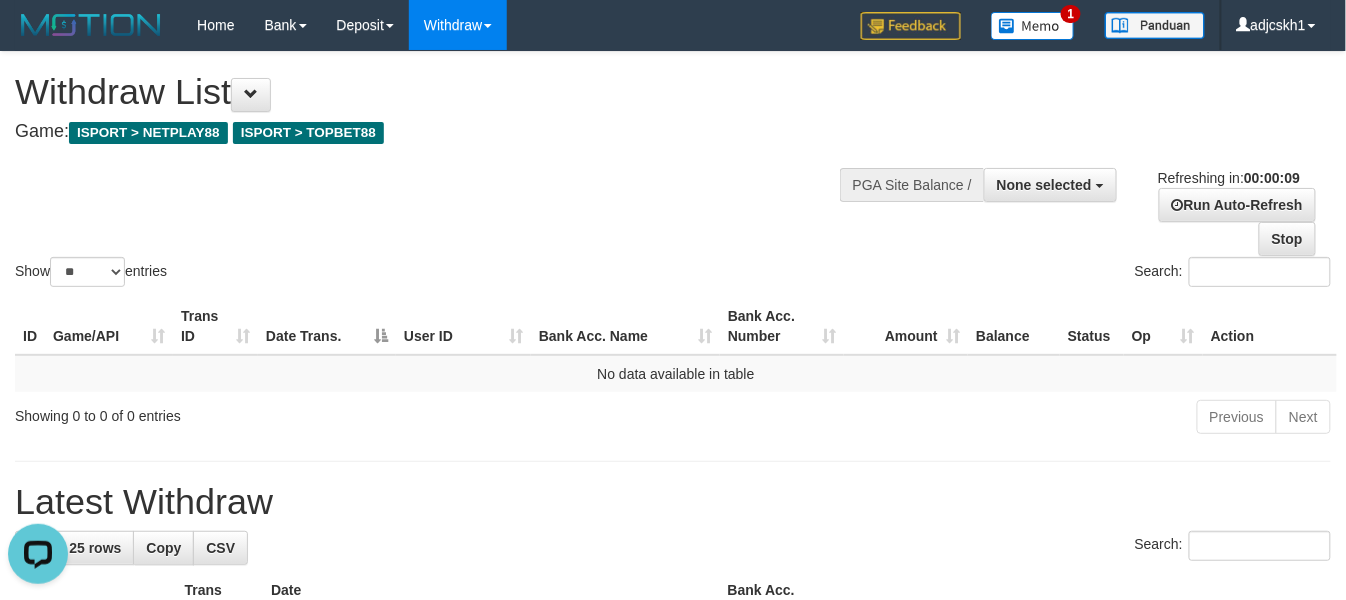 scroll, scrollTop: 0, scrollLeft: 0, axis: both 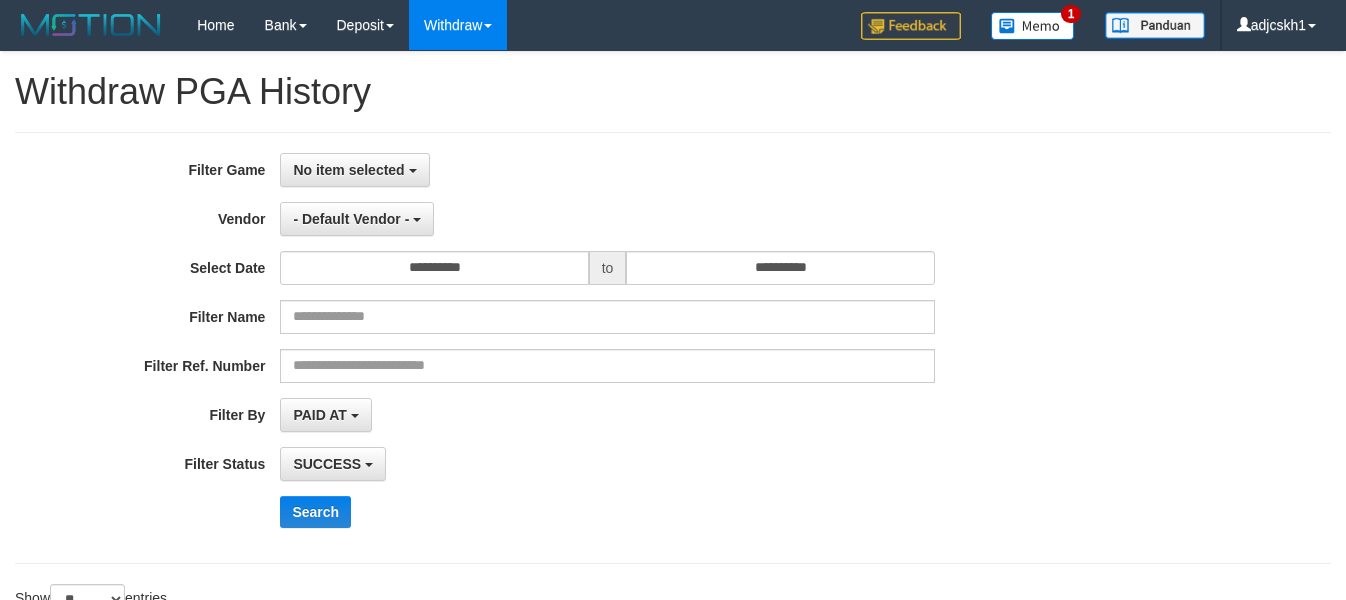 select 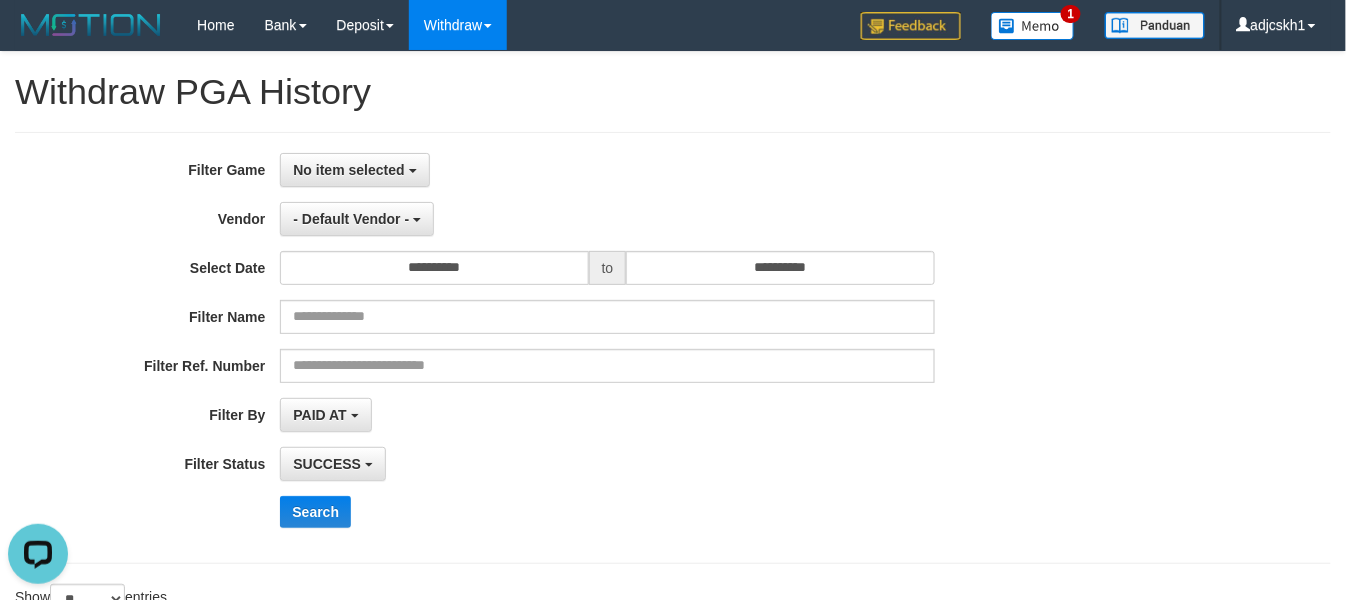 scroll, scrollTop: 0, scrollLeft: 0, axis: both 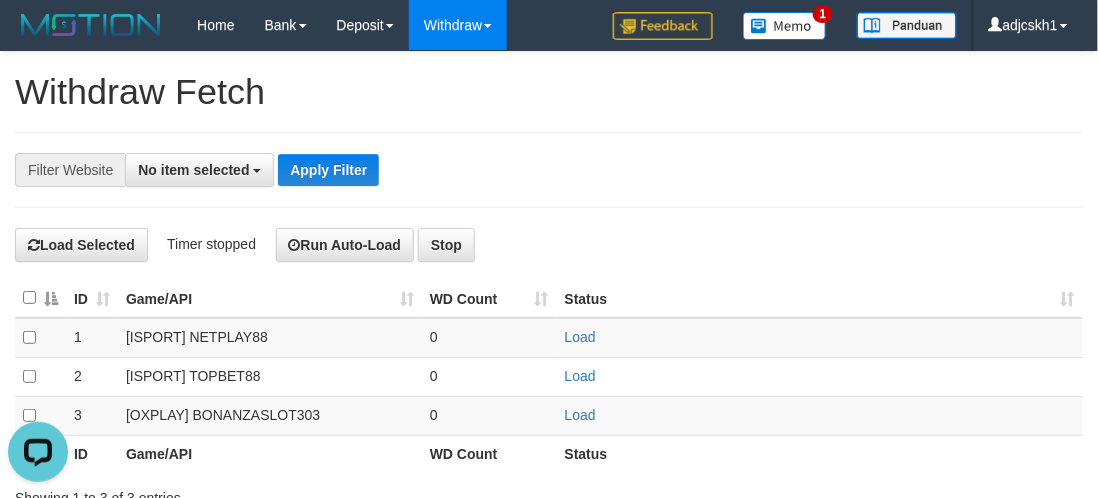 click on "Load Selected
Timer stopped
Run Auto-Load
Stop" at bounding box center (549, 245) 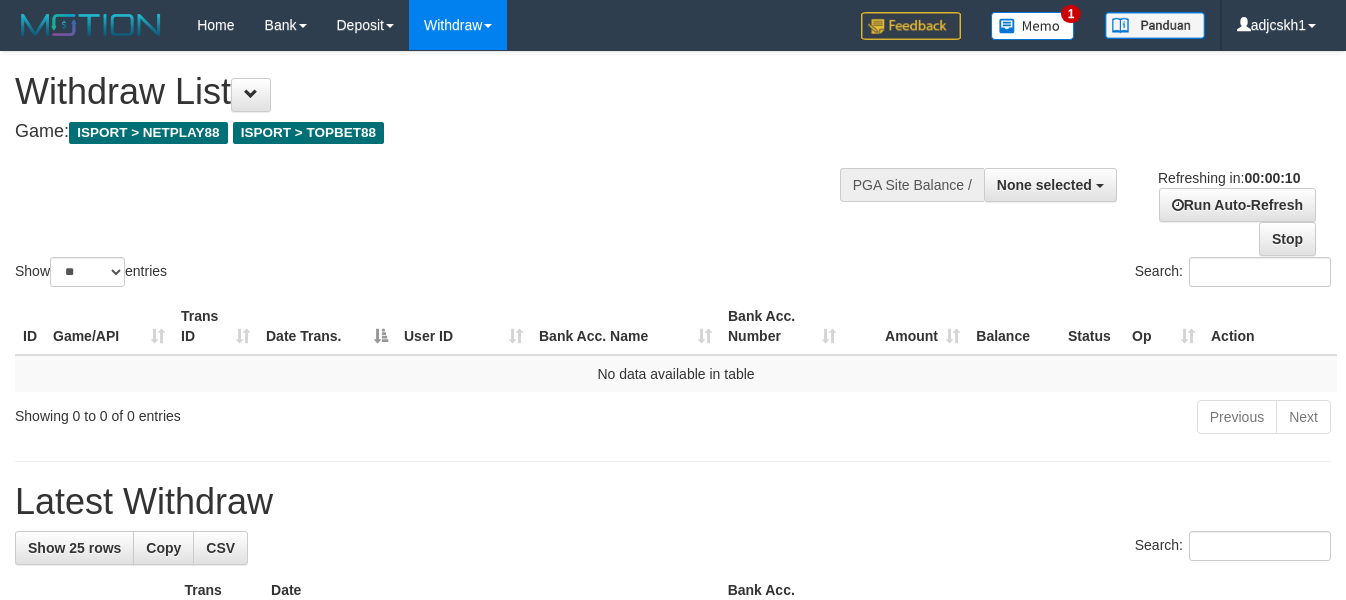 select 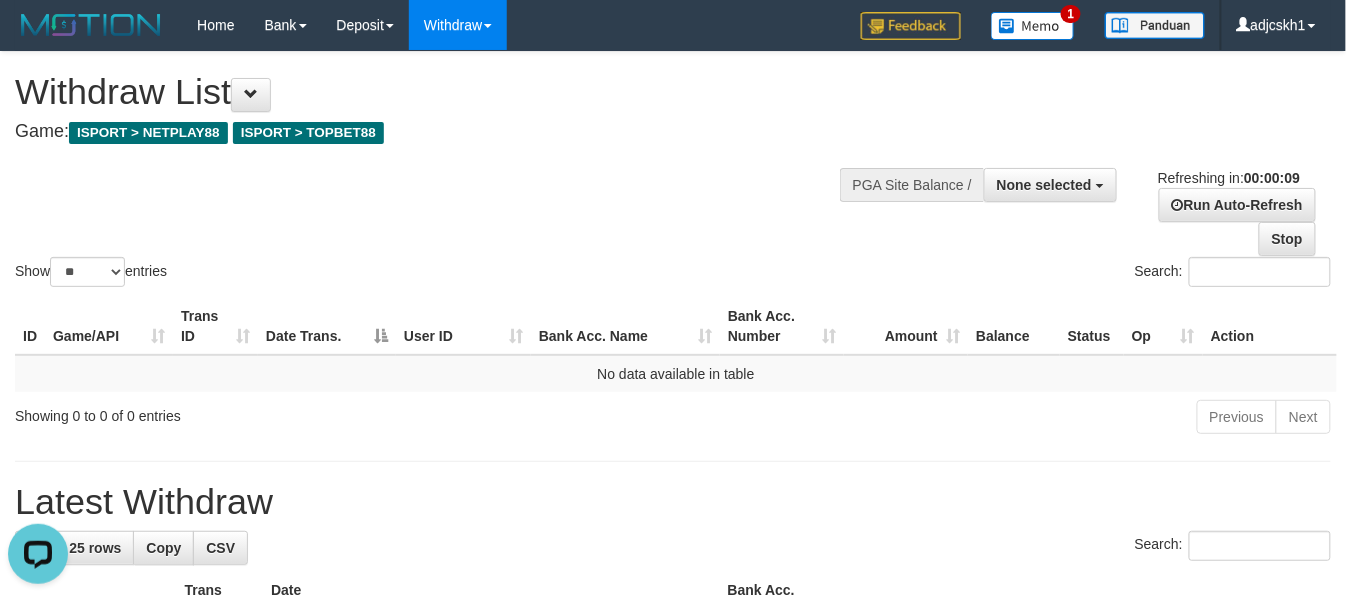 scroll, scrollTop: 0, scrollLeft: 0, axis: both 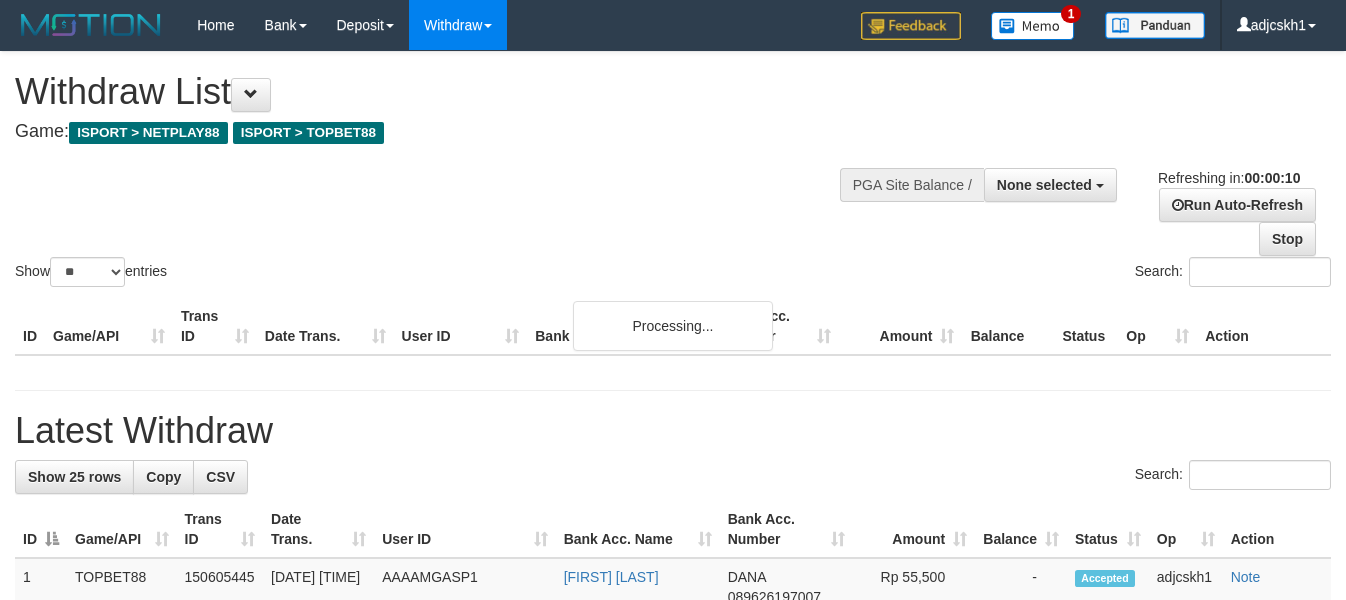 select 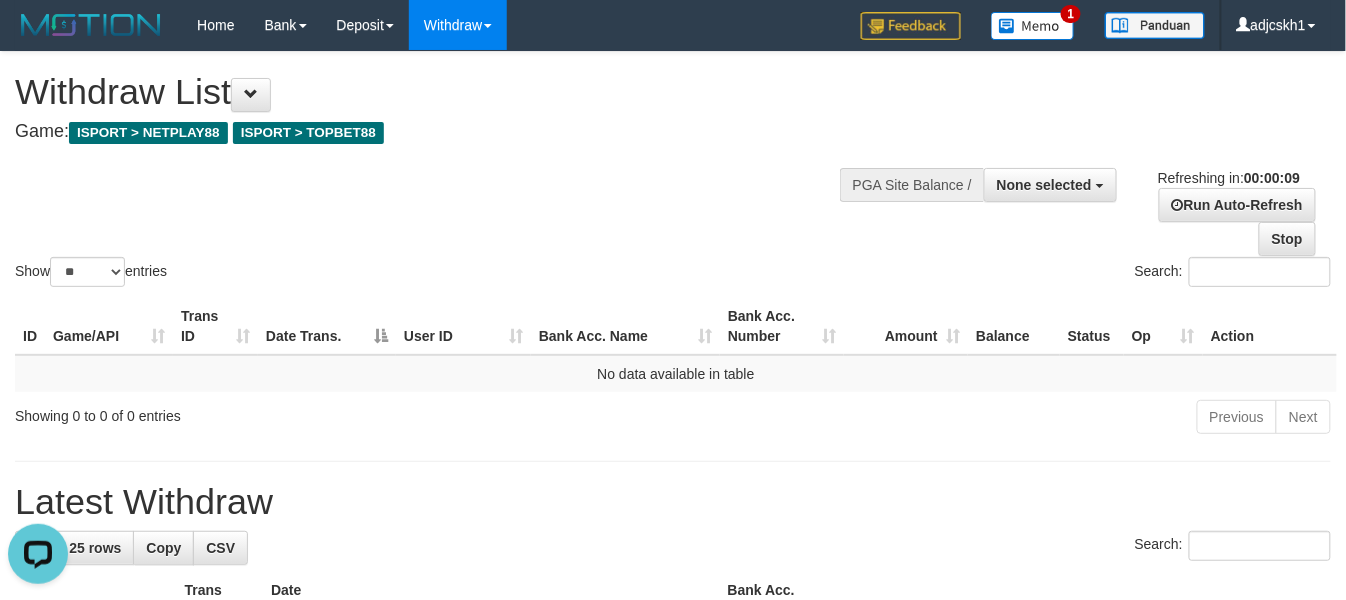 scroll, scrollTop: 0, scrollLeft: 0, axis: both 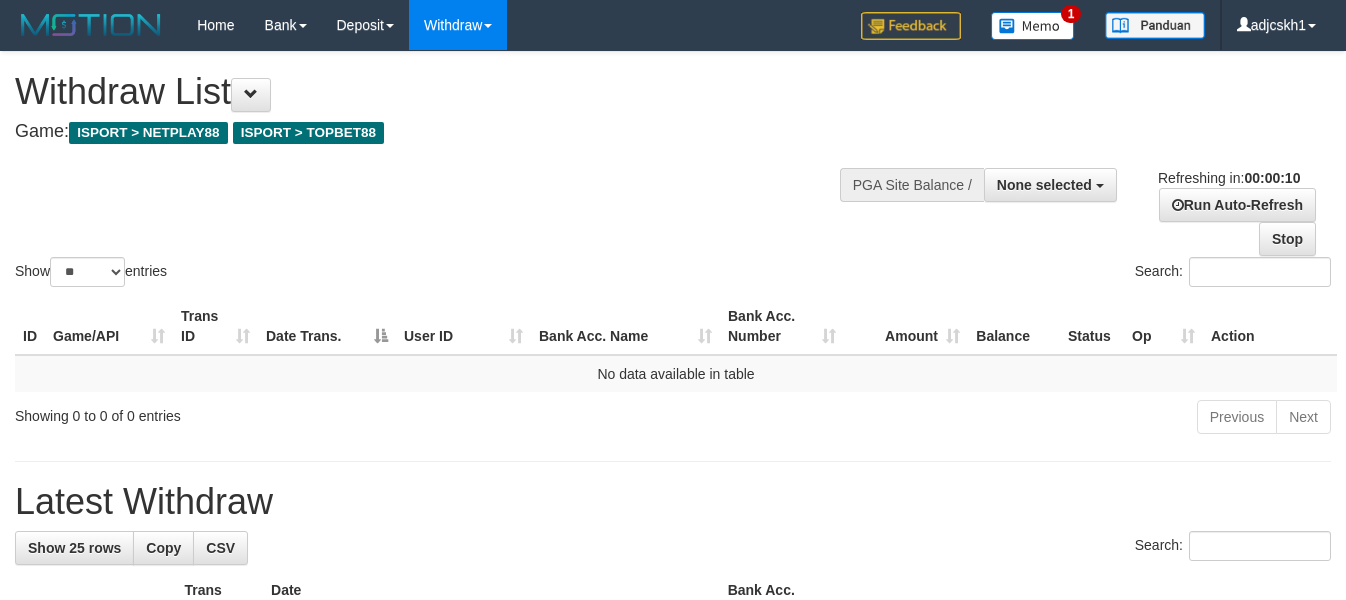 select 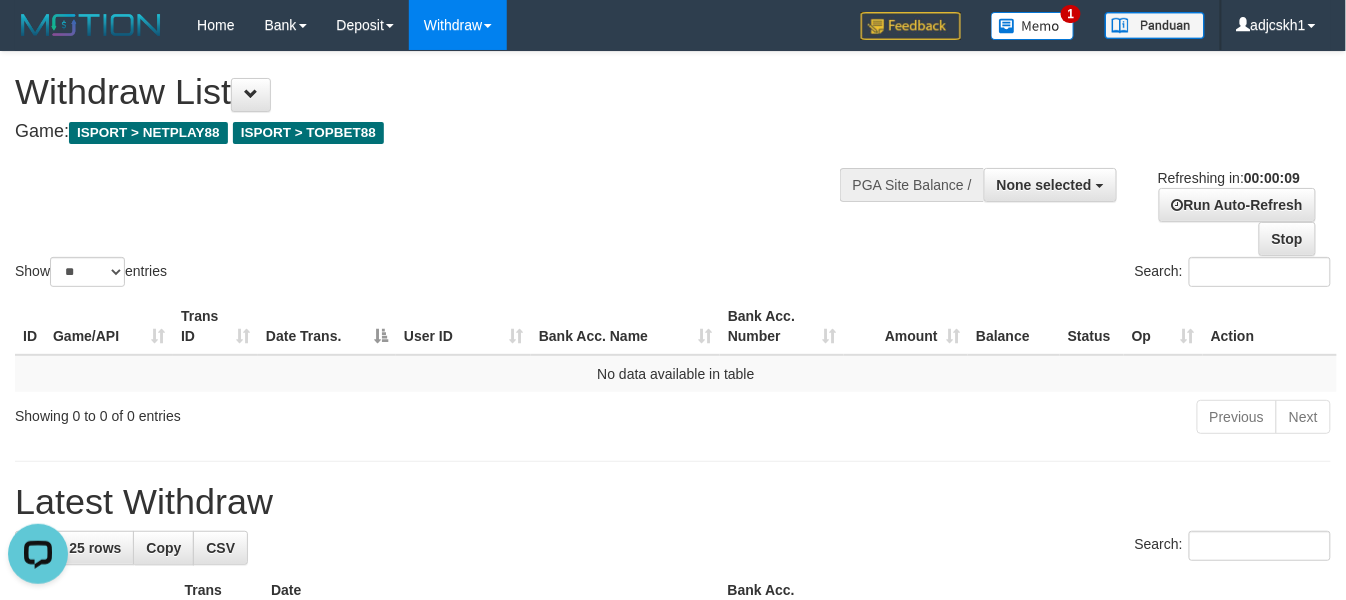 scroll, scrollTop: 0, scrollLeft: 0, axis: both 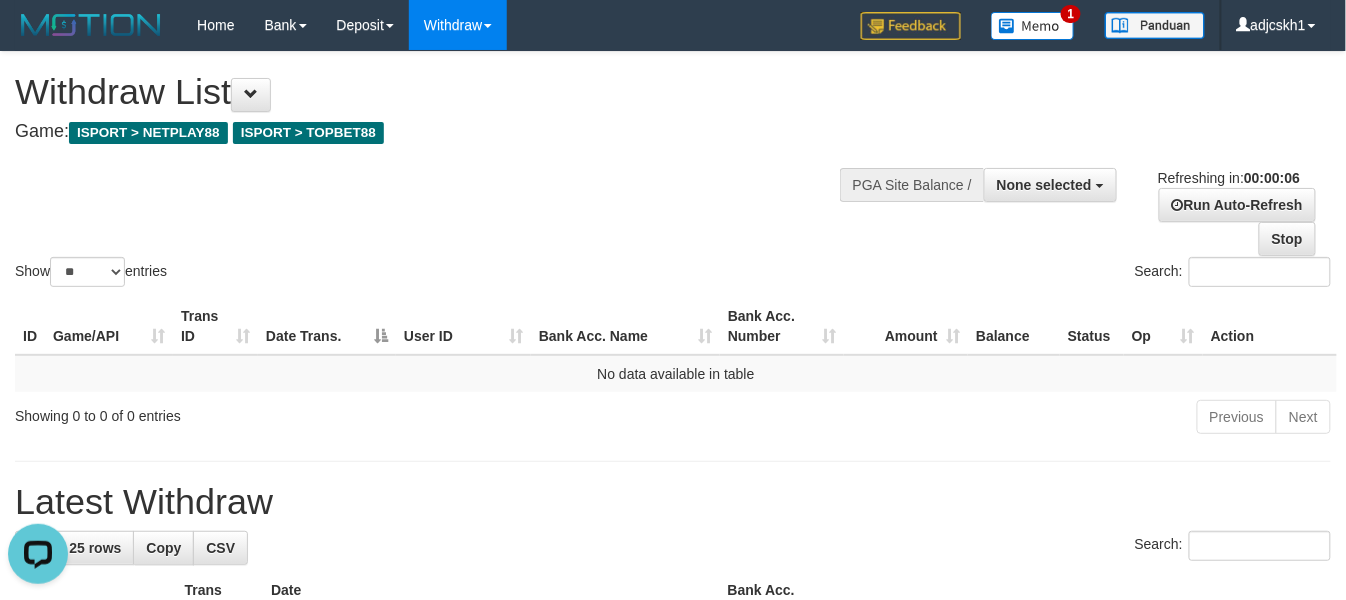 click on "Show  ** ** ** ***  entries Search:" at bounding box center [673, 171] 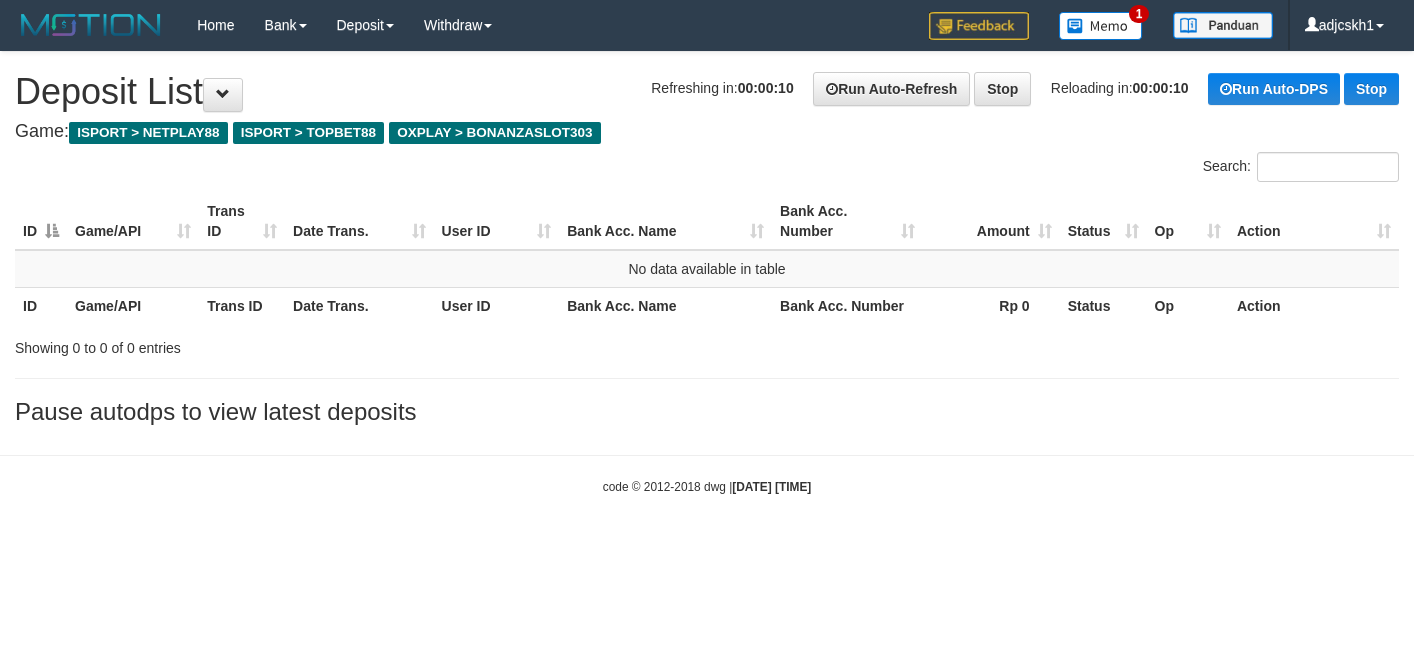 scroll, scrollTop: 0, scrollLeft: 0, axis: both 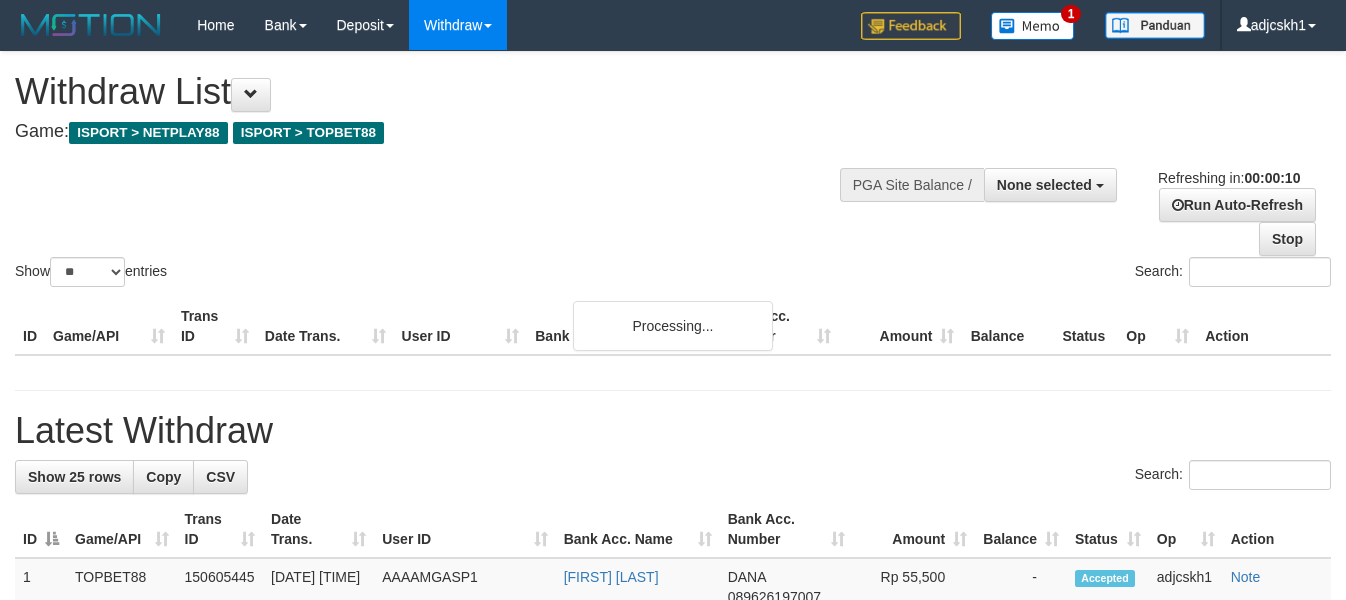 select 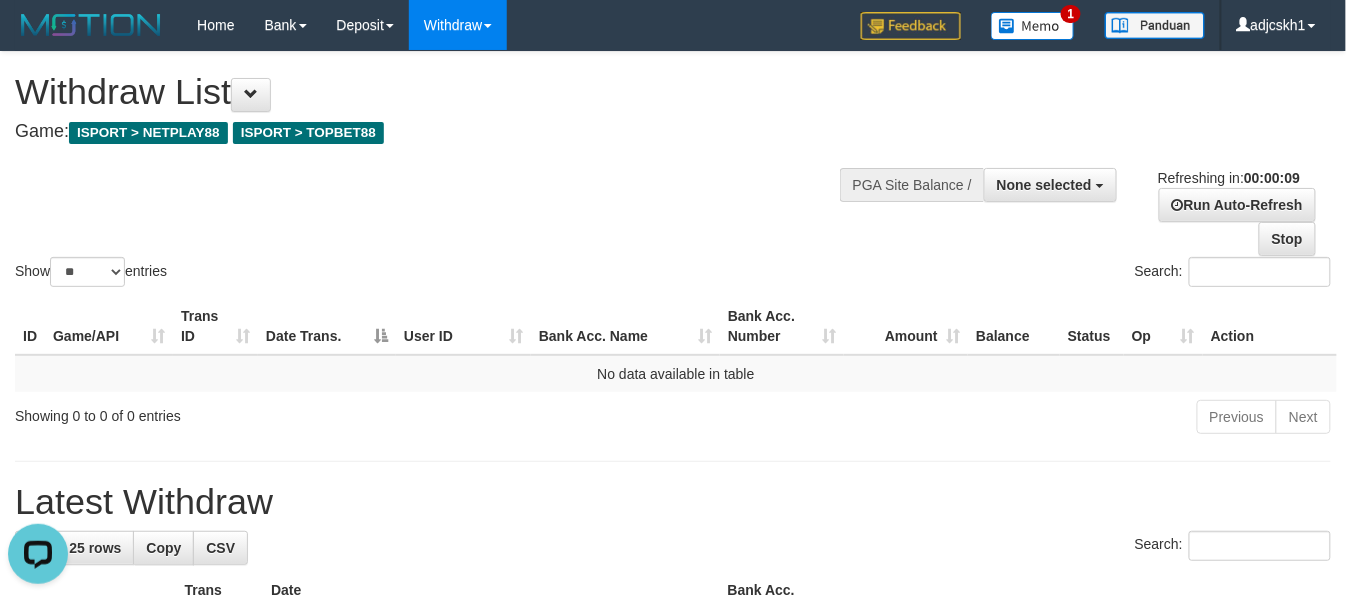 scroll, scrollTop: 0, scrollLeft: 0, axis: both 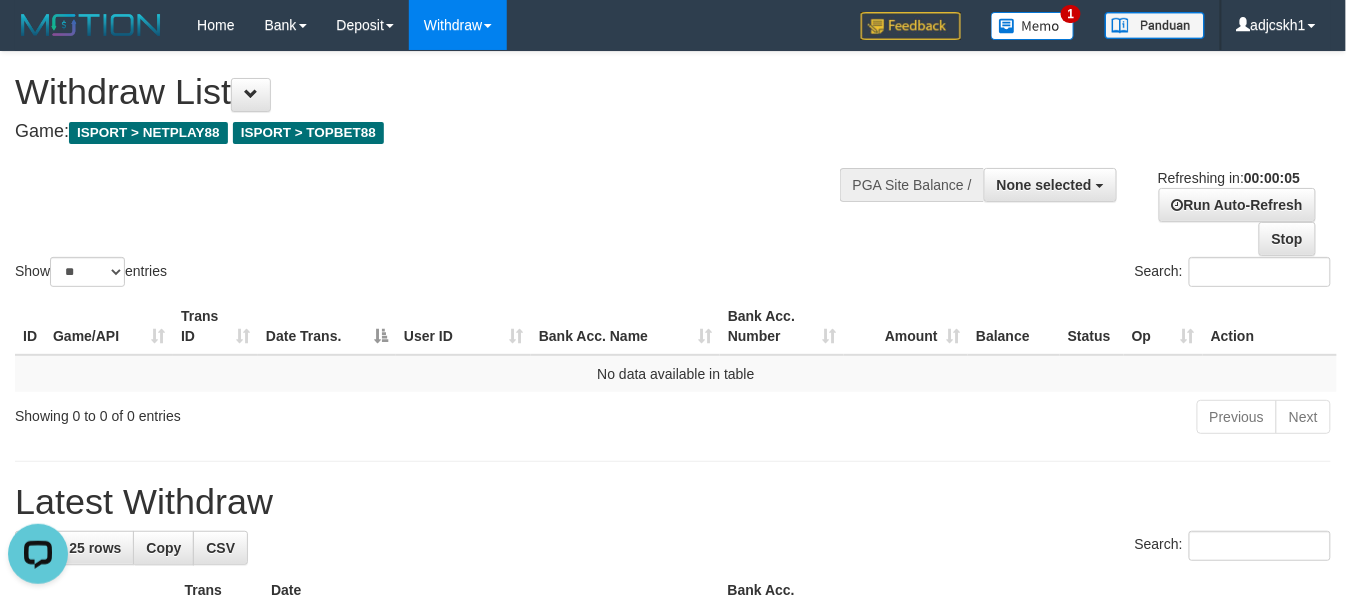 click on "Show  ** ** ** ***  entries Search:" at bounding box center (673, 171) 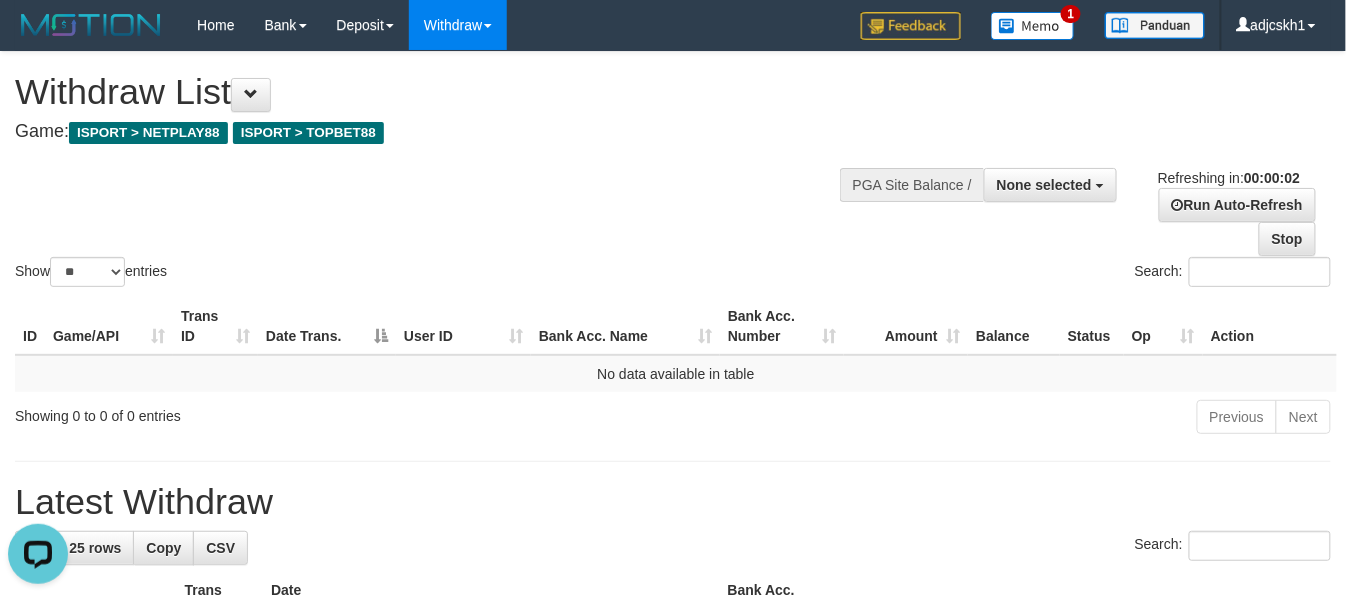 click on "Show  ** ** ** ***  entries Search:" at bounding box center [673, 171] 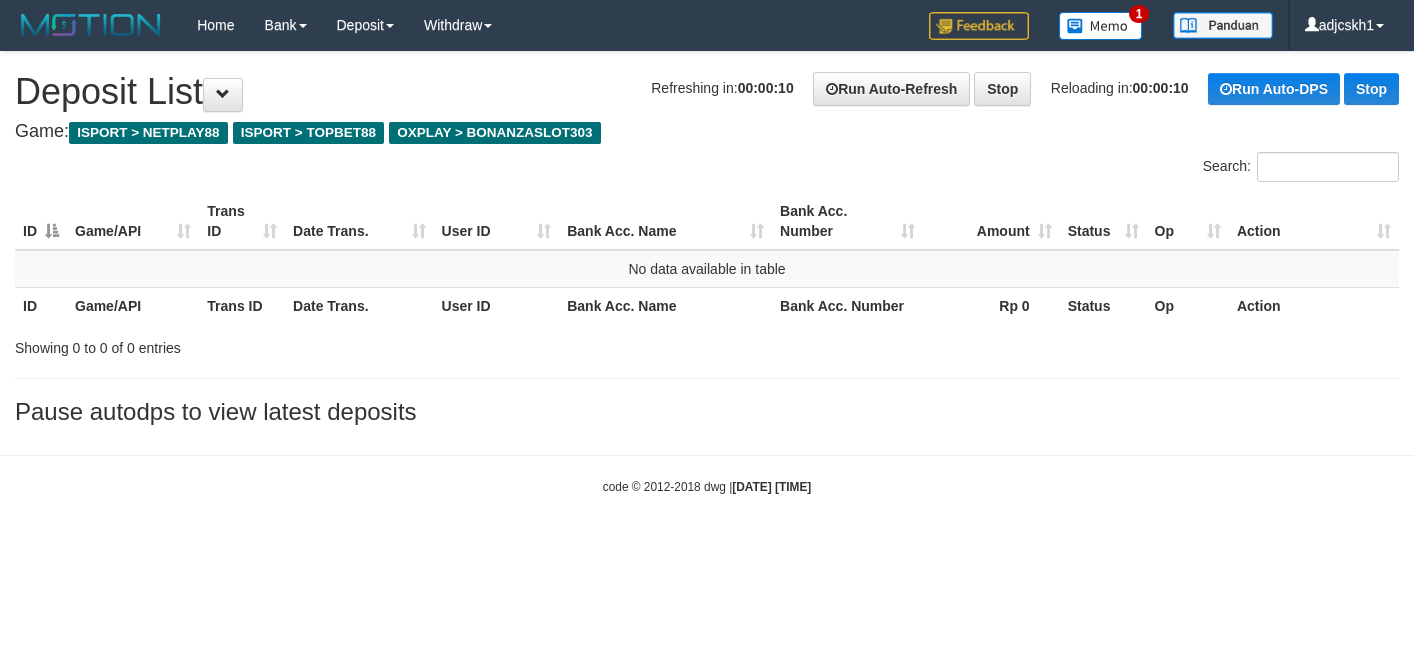 scroll, scrollTop: 0, scrollLeft: 0, axis: both 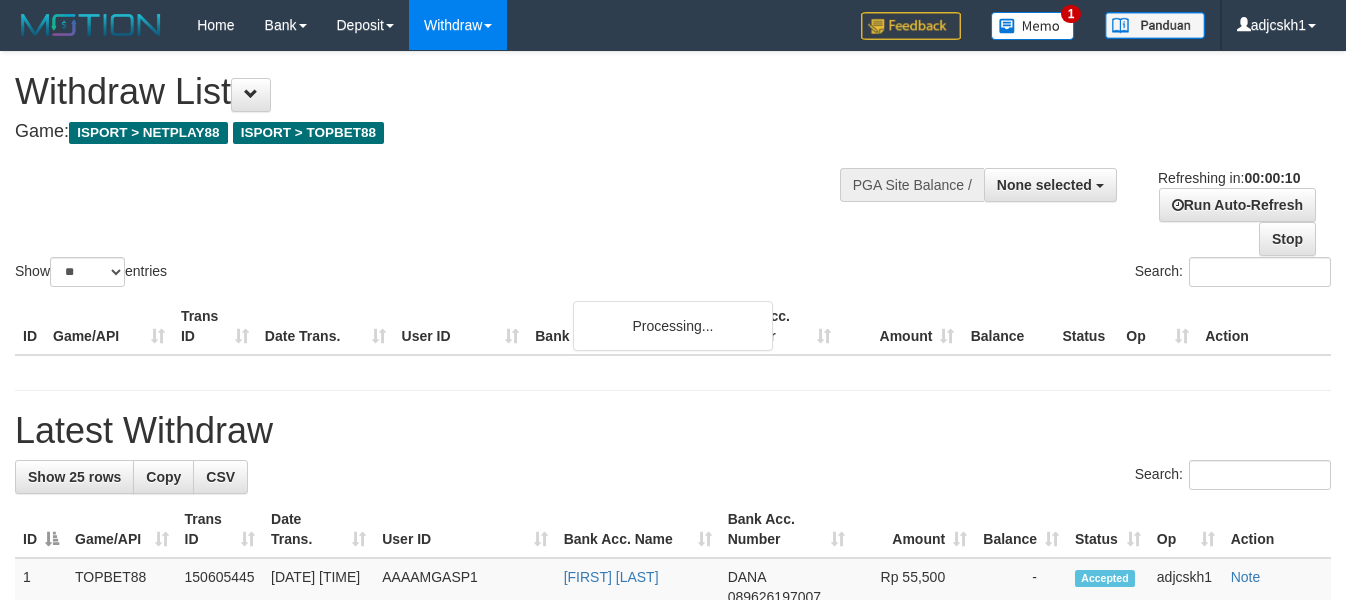 select 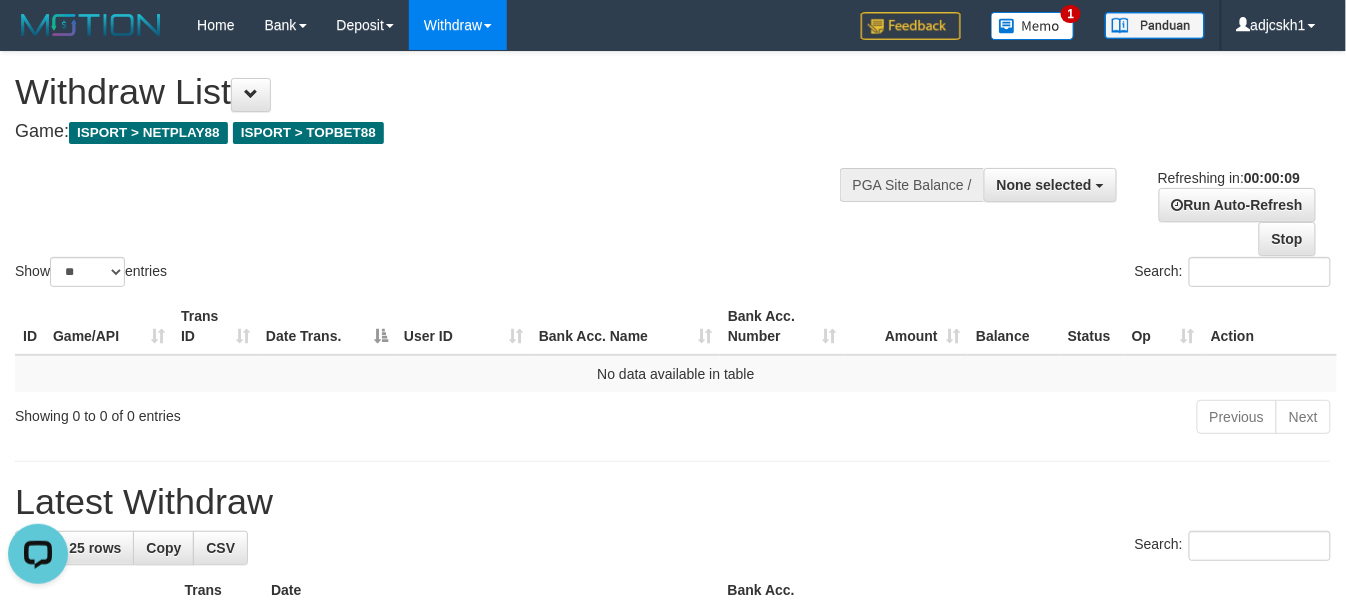 scroll, scrollTop: 0, scrollLeft: 0, axis: both 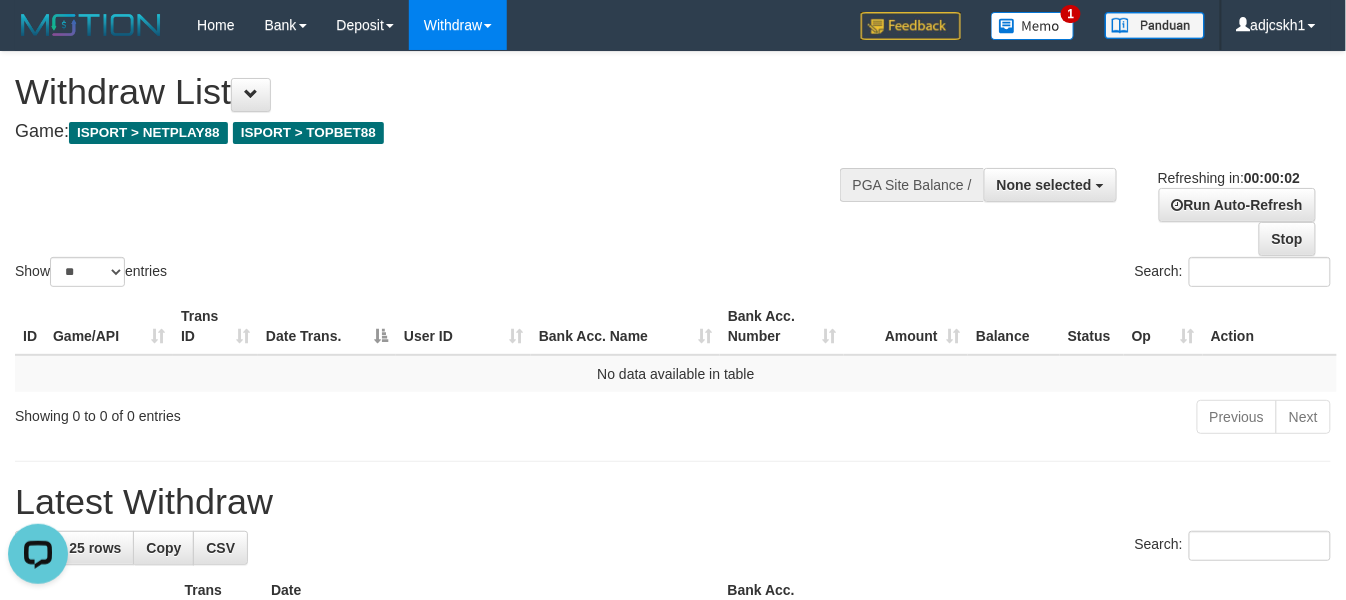 click on "Search:" at bounding box center (1009, 274) 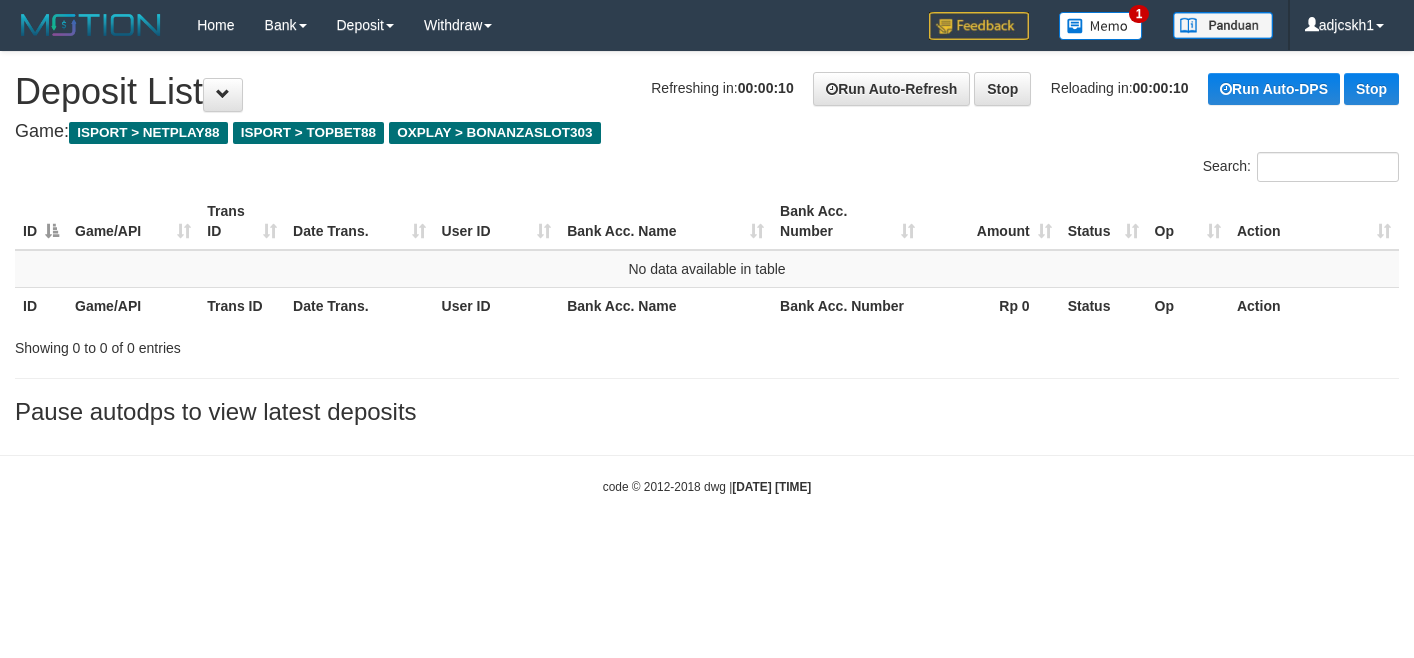 scroll, scrollTop: 0, scrollLeft: 0, axis: both 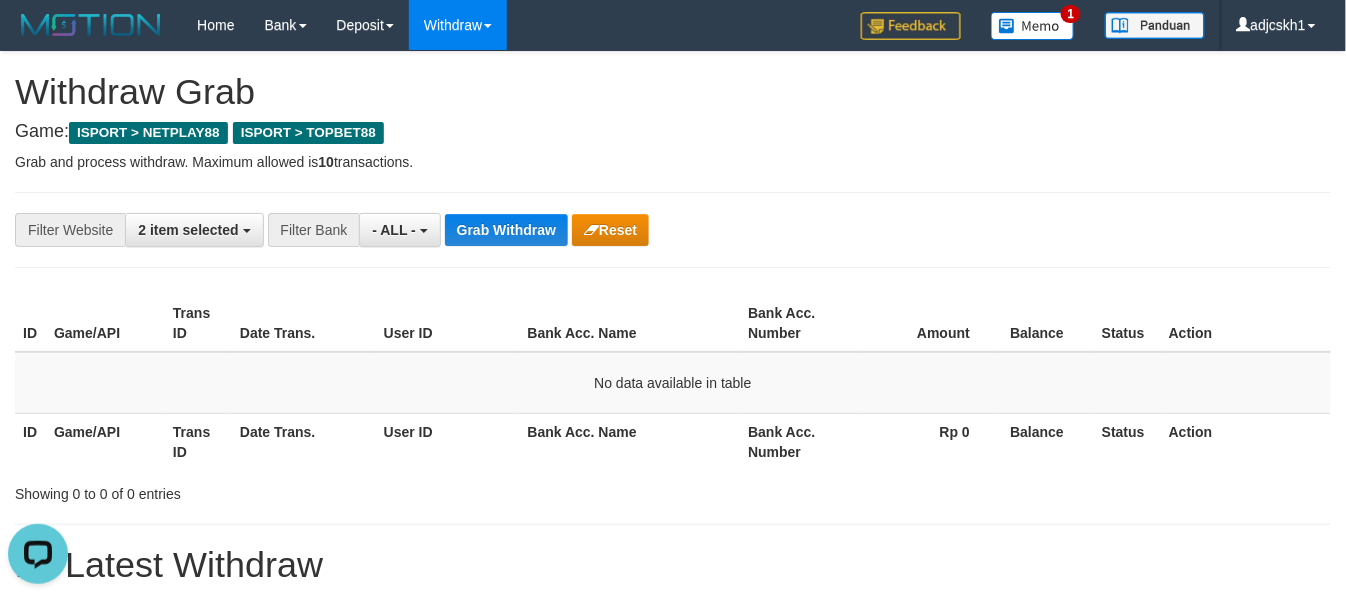 click on "**********" at bounding box center (561, 230) 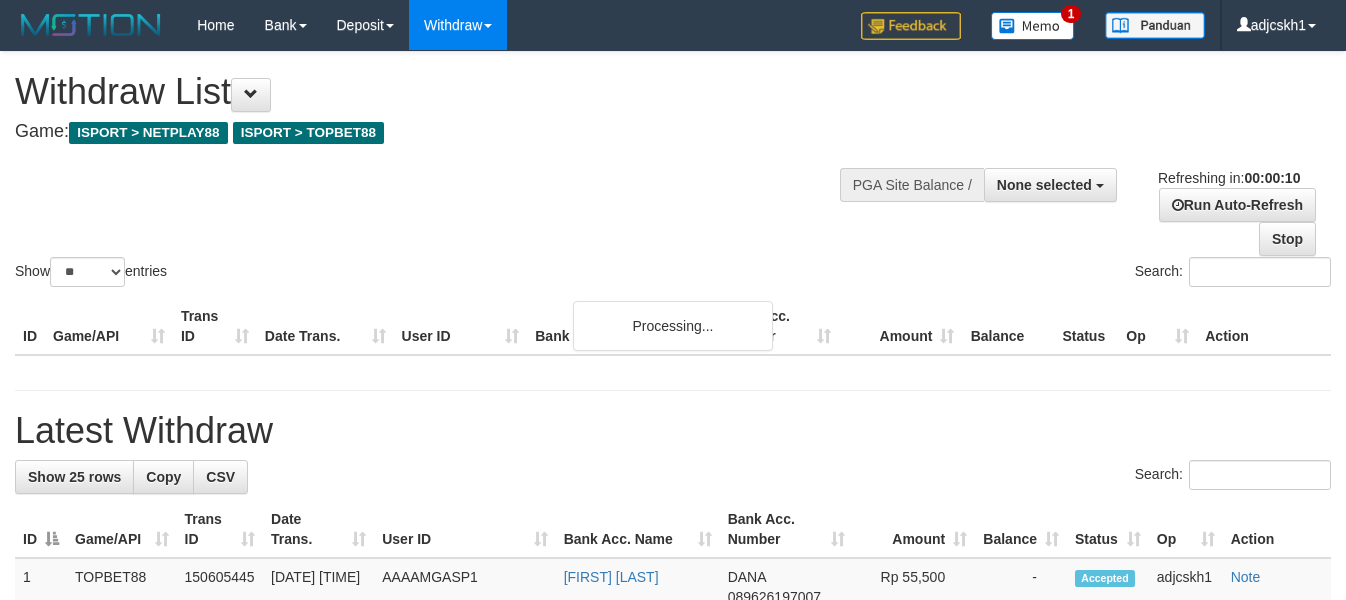 select 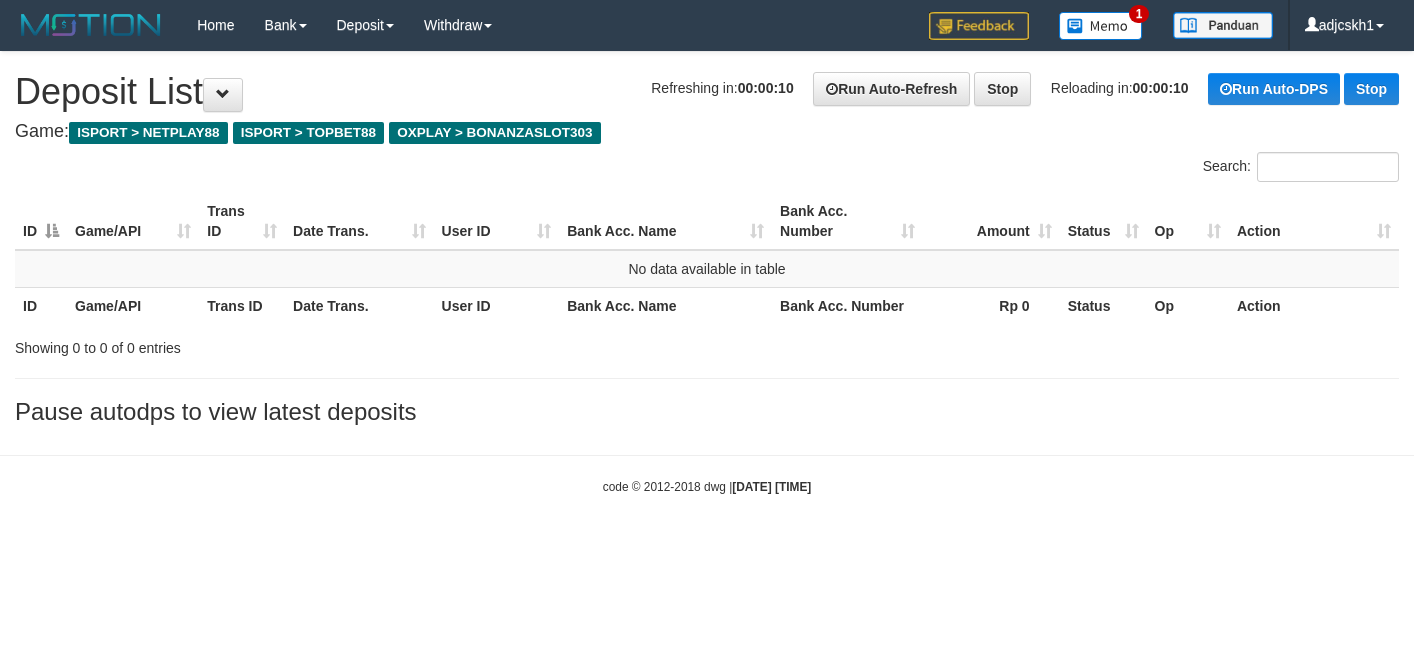 scroll, scrollTop: 0, scrollLeft: 0, axis: both 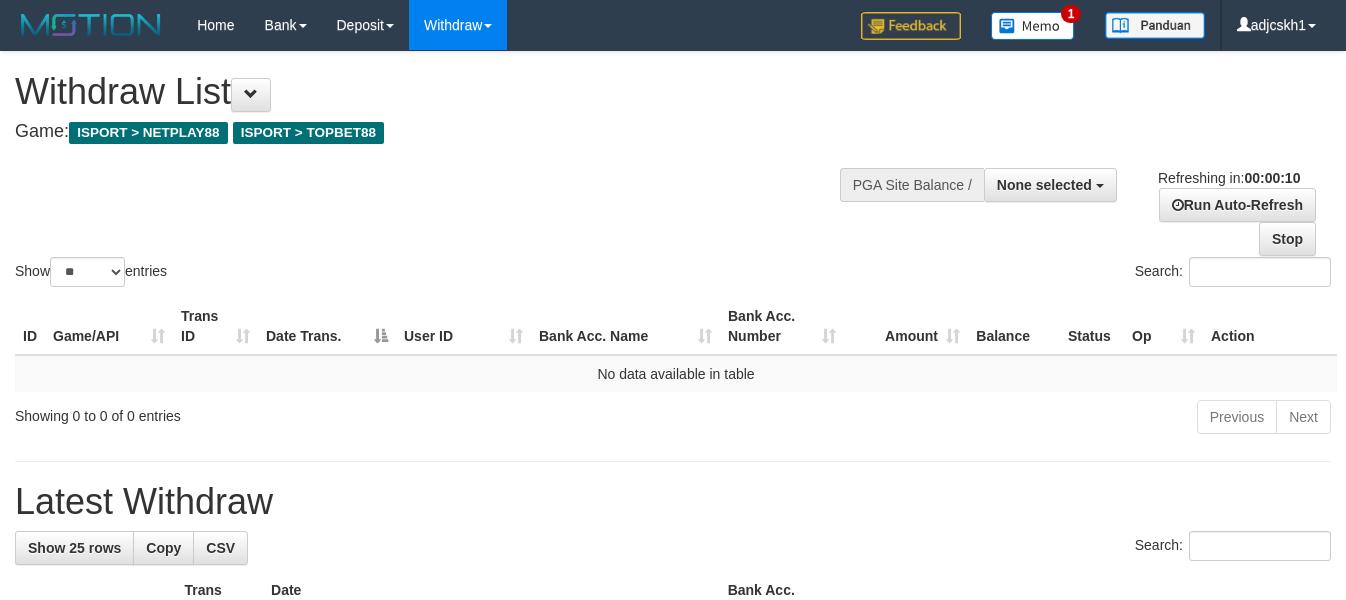 select 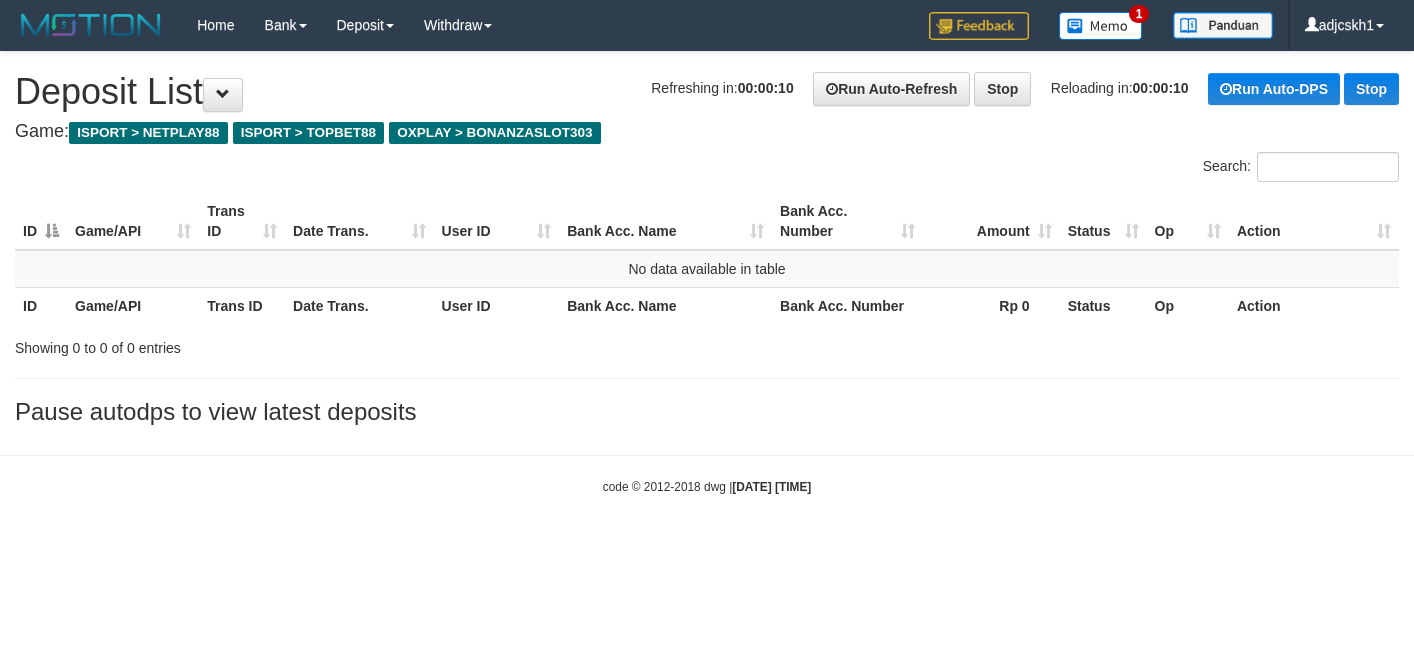 scroll, scrollTop: 0, scrollLeft: 0, axis: both 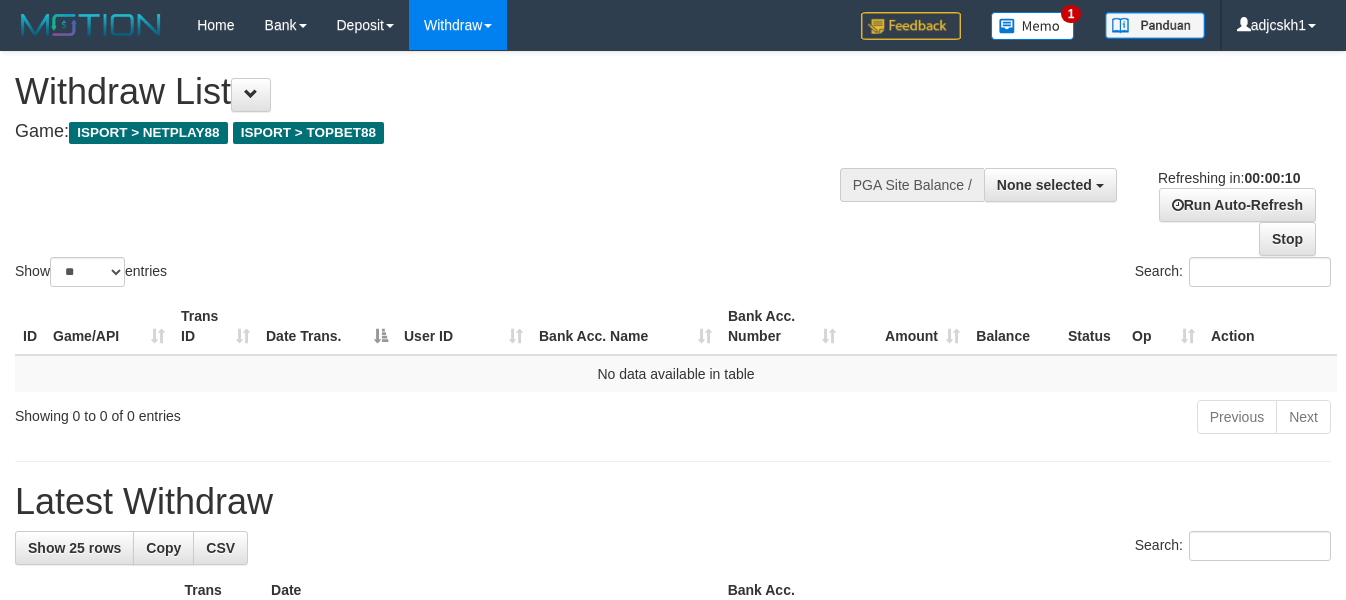 select 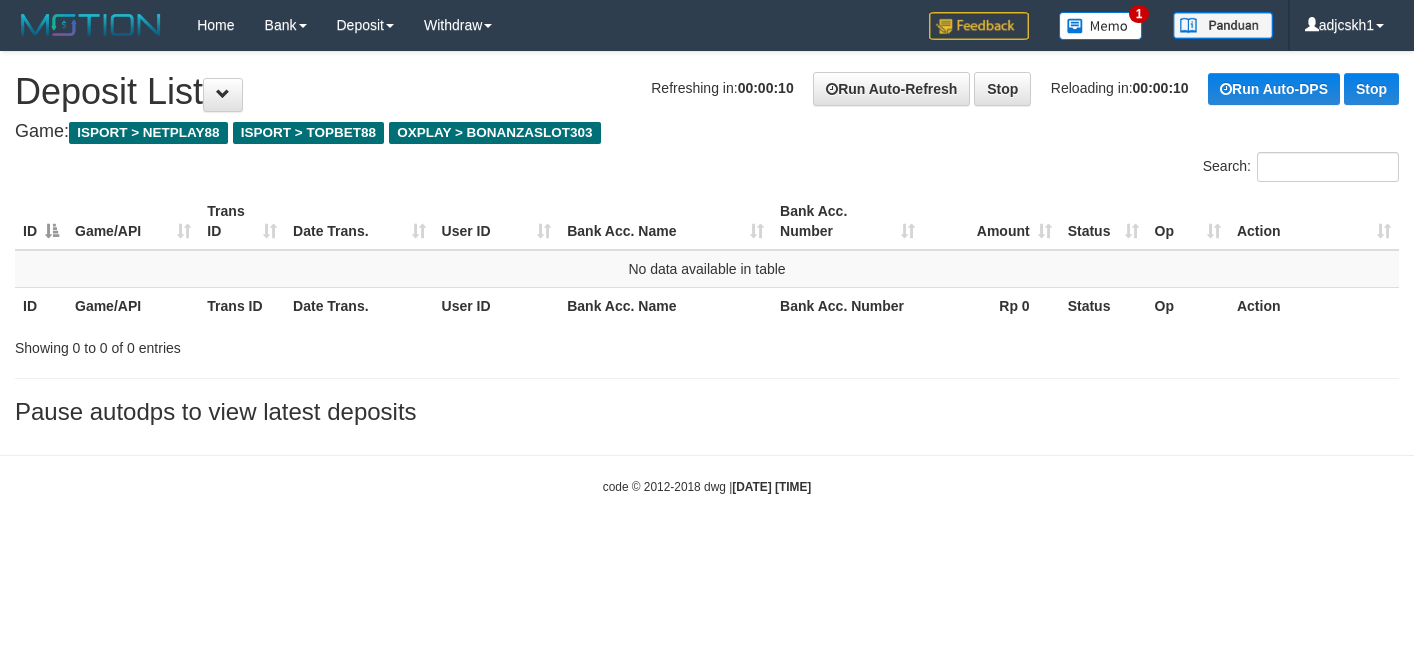 scroll, scrollTop: 0, scrollLeft: 0, axis: both 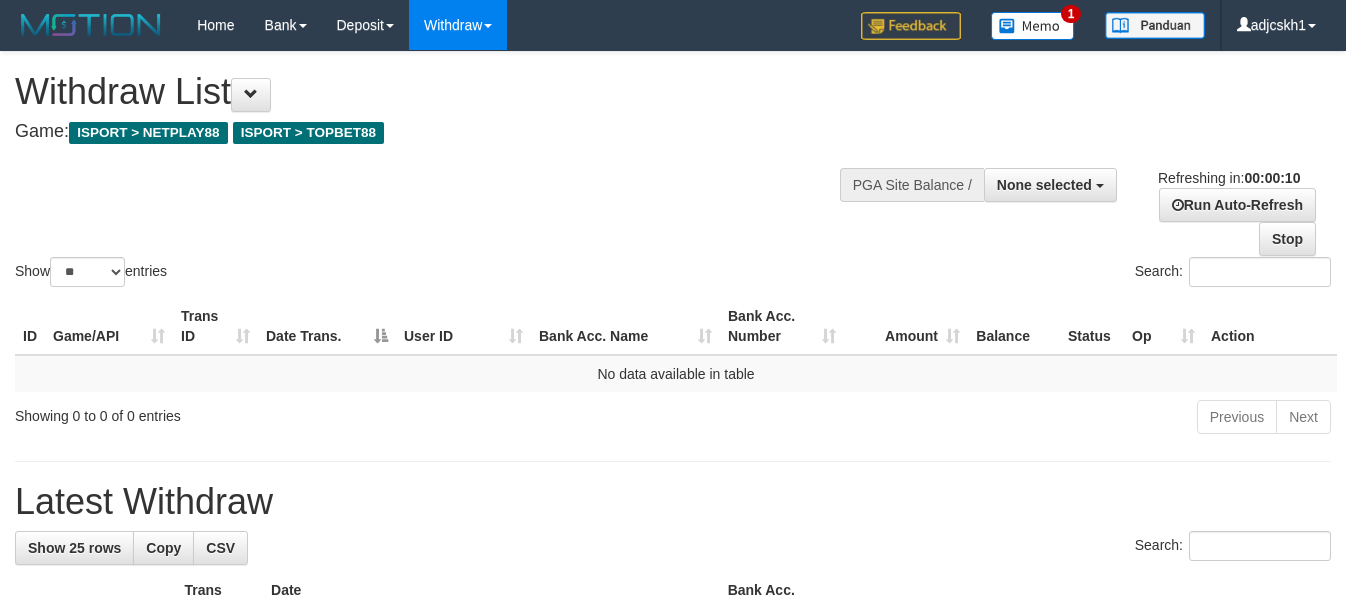 select 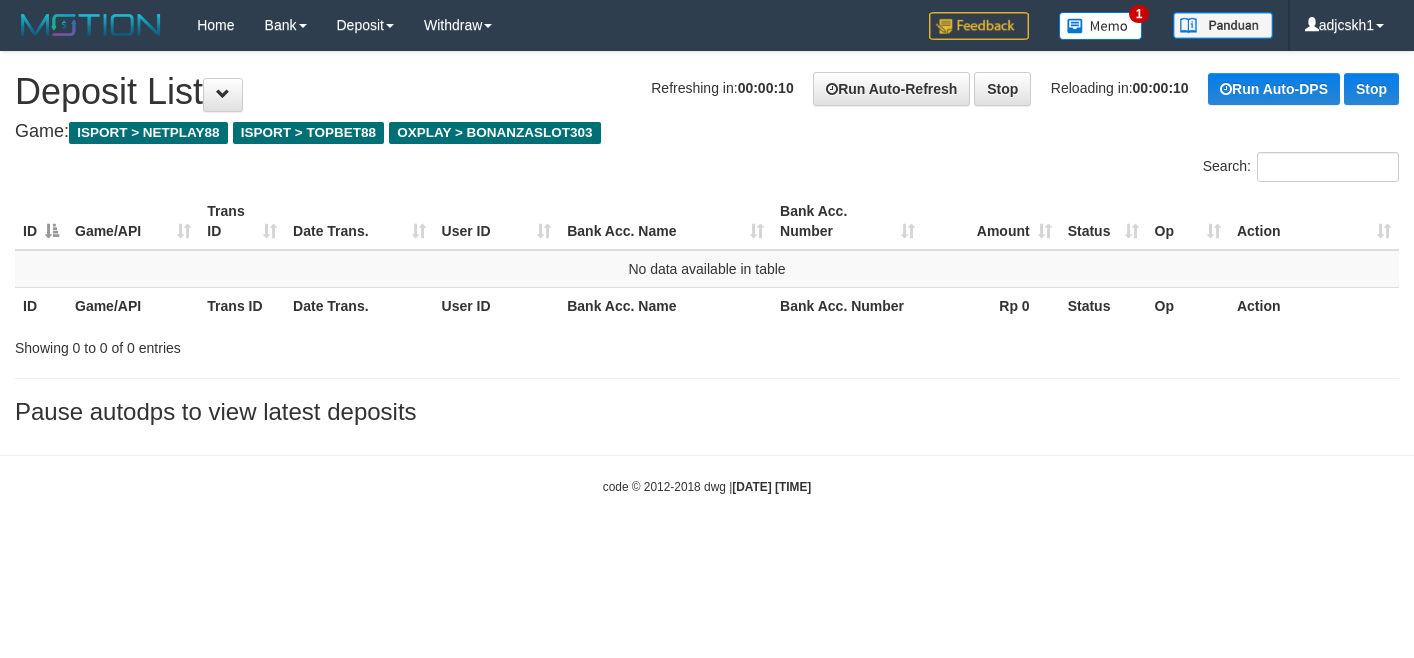 scroll, scrollTop: 0, scrollLeft: 0, axis: both 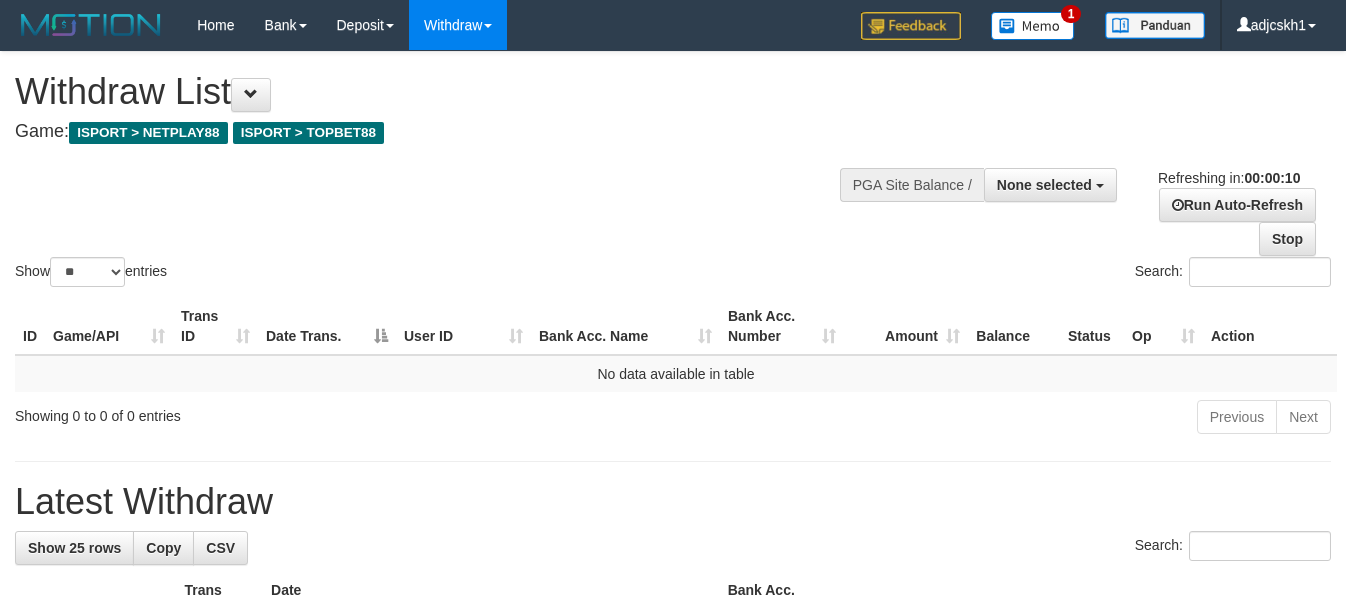 select 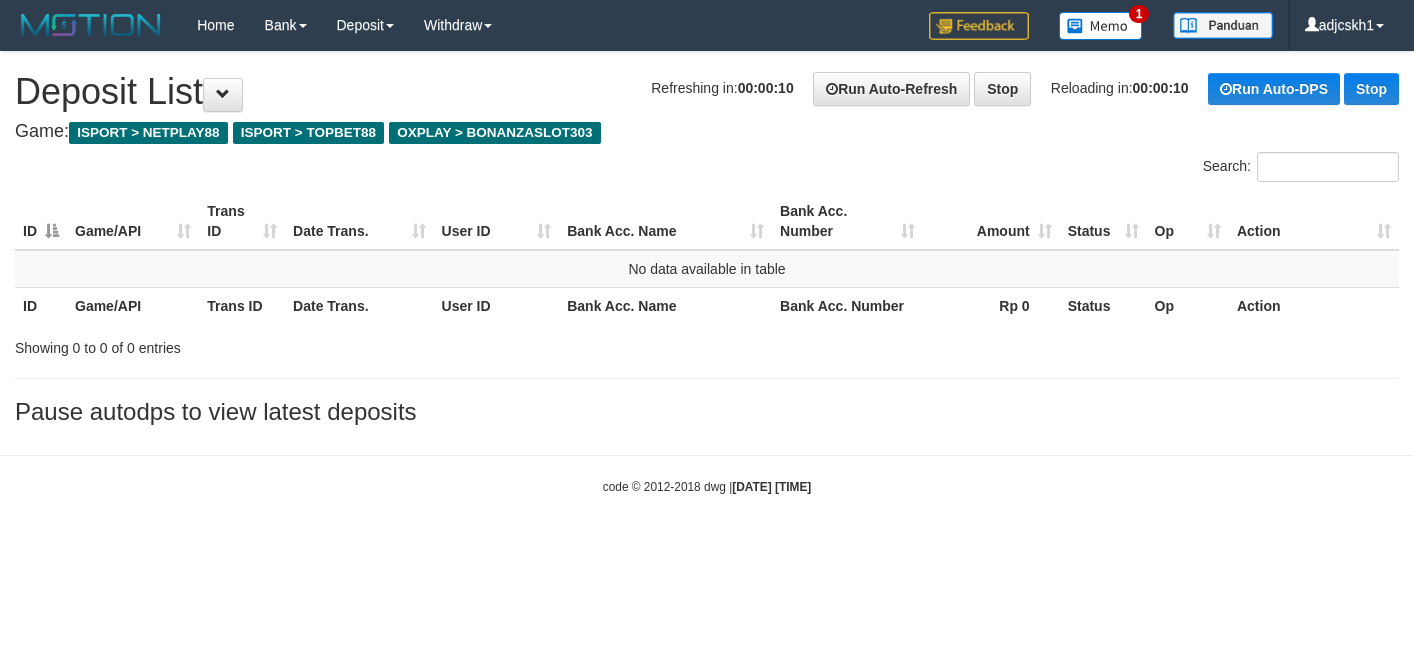 scroll, scrollTop: 0, scrollLeft: 0, axis: both 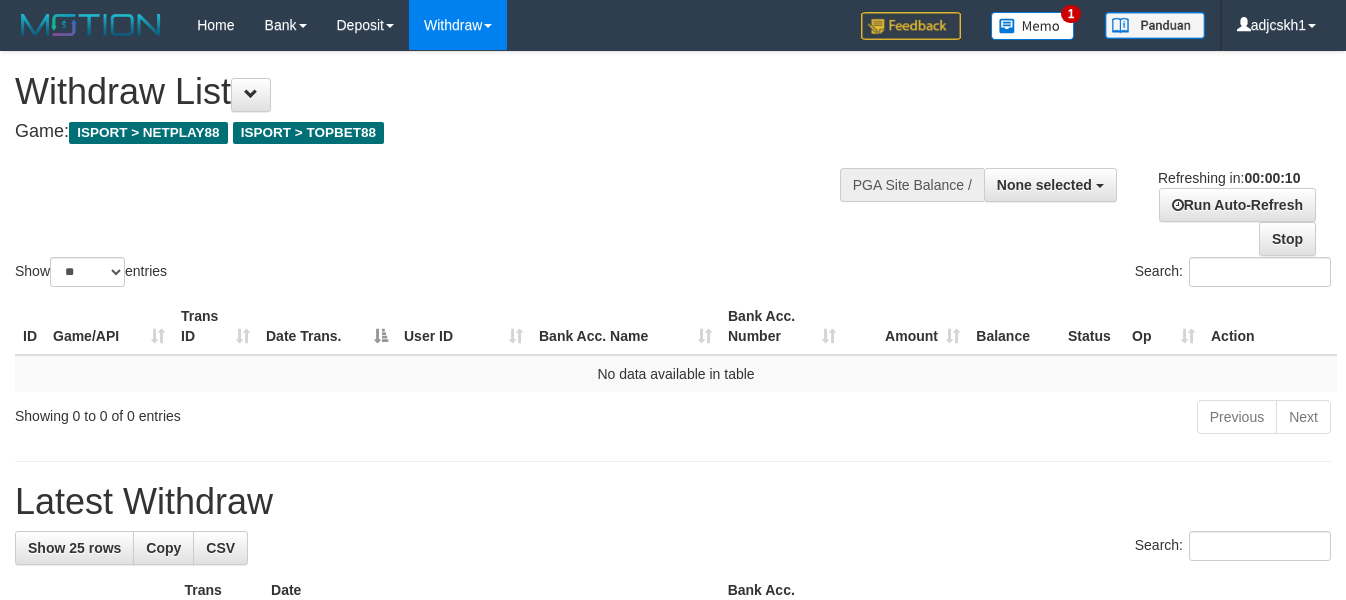 select 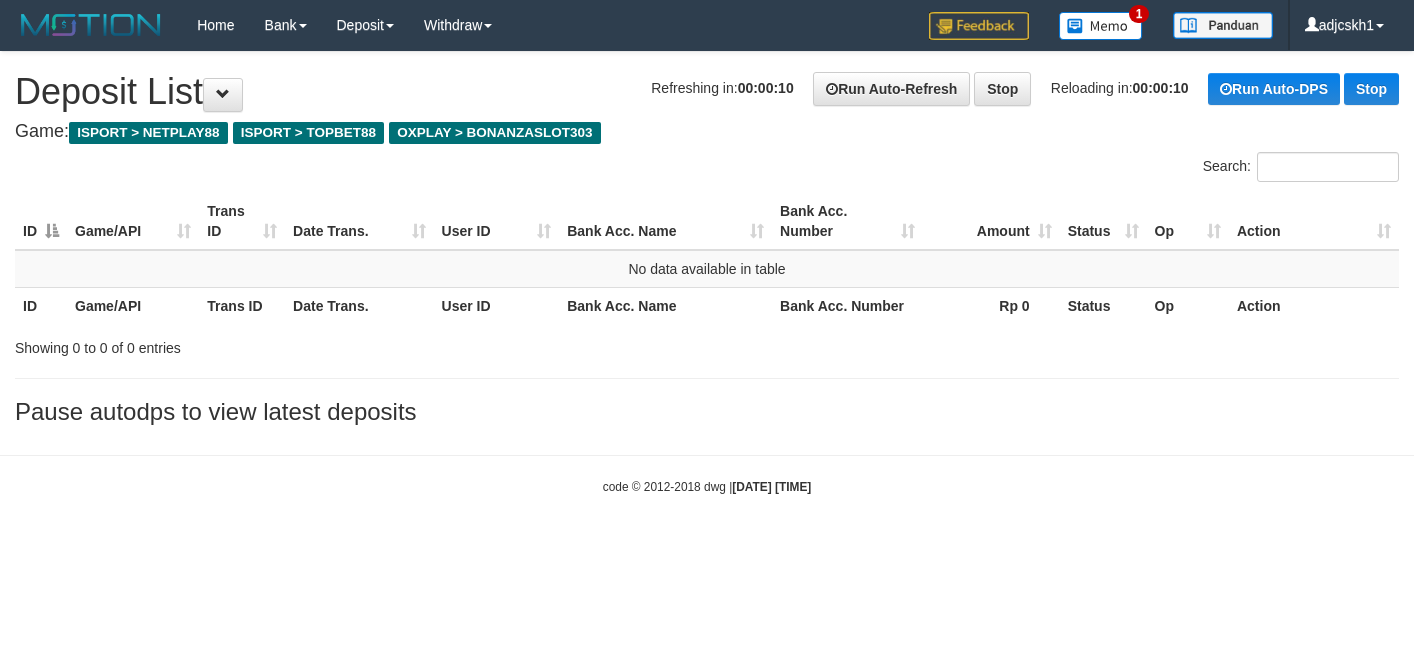 scroll, scrollTop: 0, scrollLeft: 0, axis: both 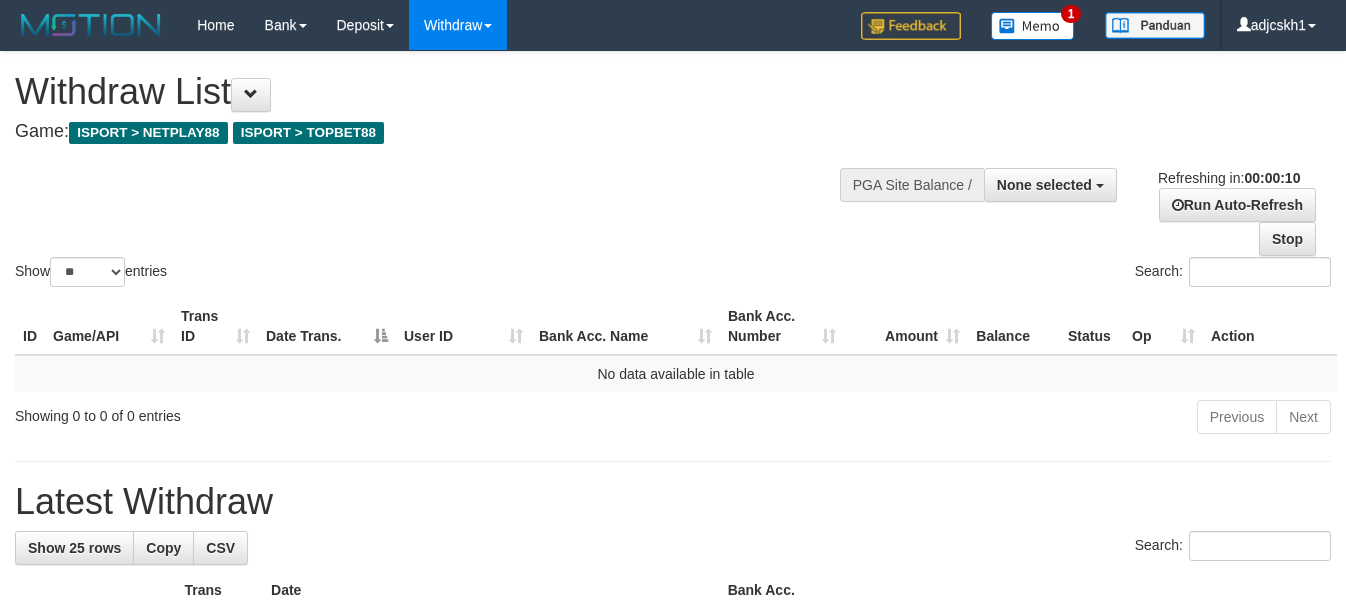 select 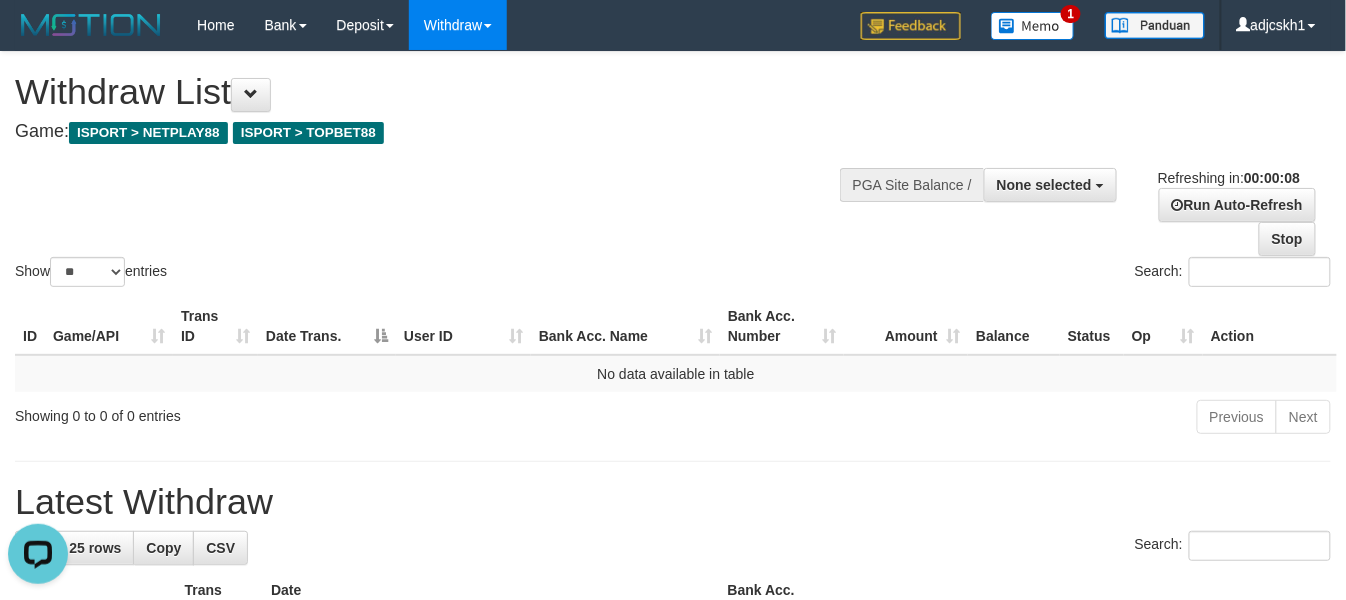 scroll, scrollTop: 0, scrollLeft: 0, axis: both 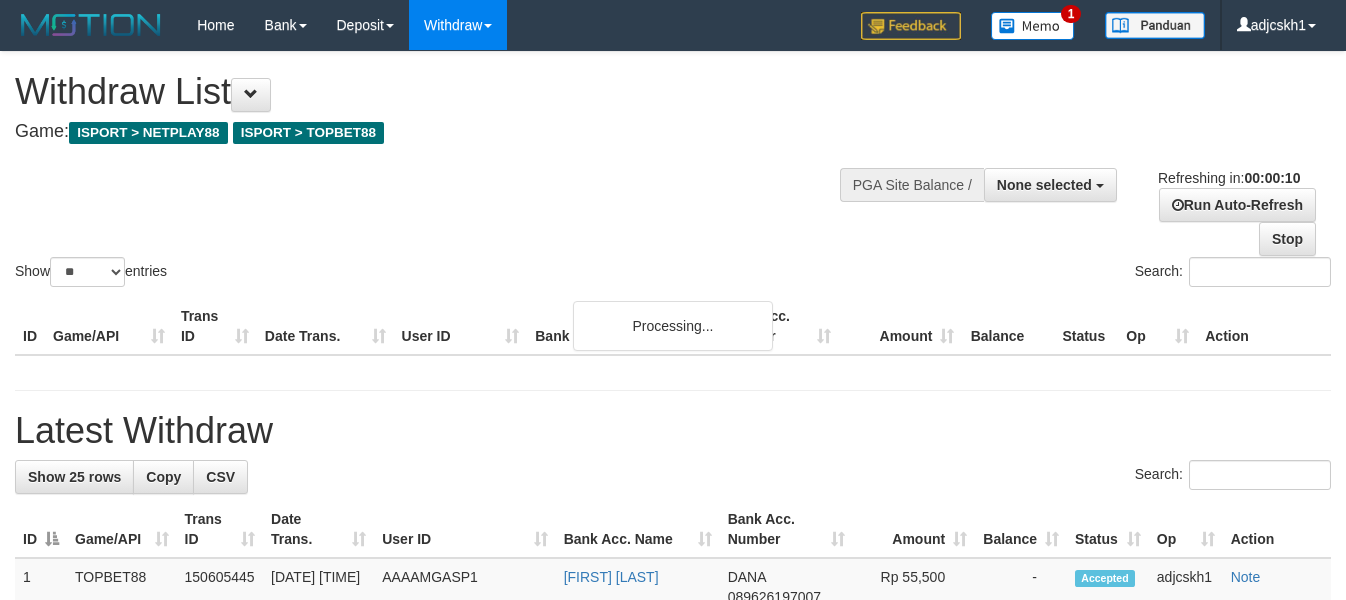 select 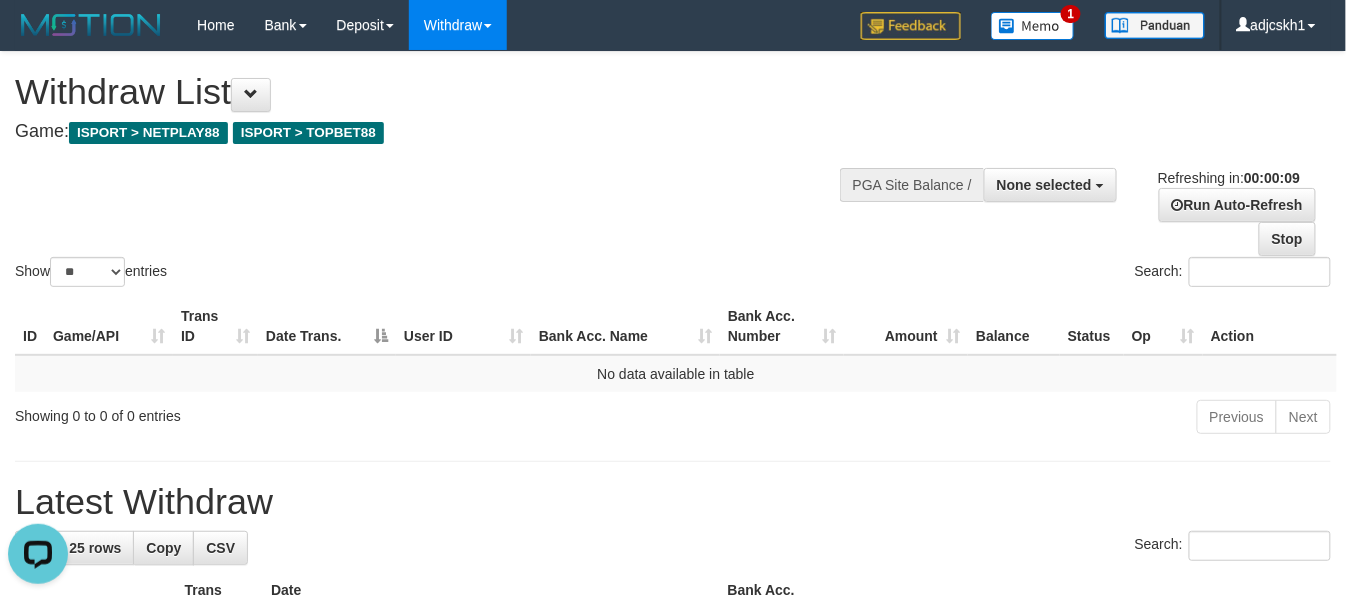 scroll, scrollTop: 0, scrollLeft: 0, axis: both 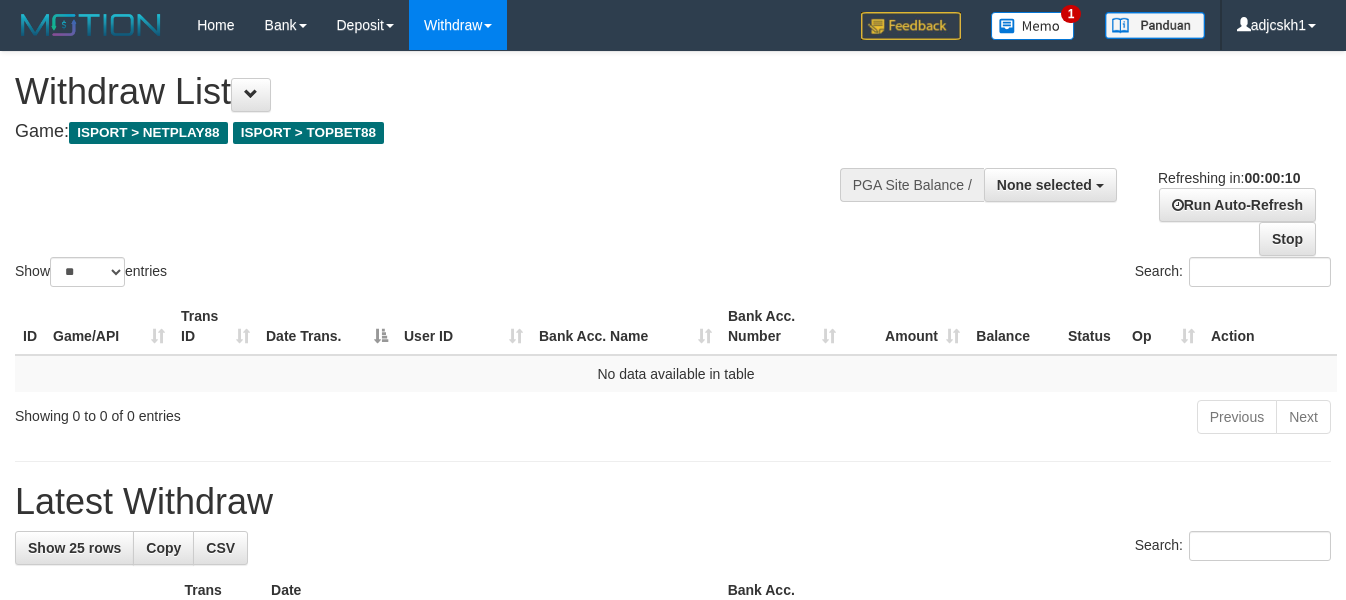 select 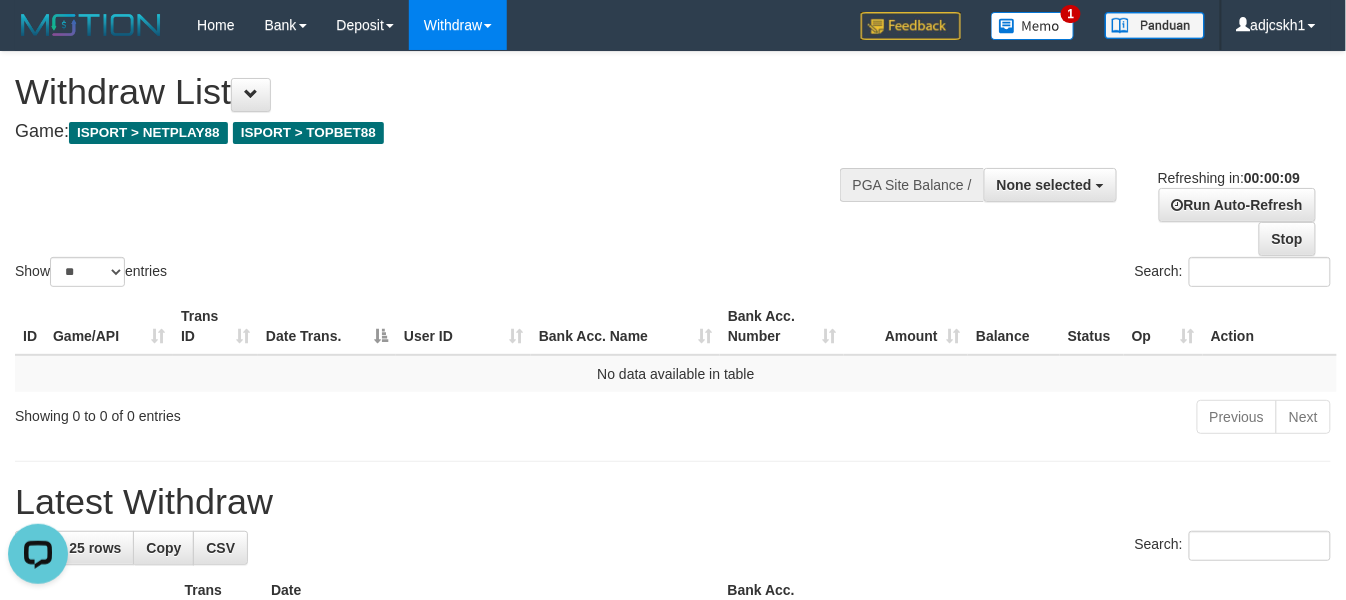 scroll, scrollTop: 0, scrollLeft: 0, axis: both 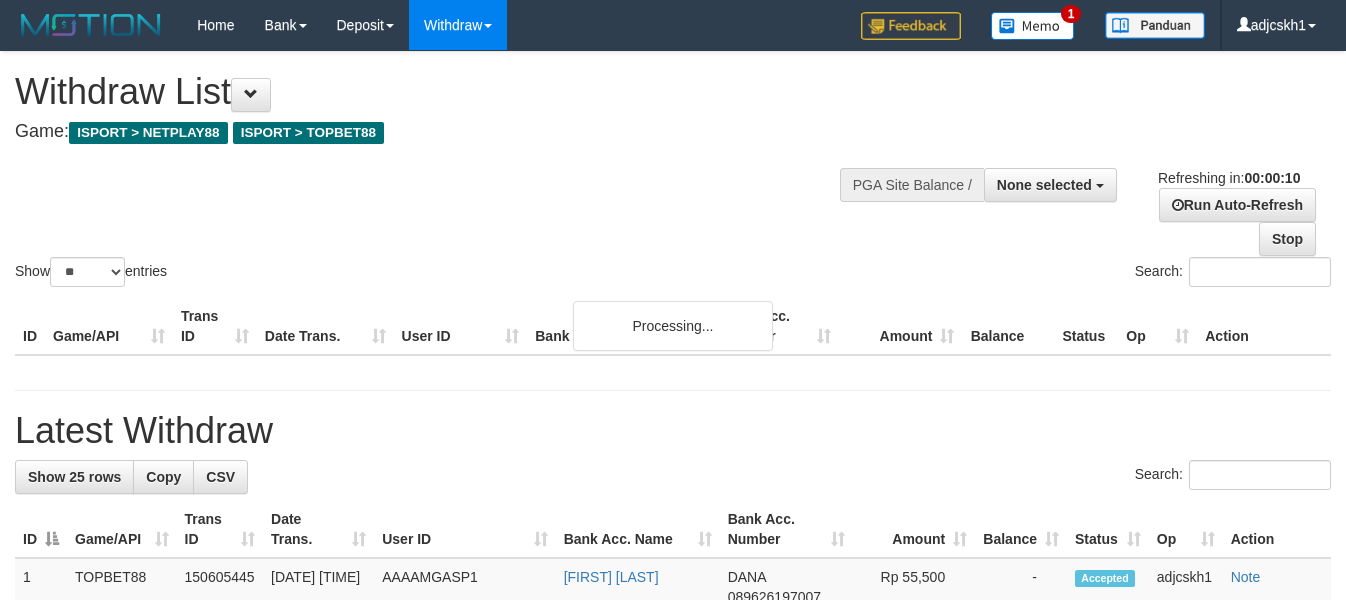 select 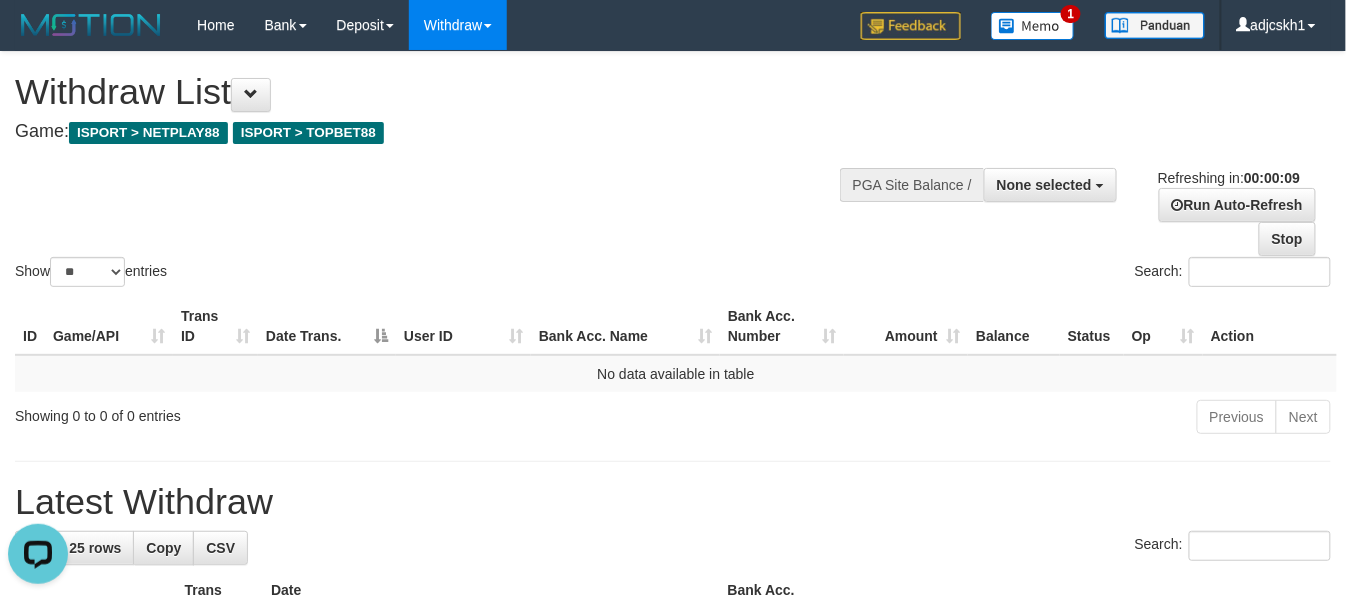 scroll, scrollTop: 0, scrollLeft: 0, axis: both 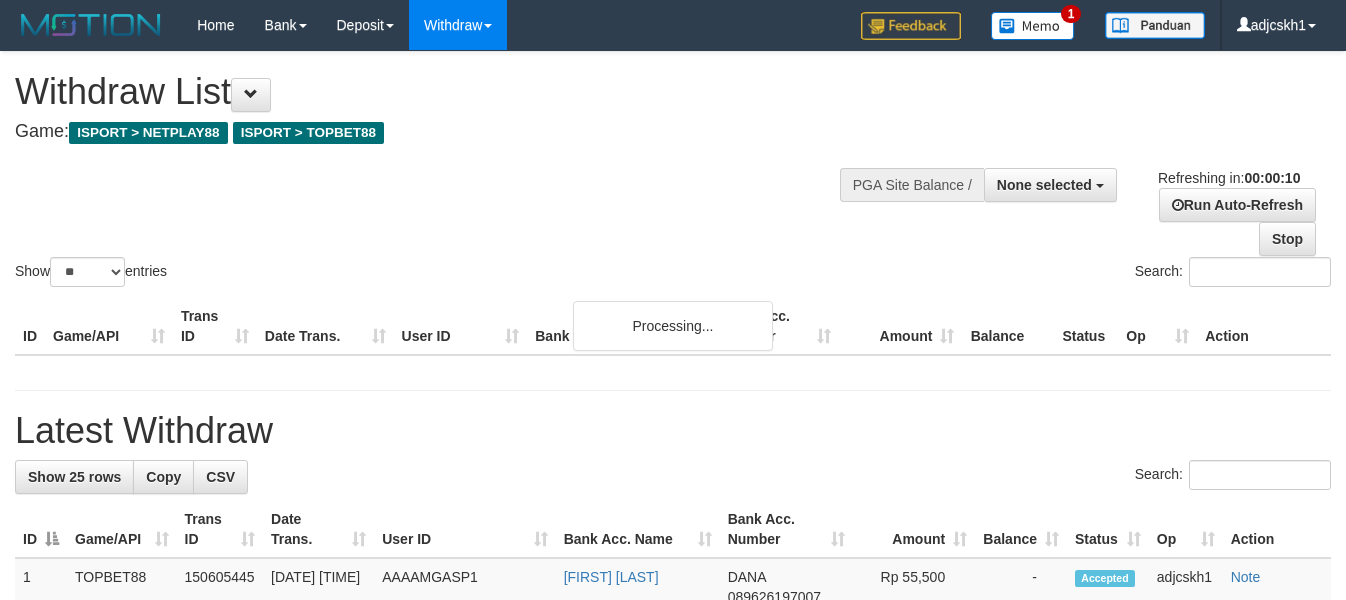 select 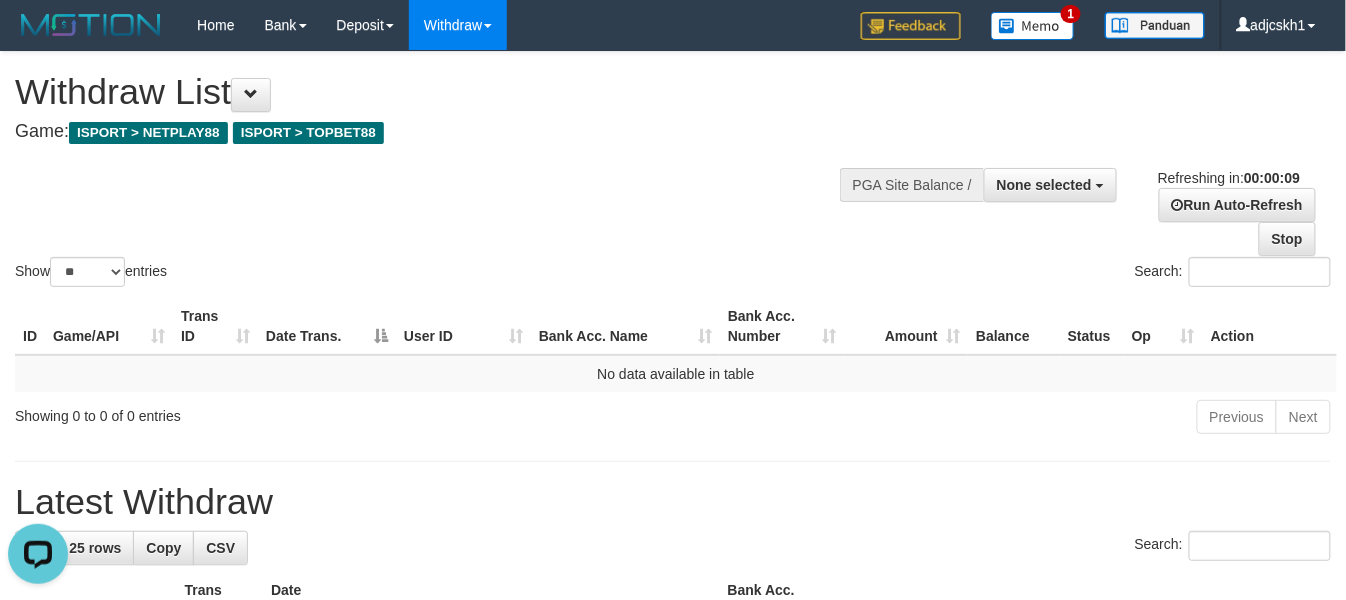 scroll, scrollTop: 0, scrollLeft: 0, axis: both 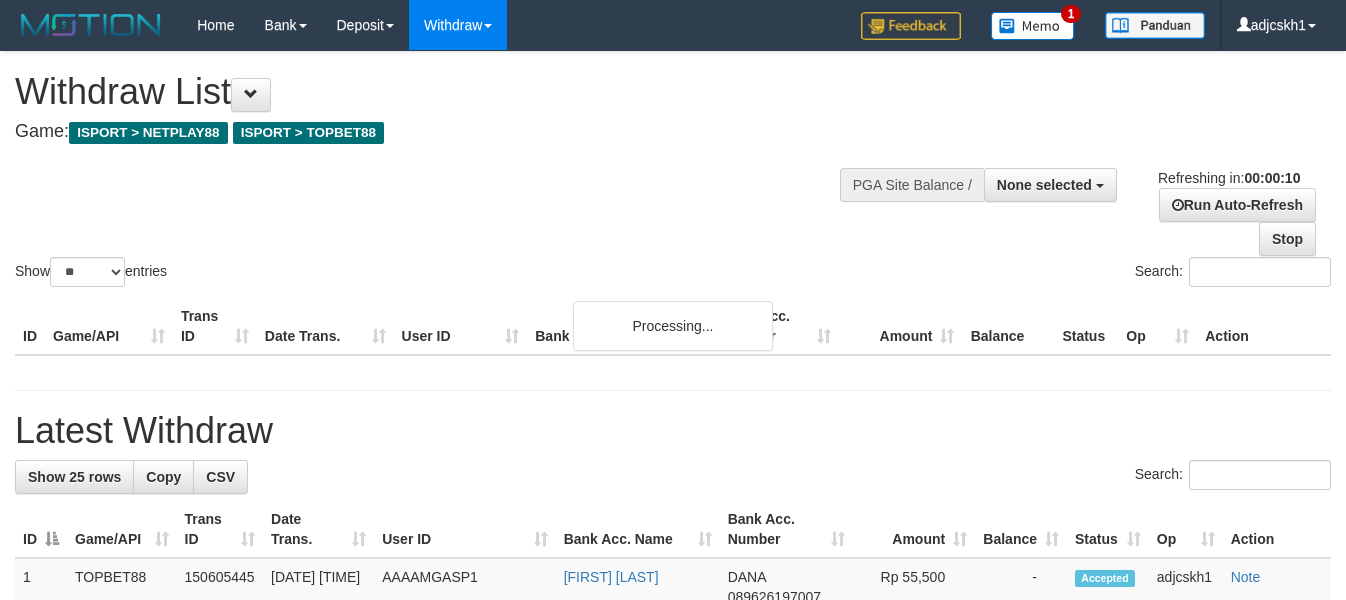 select 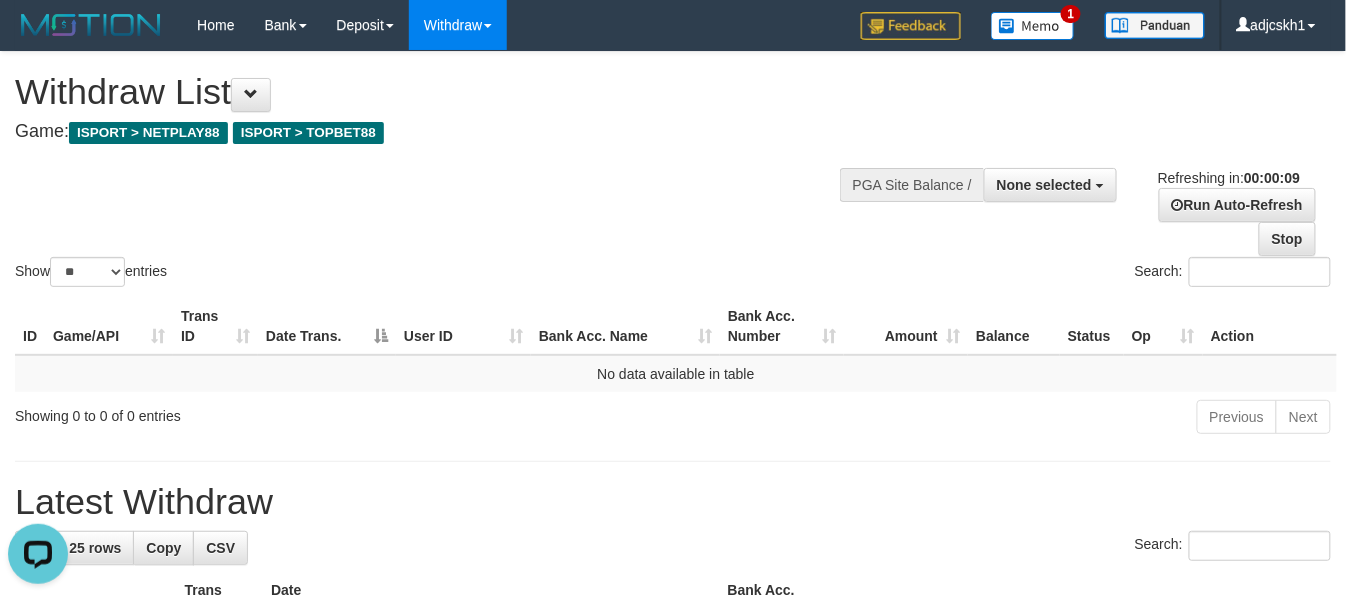 scroll, scrollTop: 0, scrollLeft: 0, axis: both 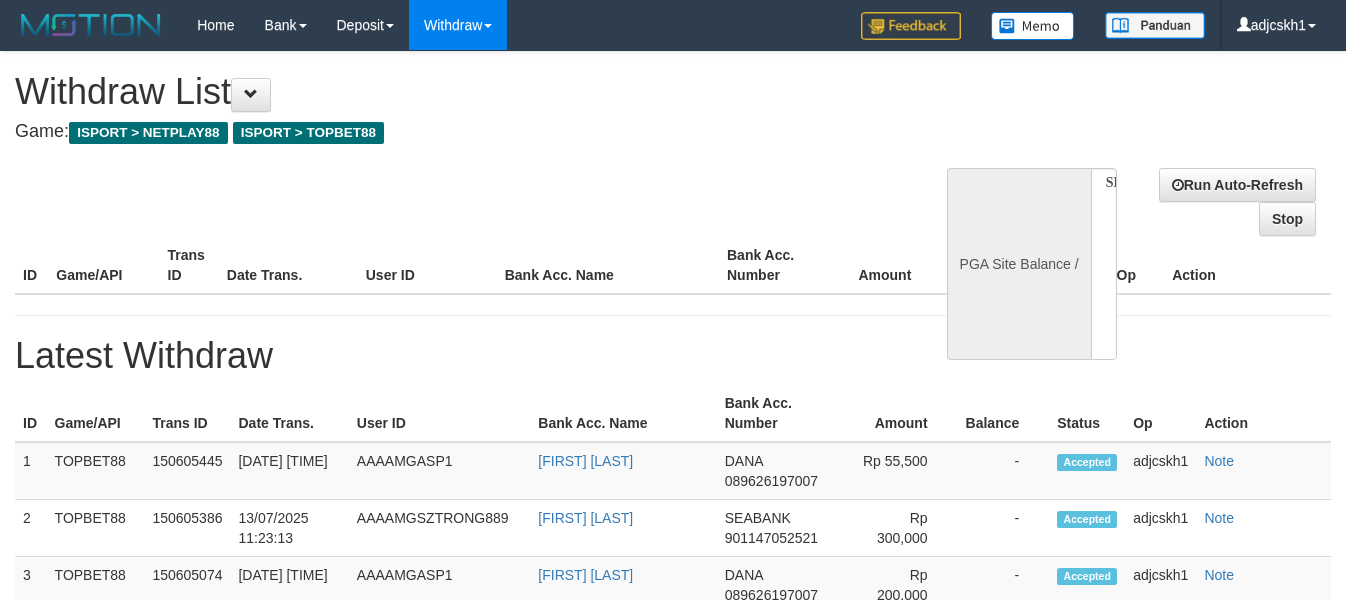 select 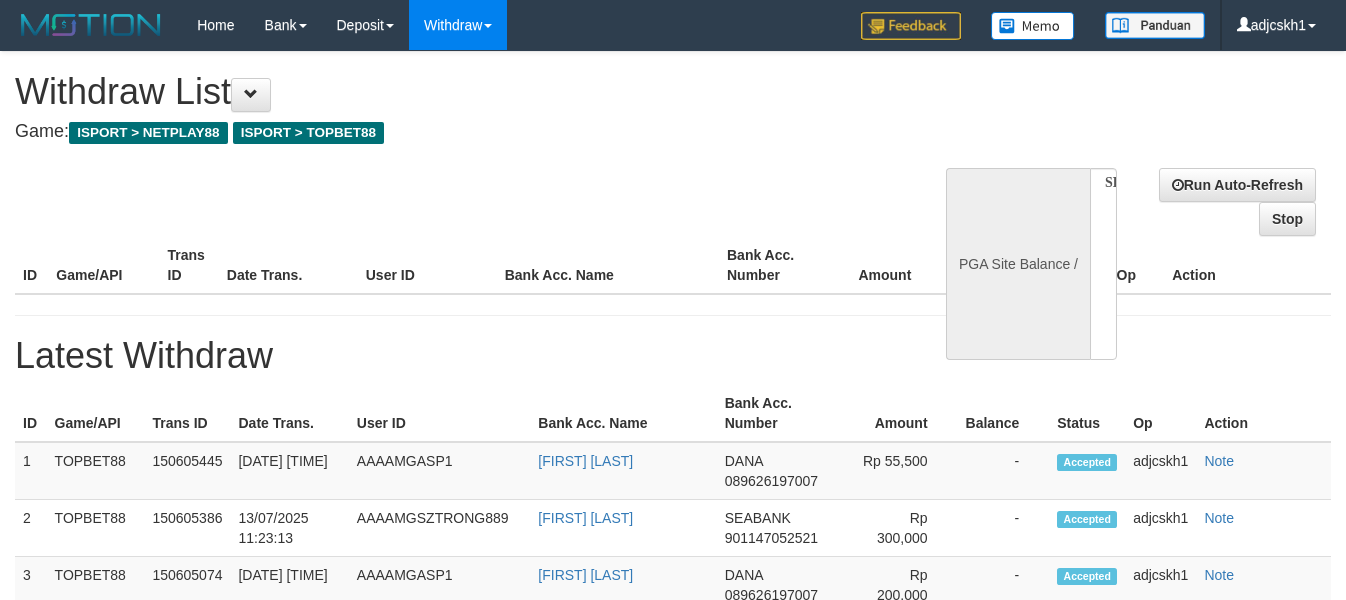 scroll, scrollTop: 0, scrollLeft: 0, axis: both 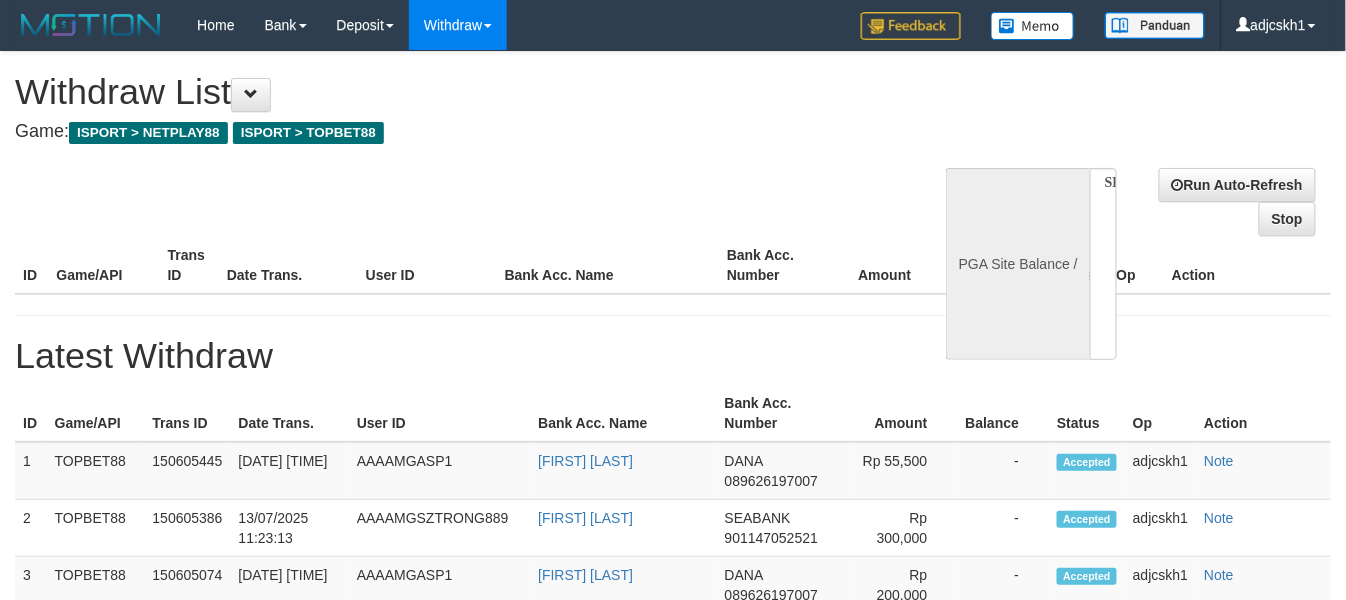 select on "**" 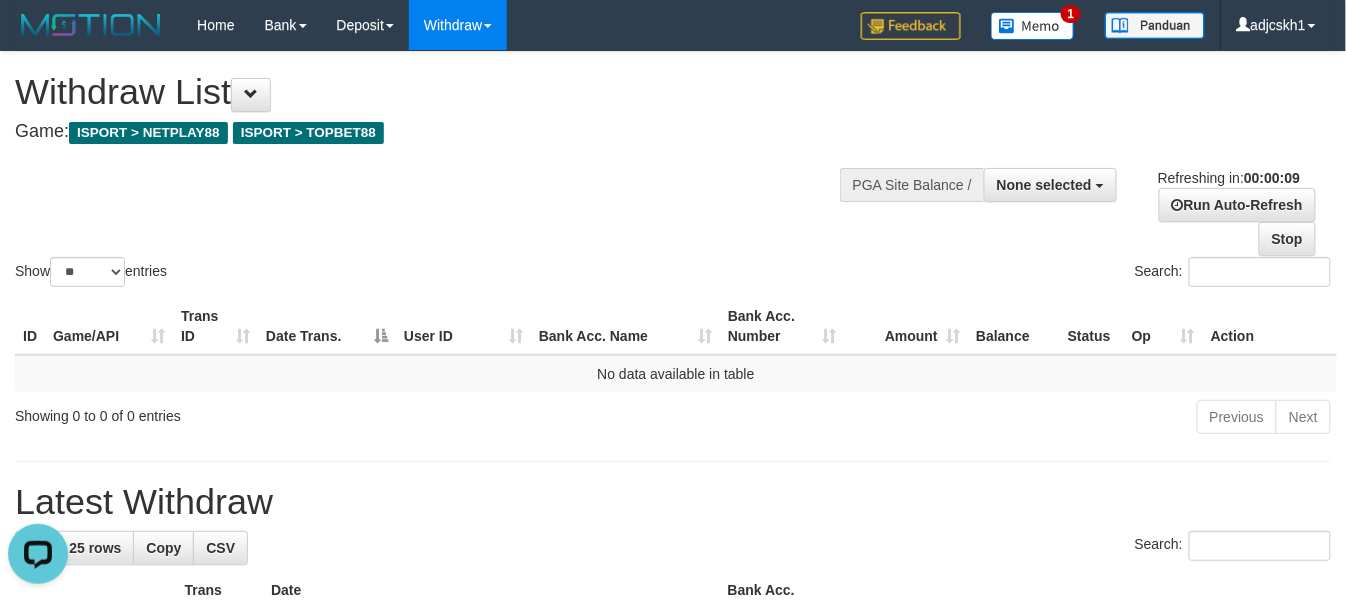 scroll, scrollTop: 0, scrollLeft: 0, axis: both 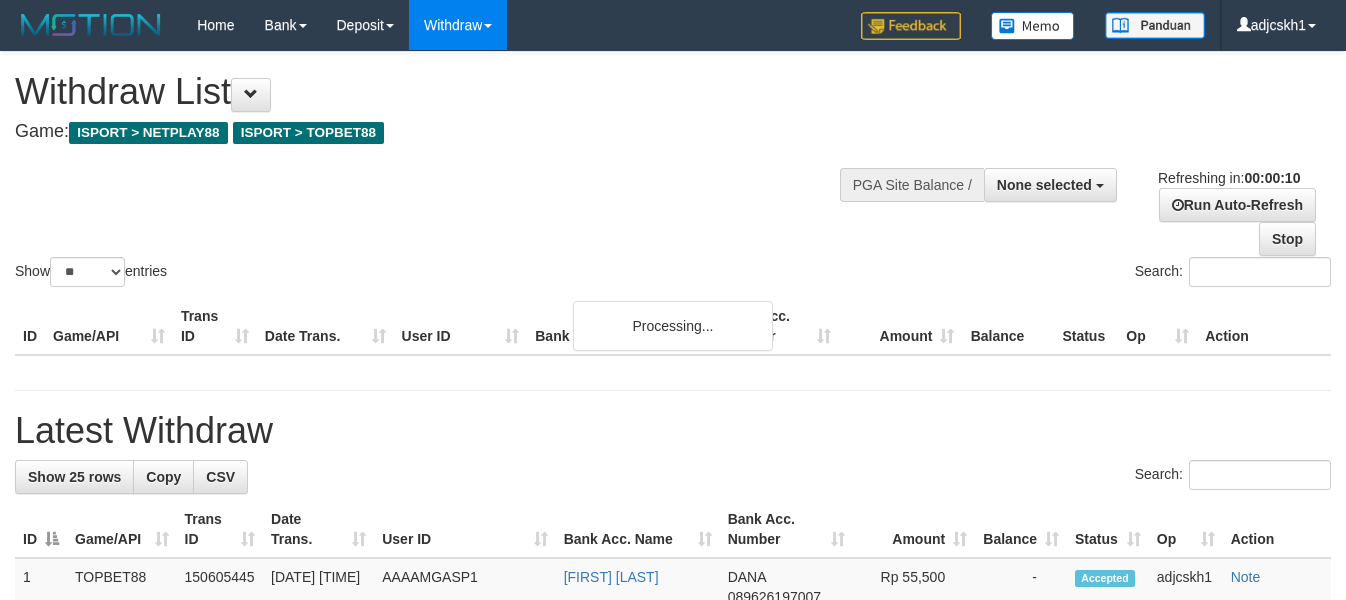 select 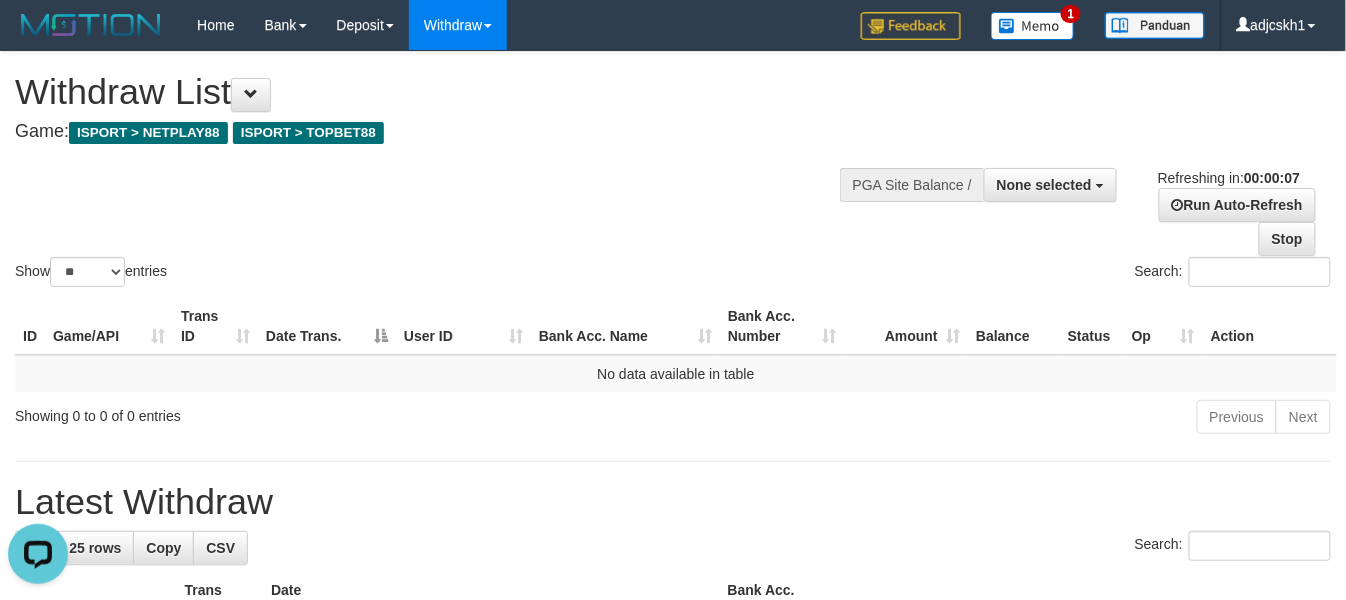 scroll, scrollTop: 0, scrollLeft: 0, axis: both 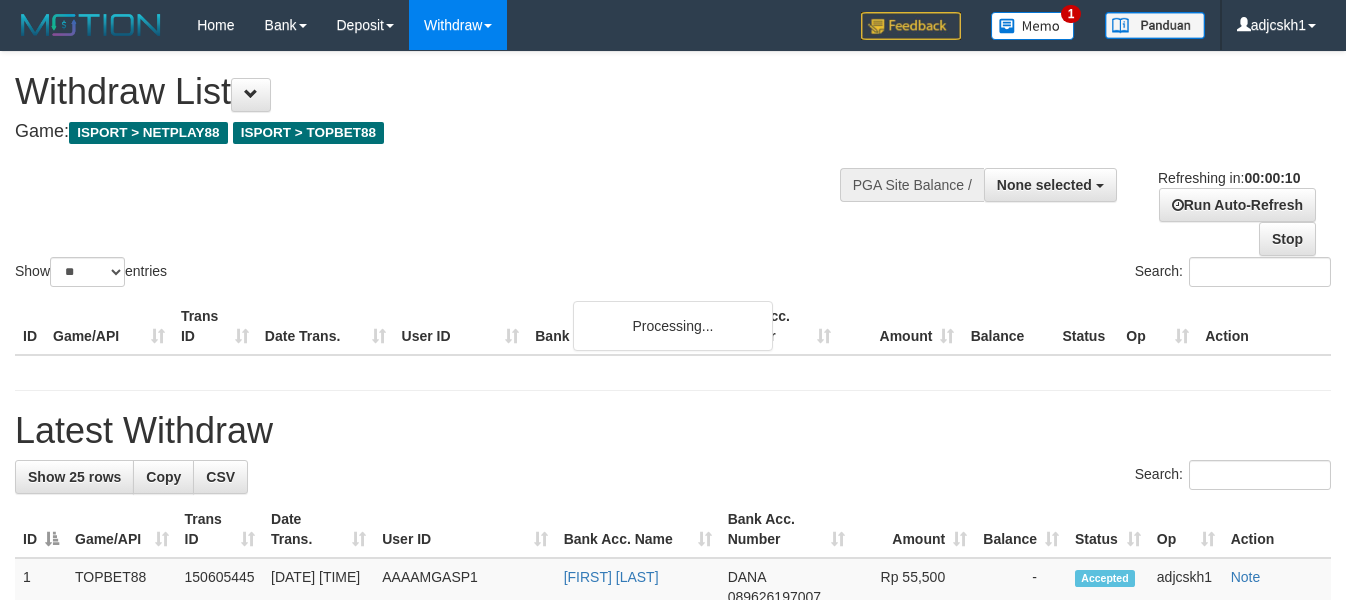 select 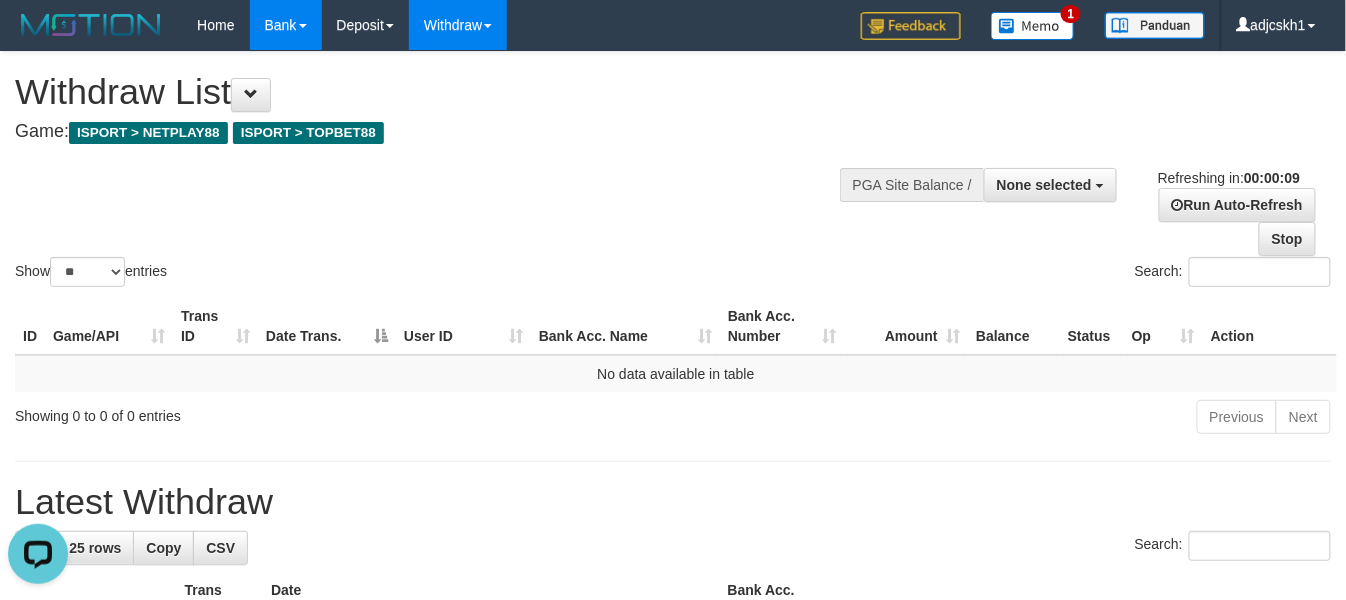 scroll, scrollTop: 0, scrollLeft: 0, axis: both 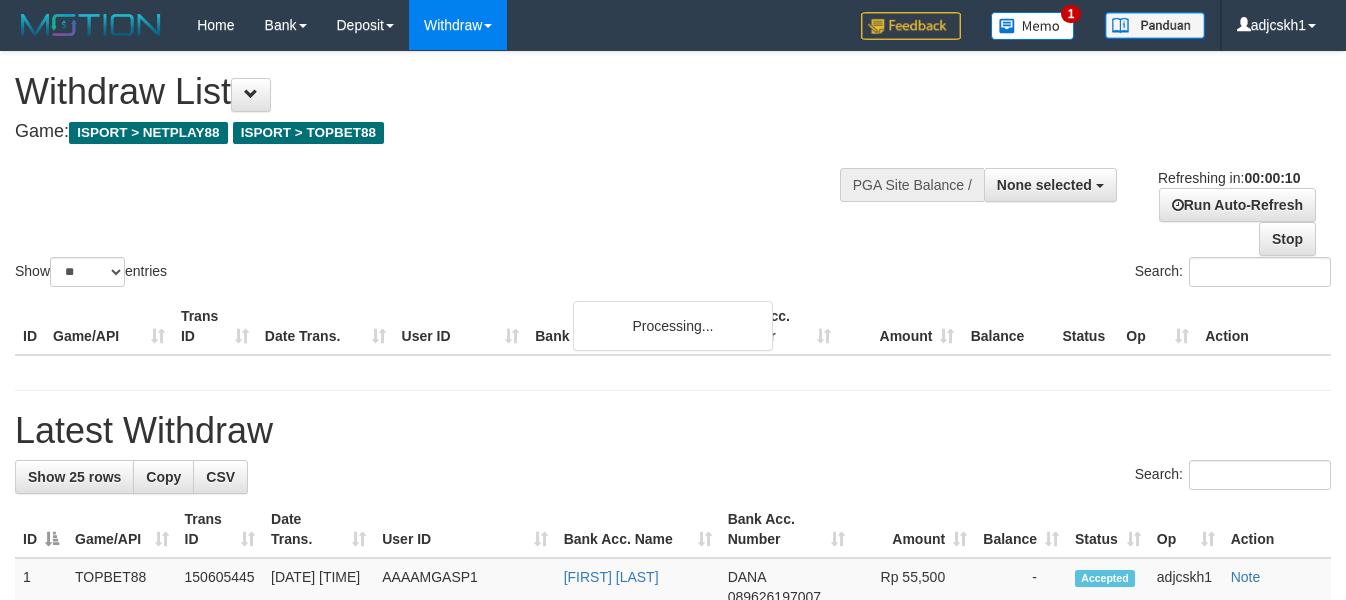 select 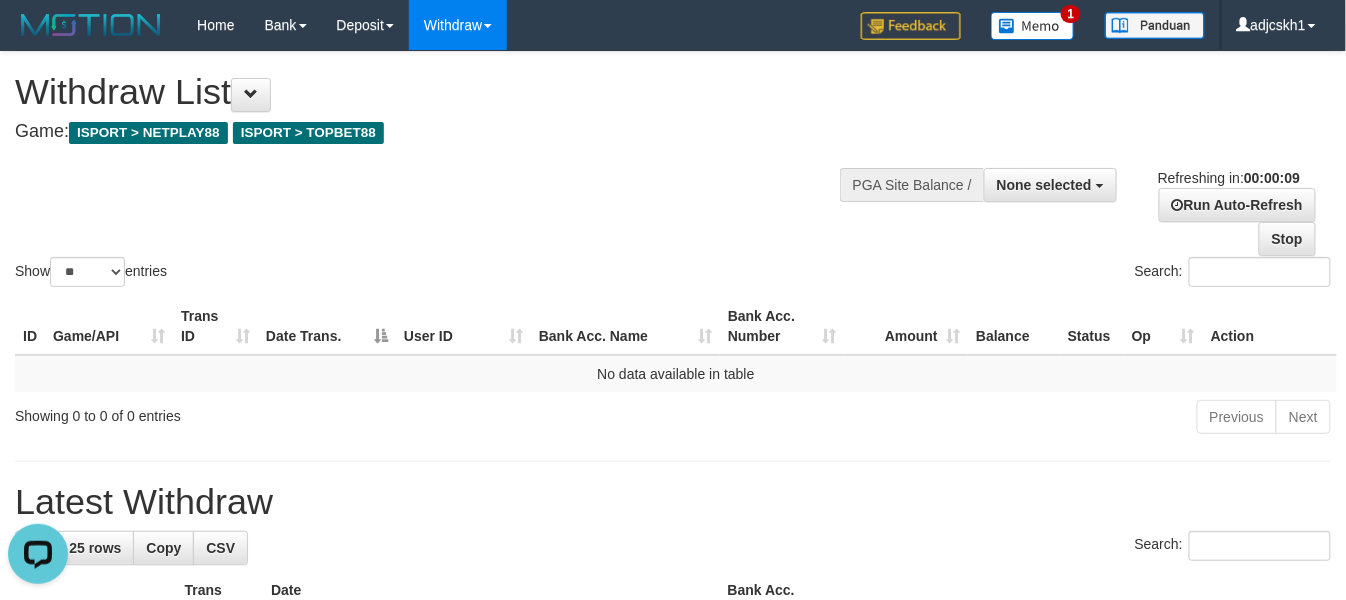 scroll, scrollTop: 0, scrollLeft: 0, axis: both 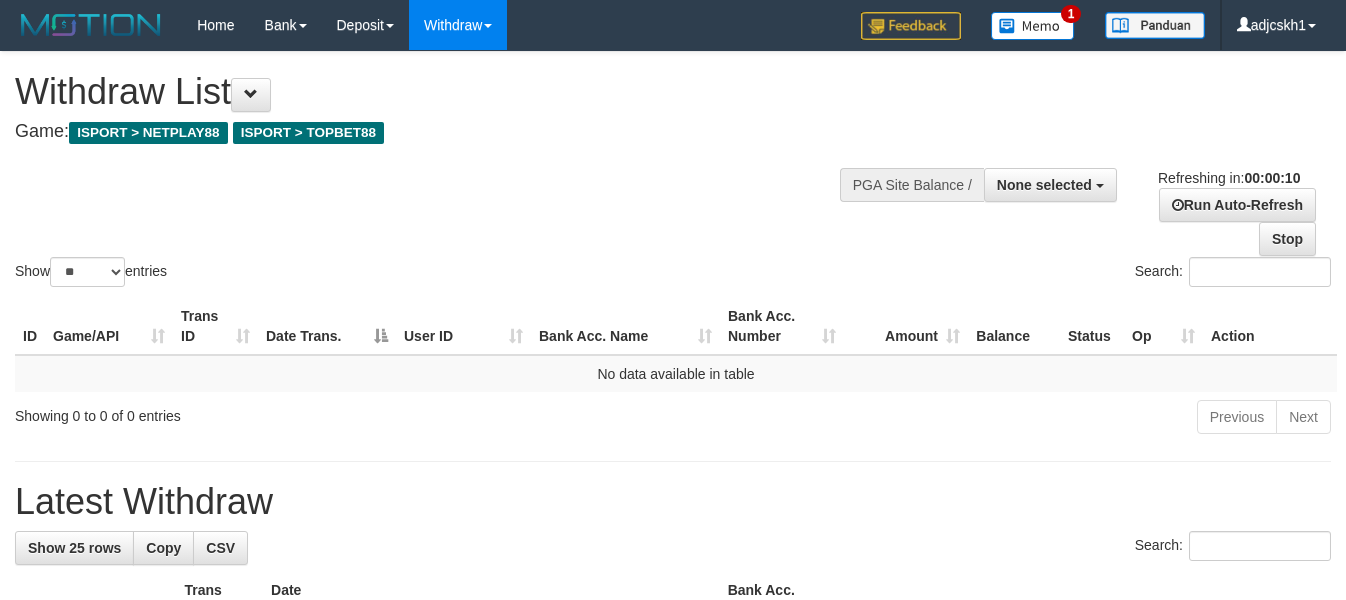 select 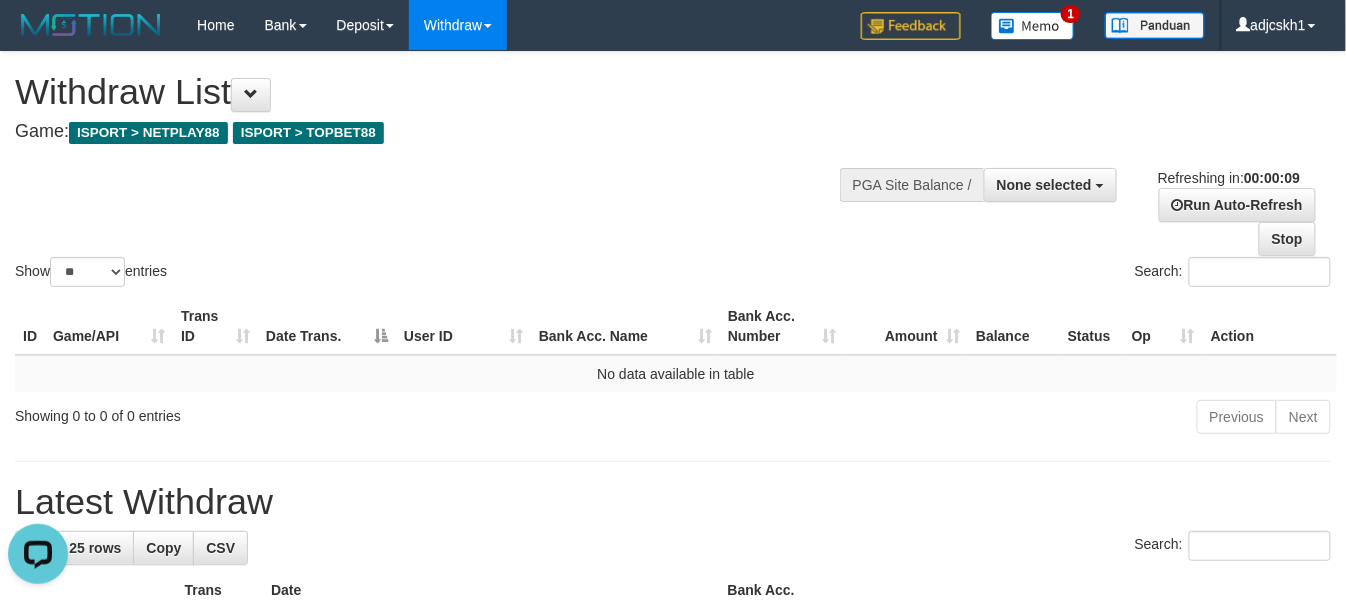 scroll, scrollTop: 0, scrollLeft: 0, axis: both 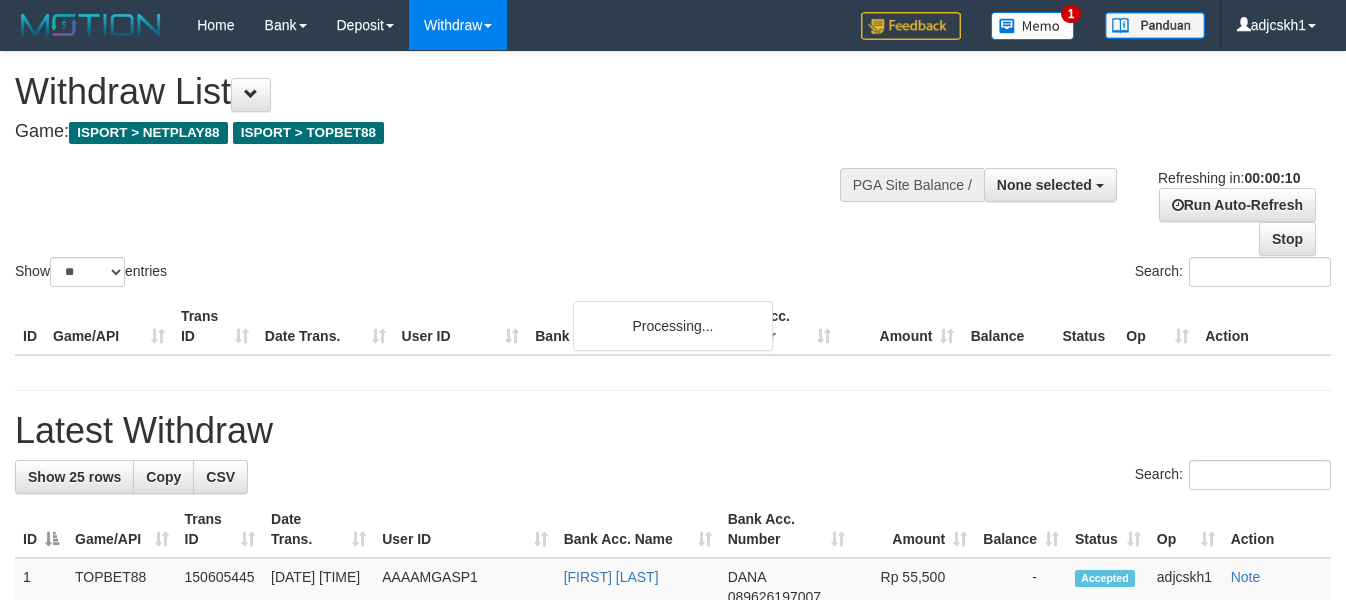select 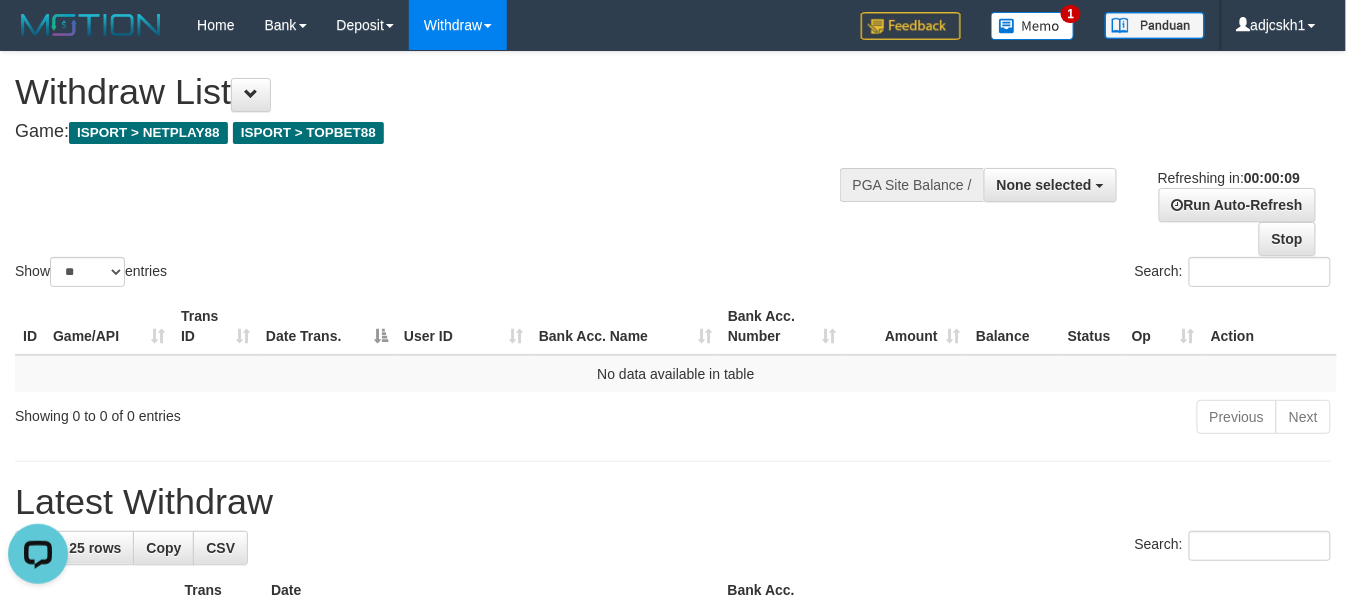 scroll, scrollTop: 0, scrollLeft: 0, axis: both 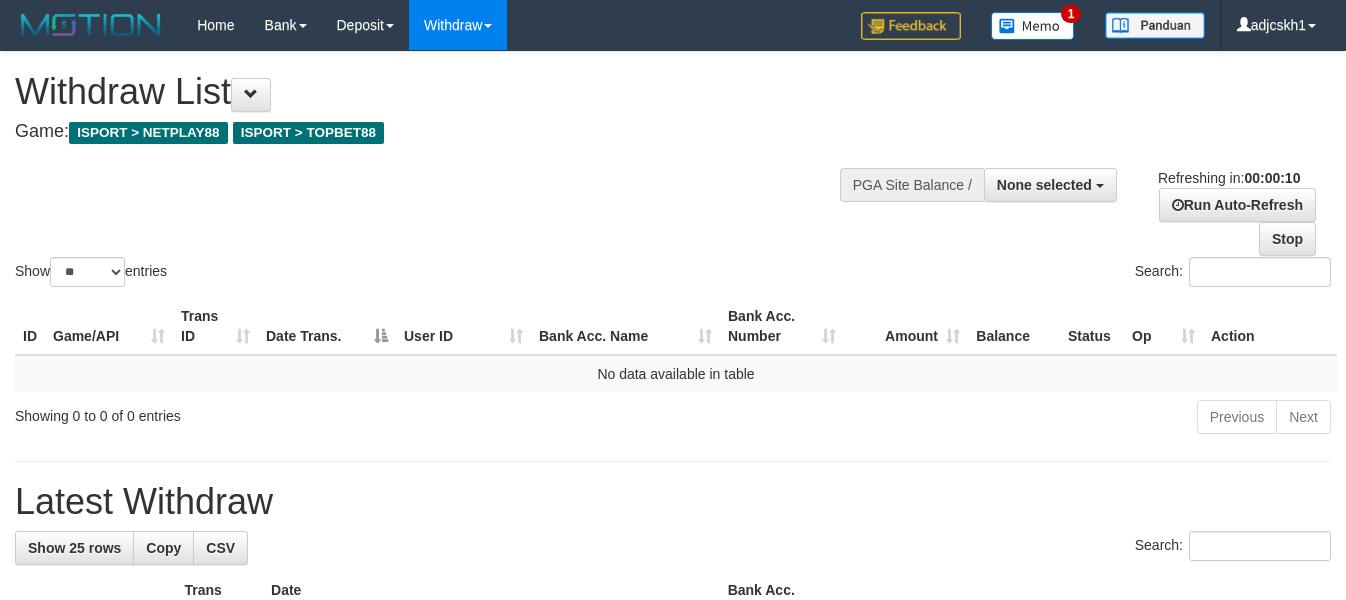 select 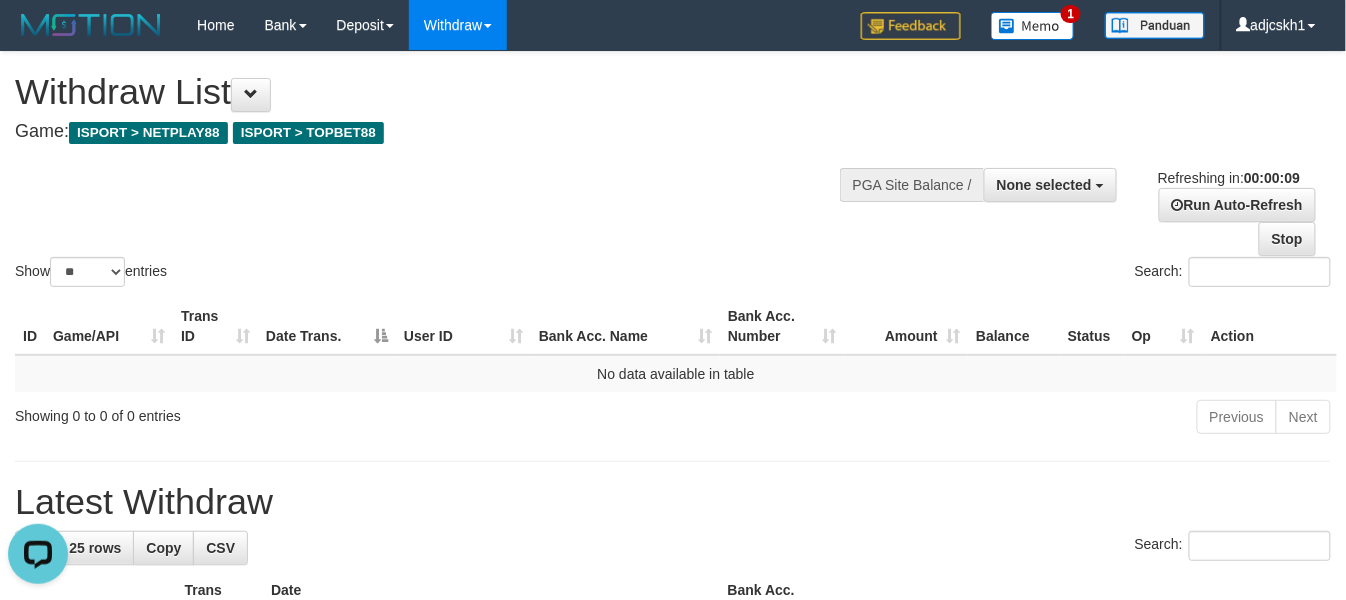 scroll, scrollTop: 0, scrollLeft: 0, axis: both 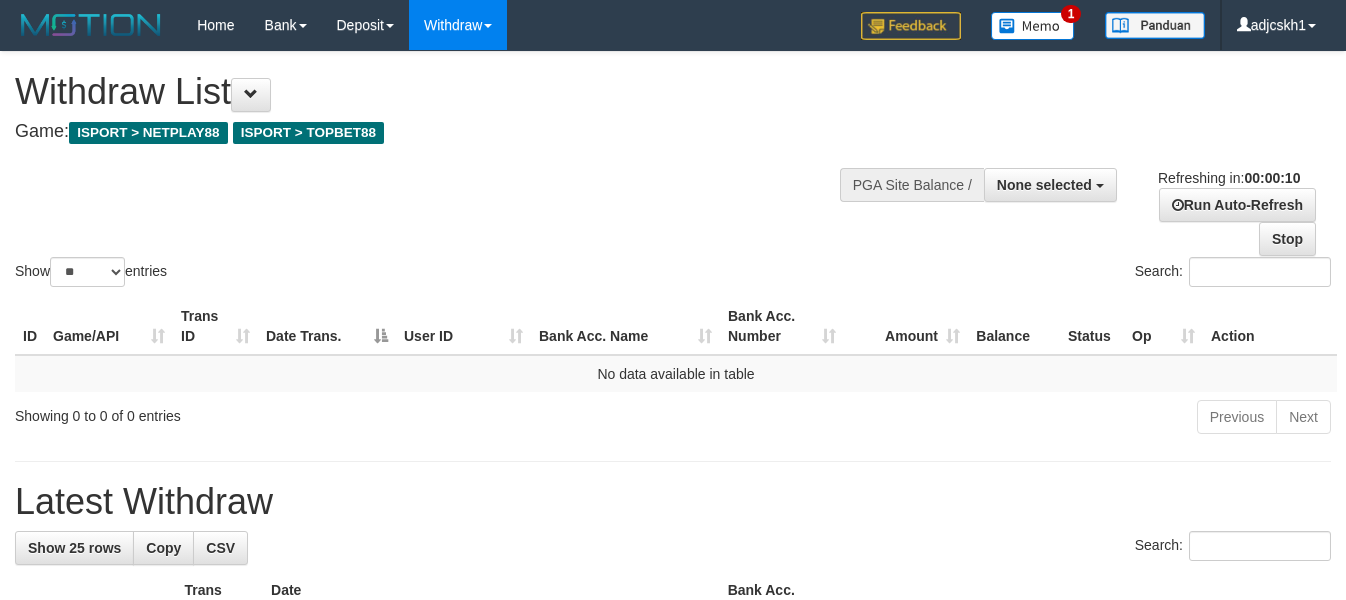 select 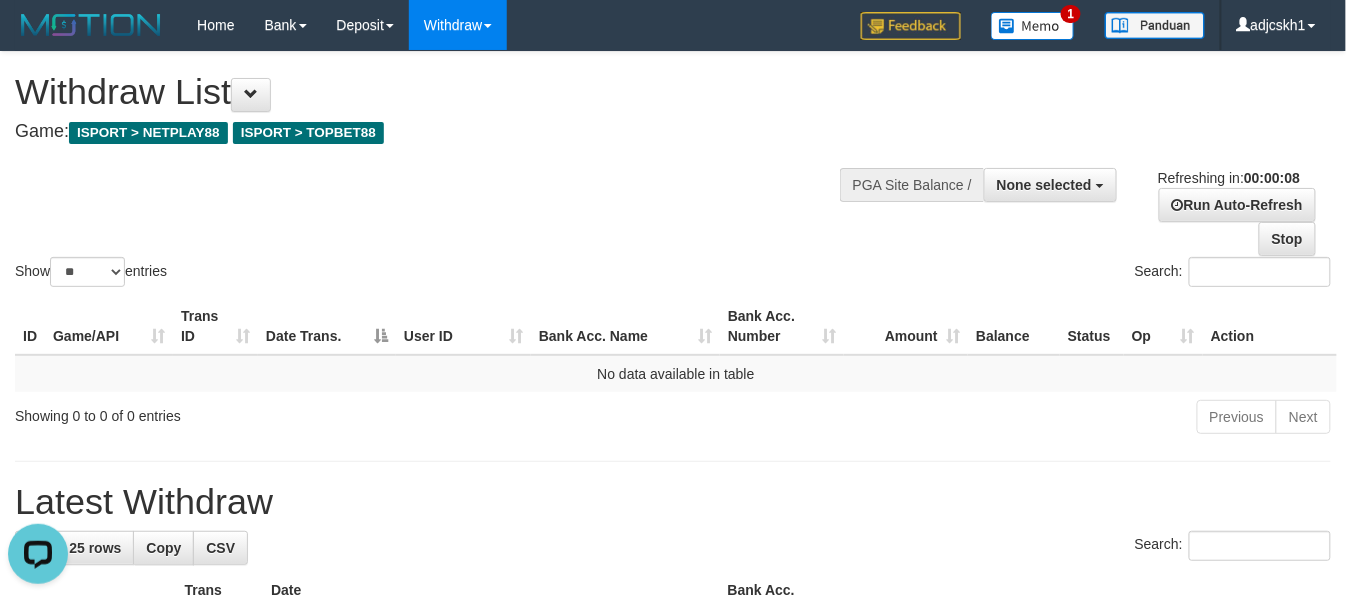 scroll, scrollTop: 0, scrollLeft: 0, axis: both 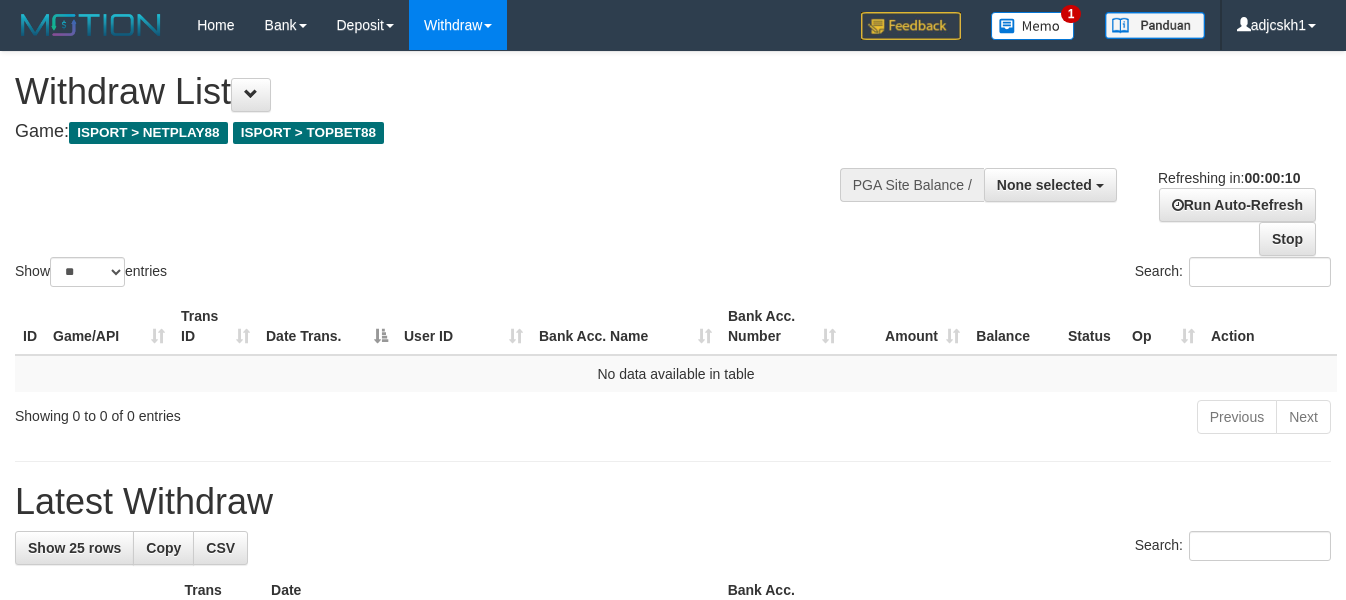 select 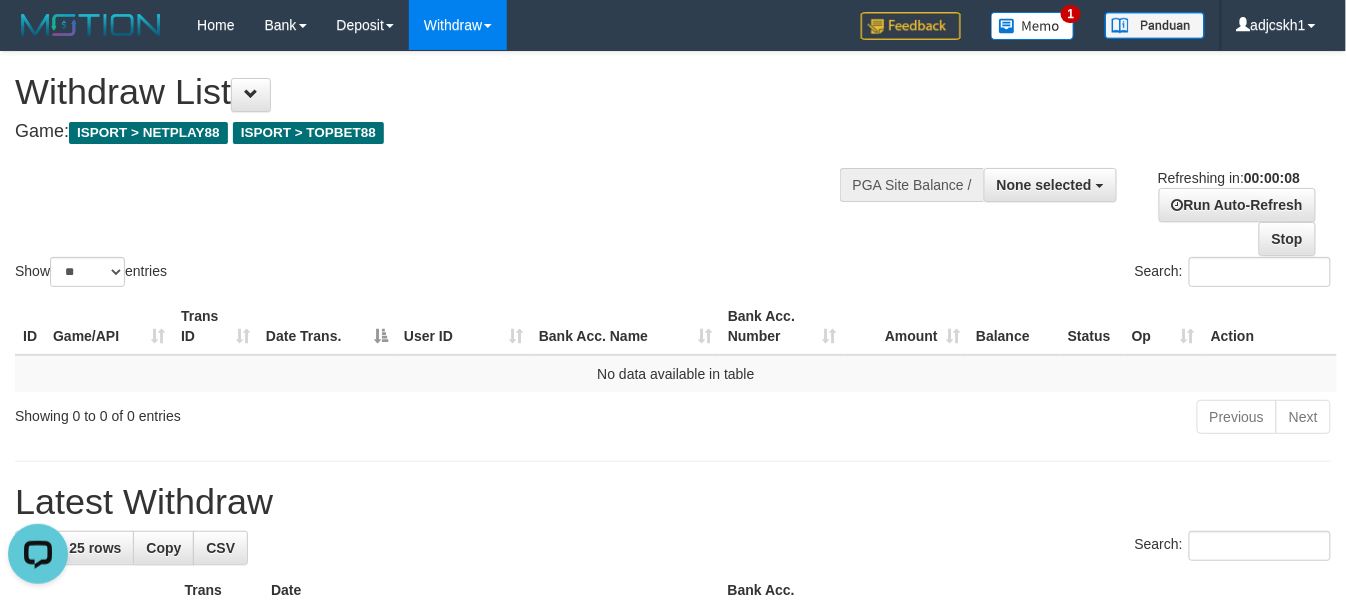 scroll, scrollTop: 0, scrollLeft: 0, axis: both 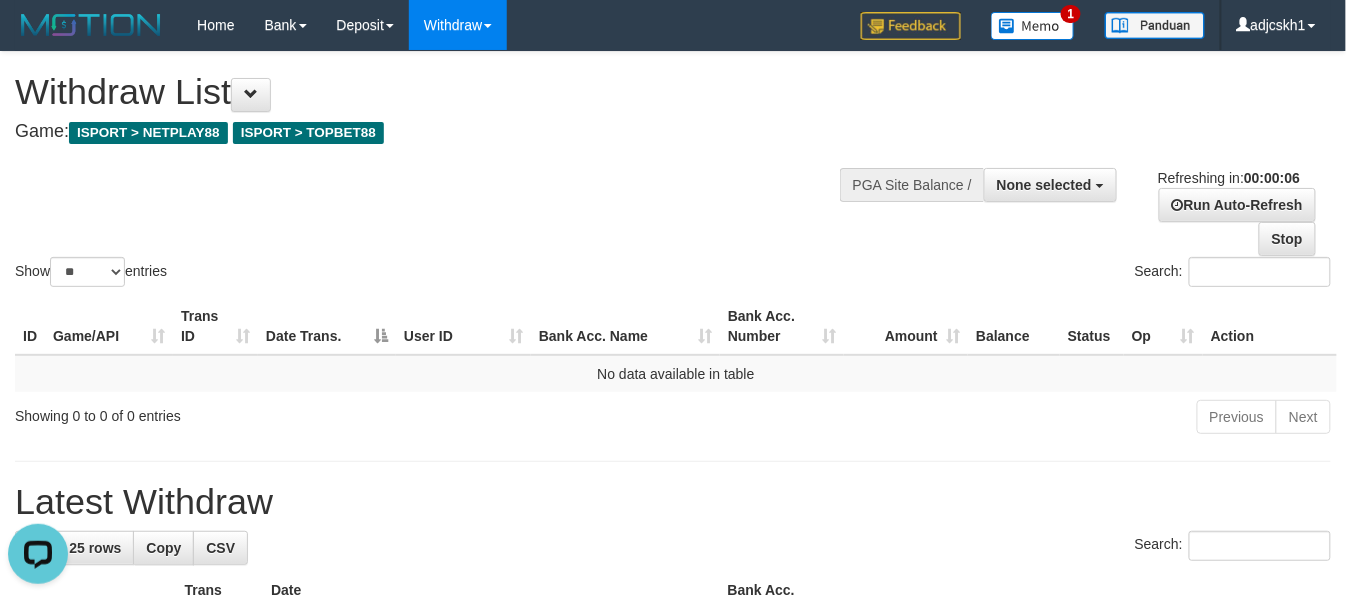 click on "Show  ** ** ** ***  entries Search:" at bounding box center [673, 171] 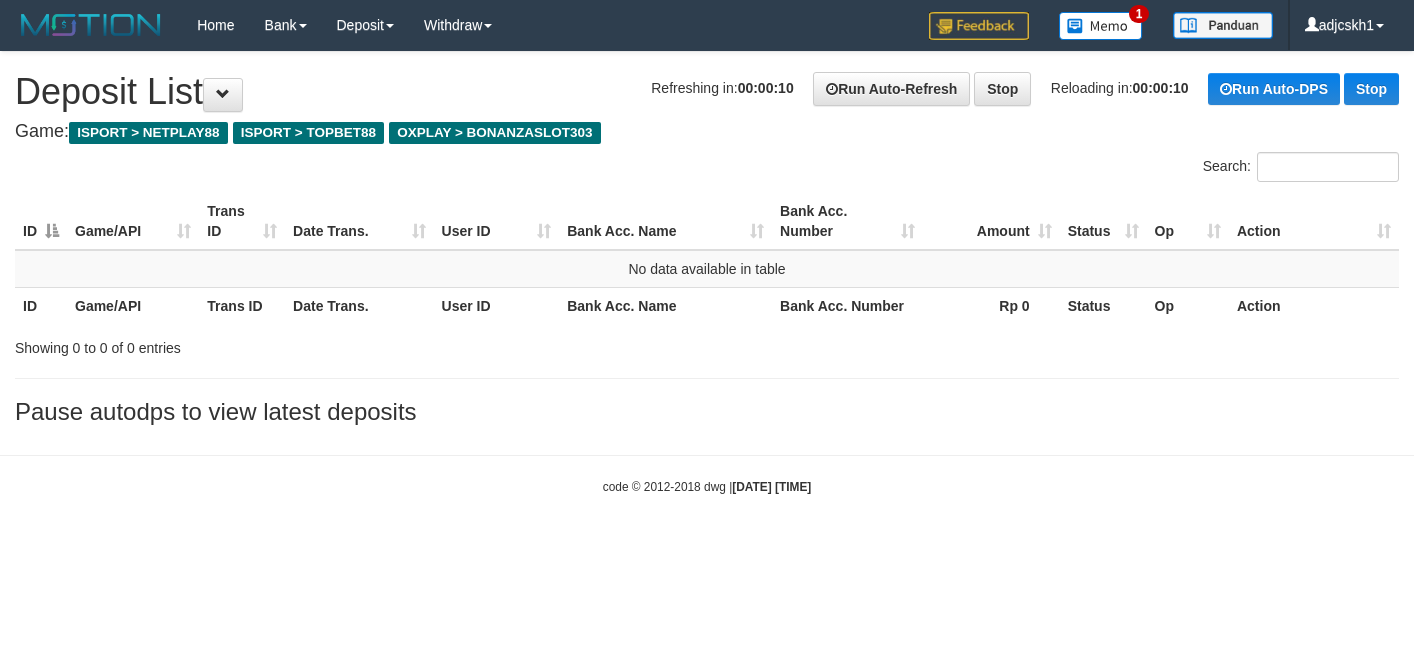 scroll, scrollTop: 0, scrollLeft: 0, axis: both 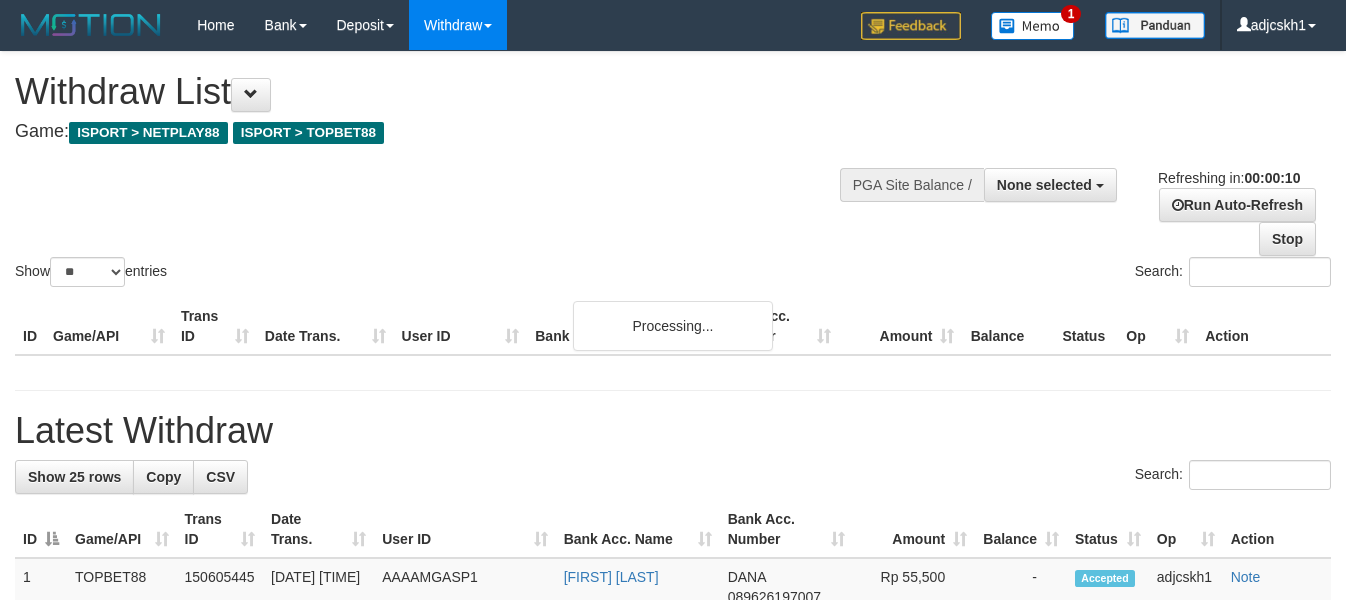 select 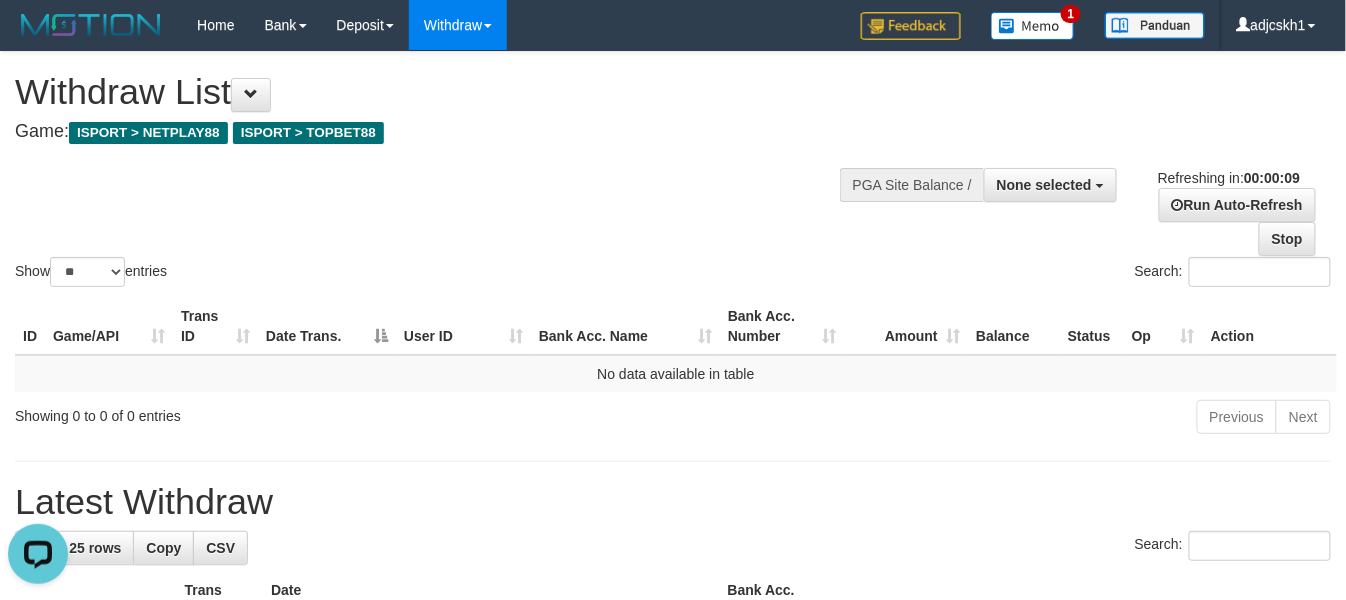 scroll, scrollTop: 0, scrollLeft: 0, axis: both 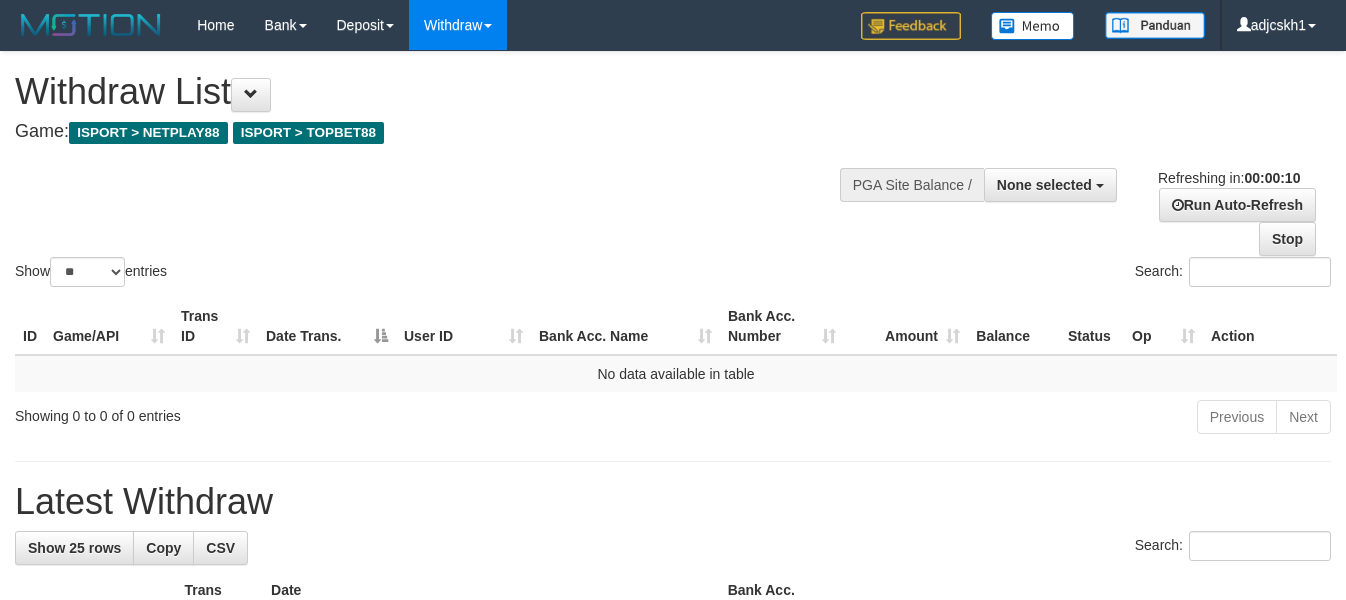 select 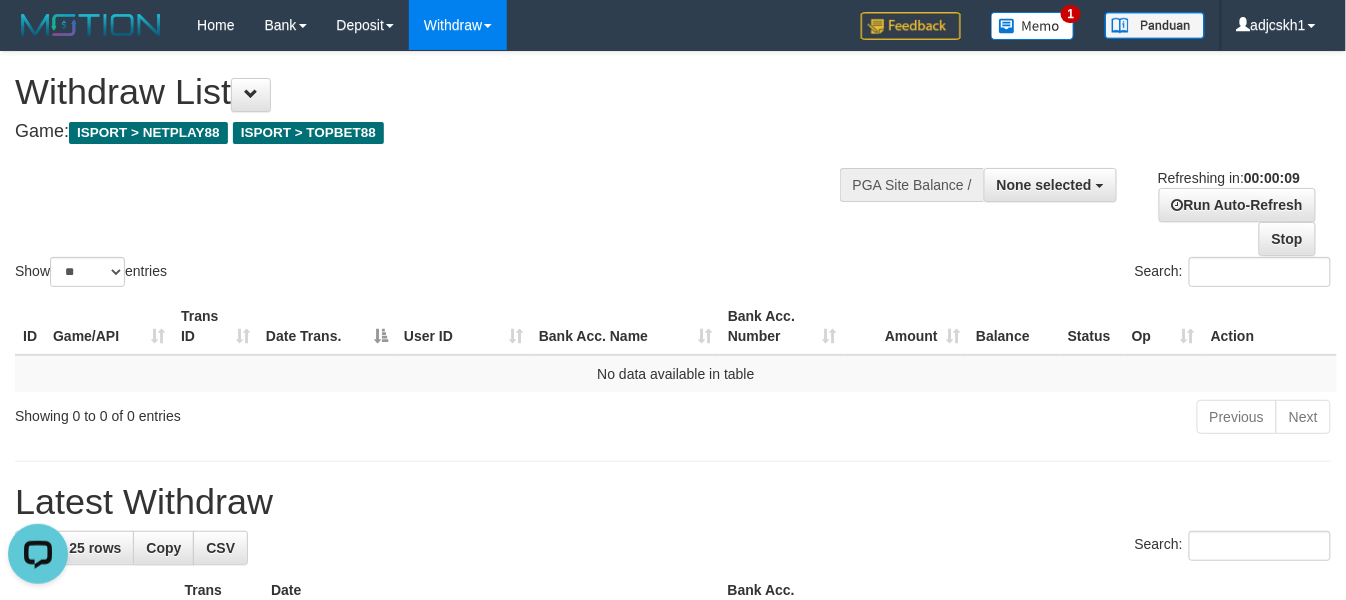 scroll, scrollTop: 0, scrollLeft: 0, axis: both 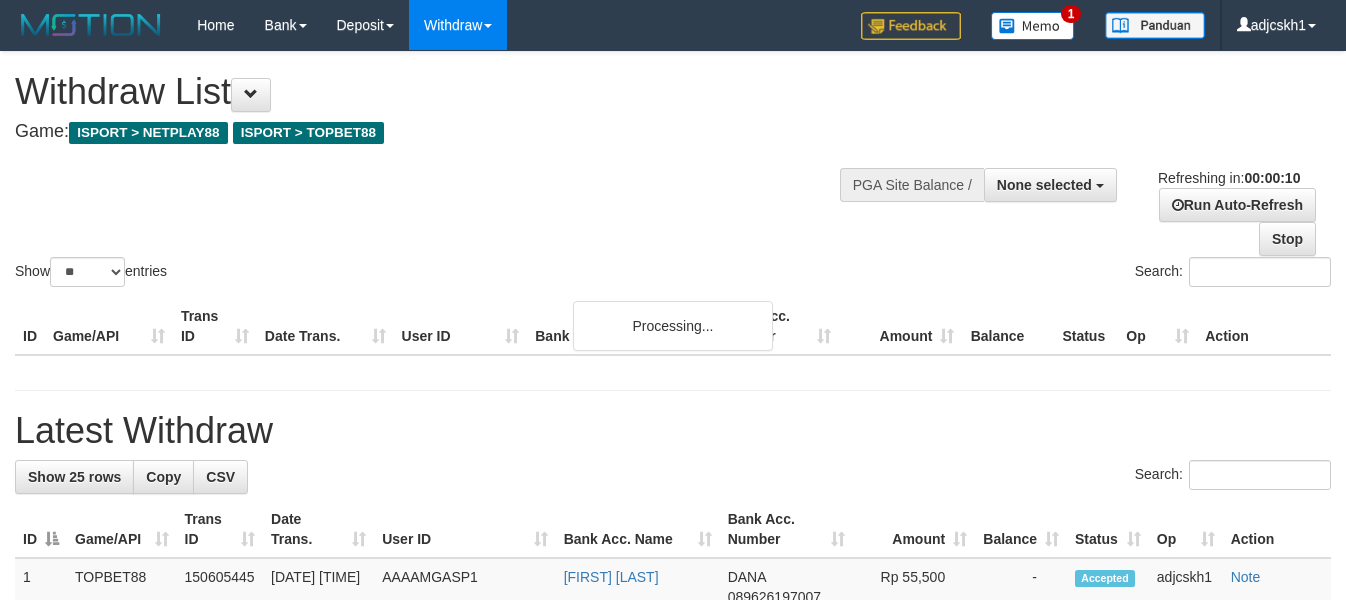select 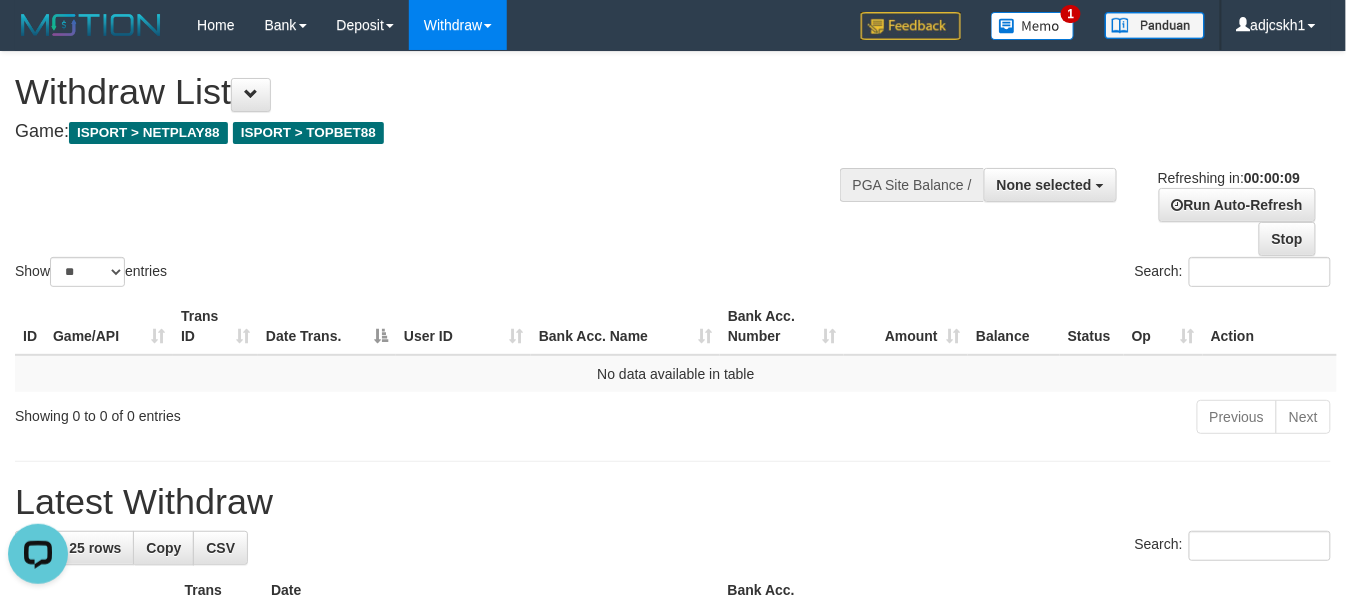 scroll, scrollTop: 0, scrollLeft: 0, axis: both 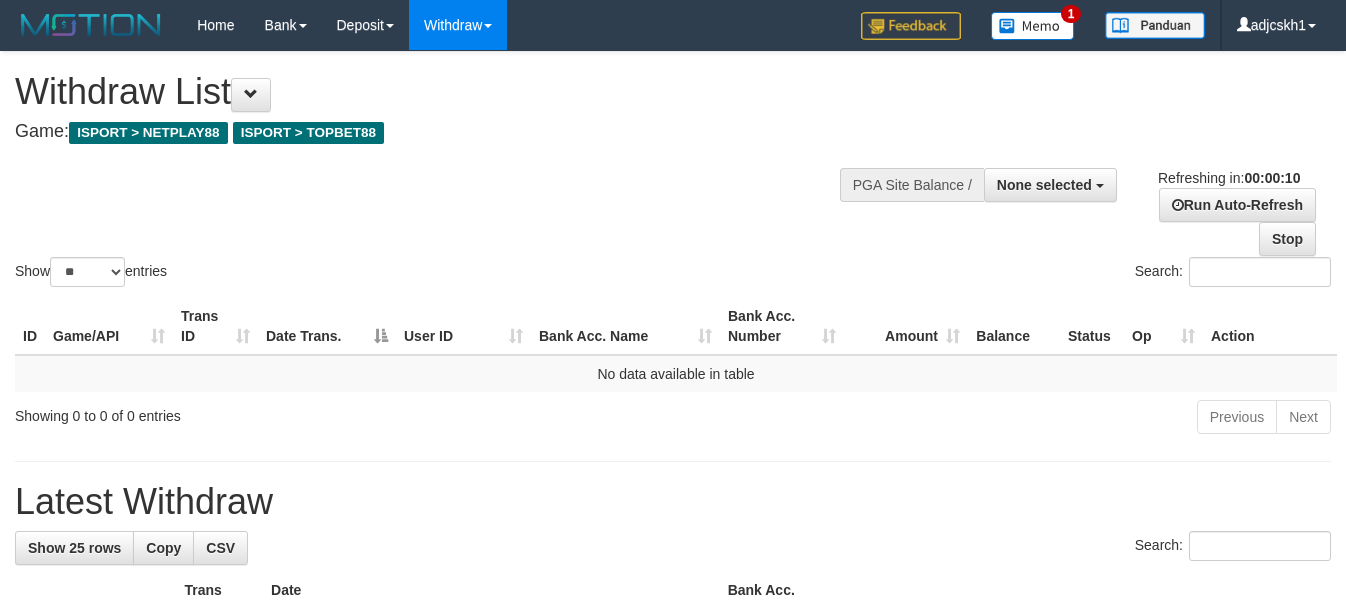 select 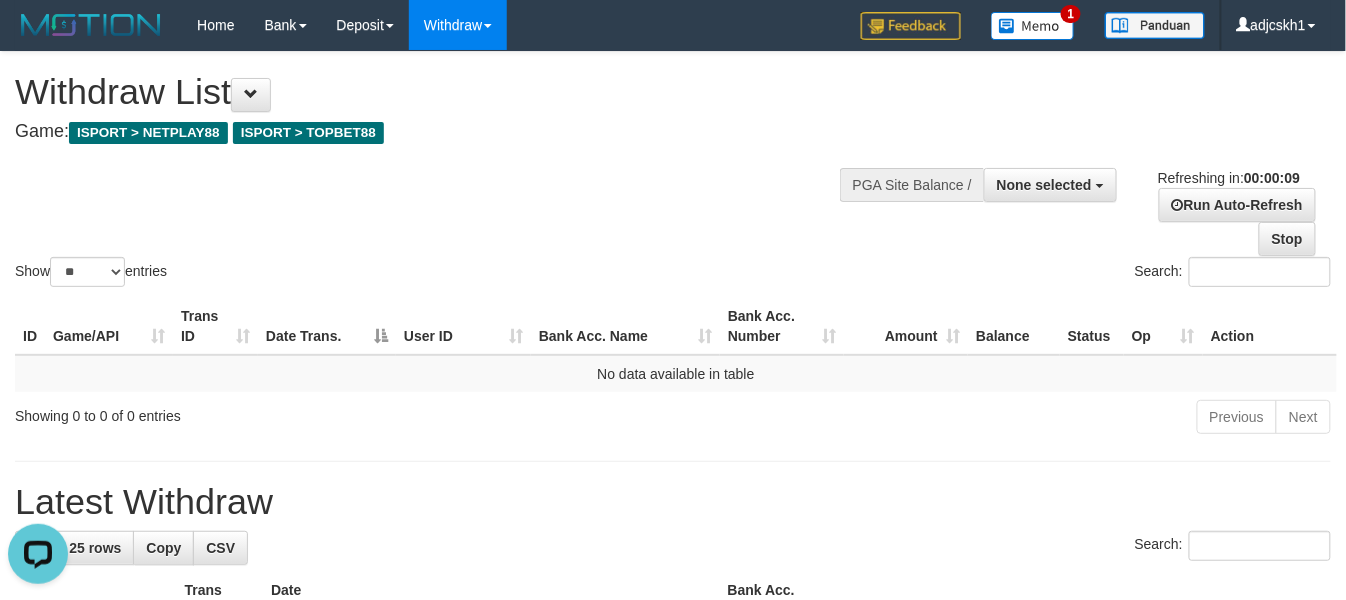 scroll, scrollTop: 0, scrollLeft: 0, axis: both 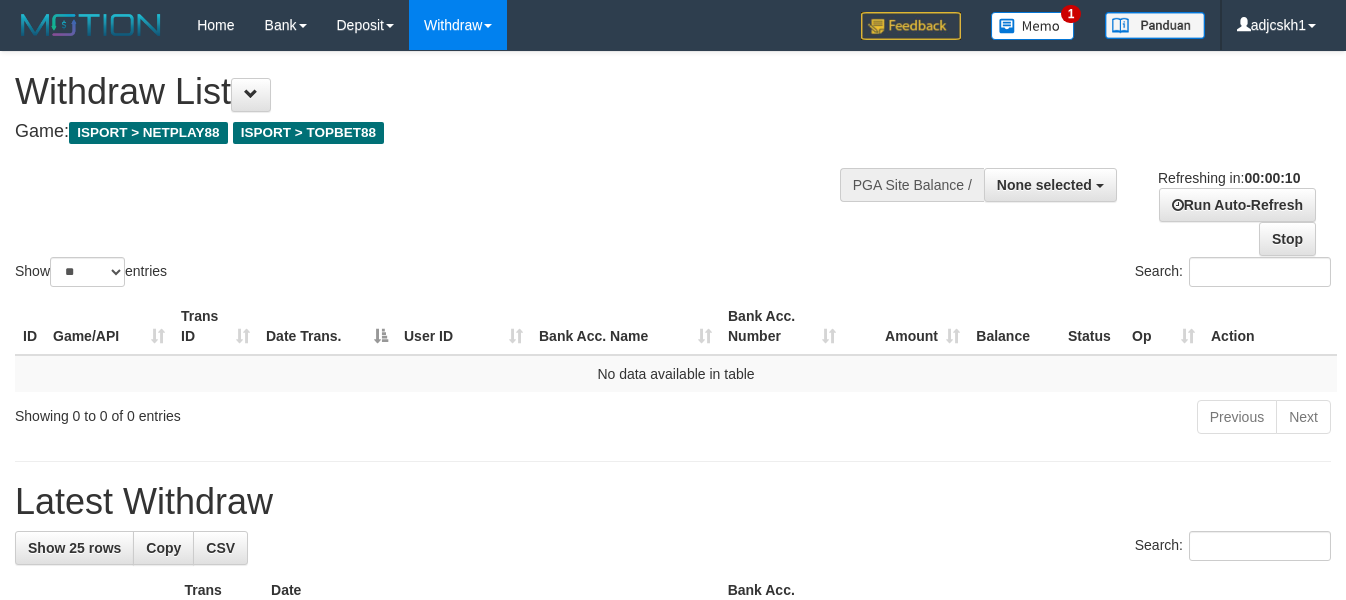 select 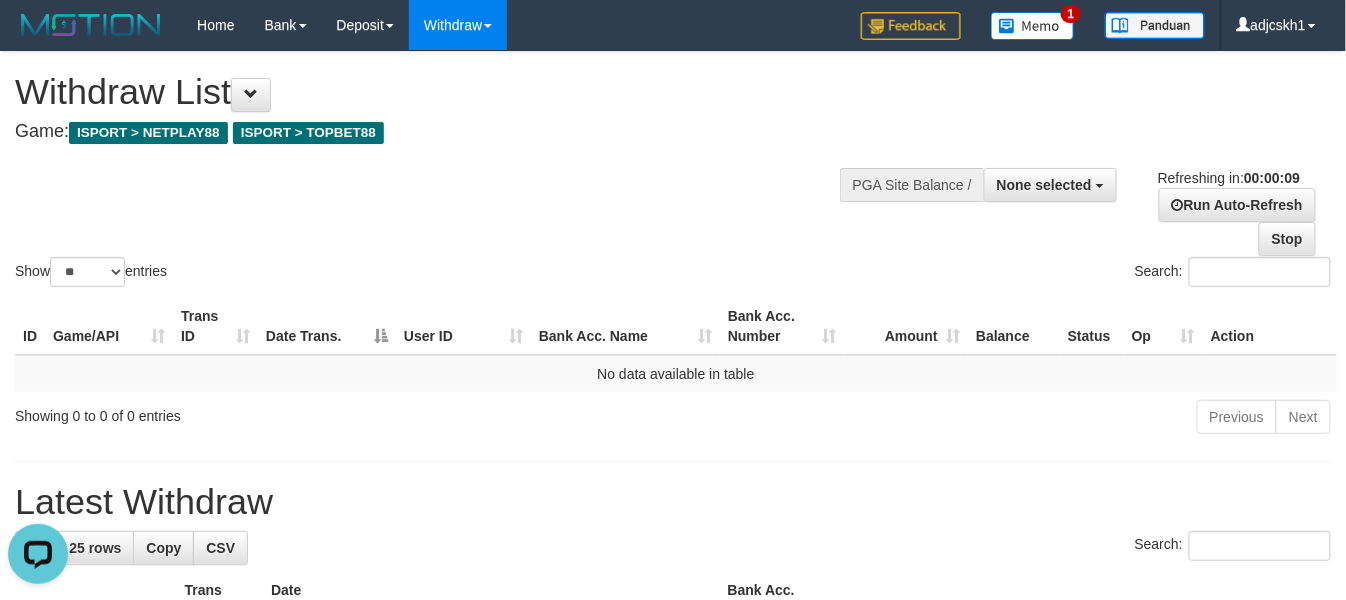 scroll, scrollTop: 0, scrollLeft: 0, axis: both 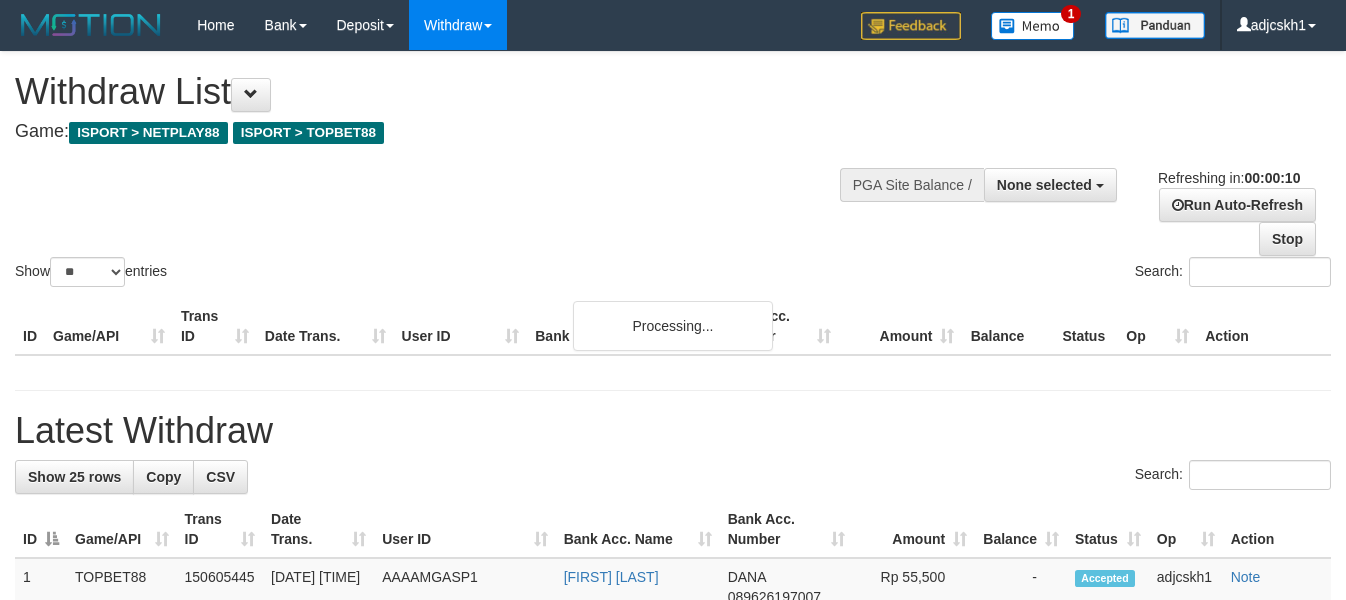select 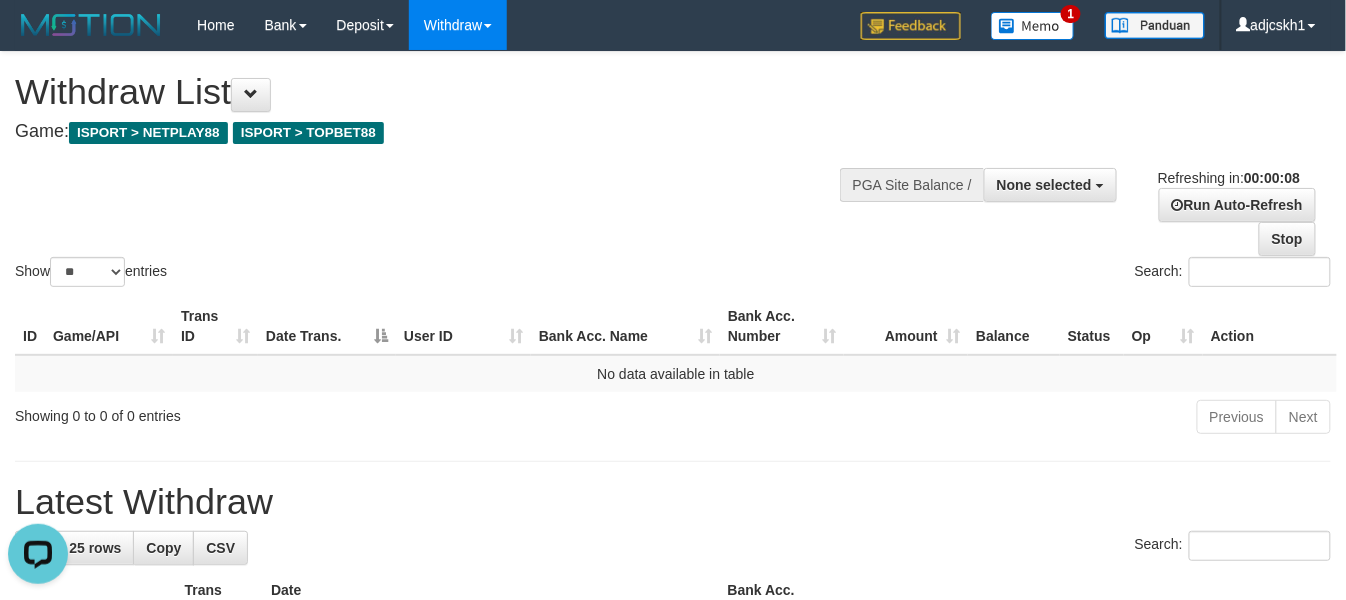 scroll, scrollTop: 0, scrollLeft: 0, axis: both 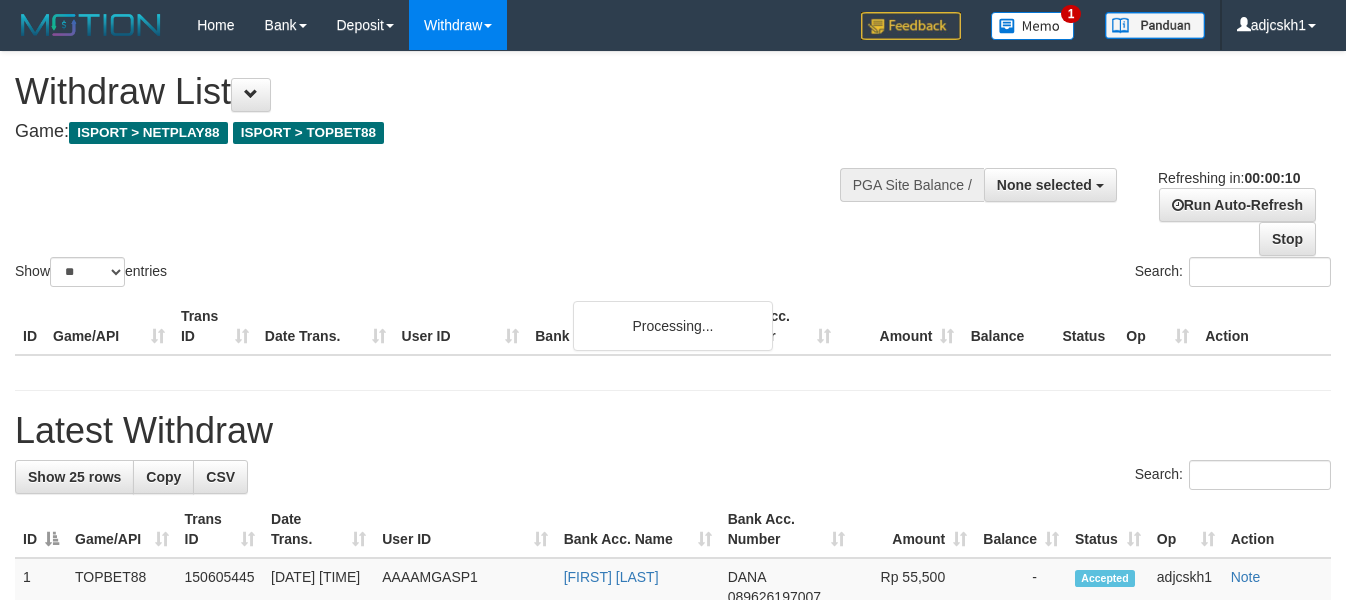 select 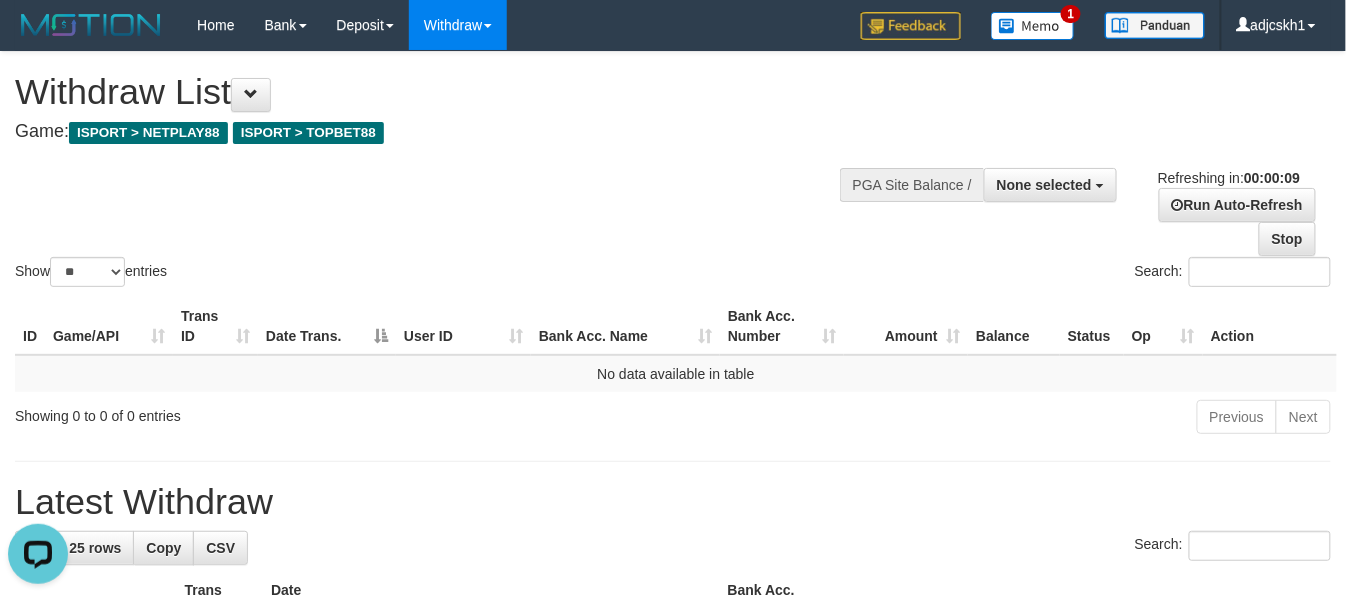 scroll, scrollTop: 0, scrollLeft: 0, axis: both 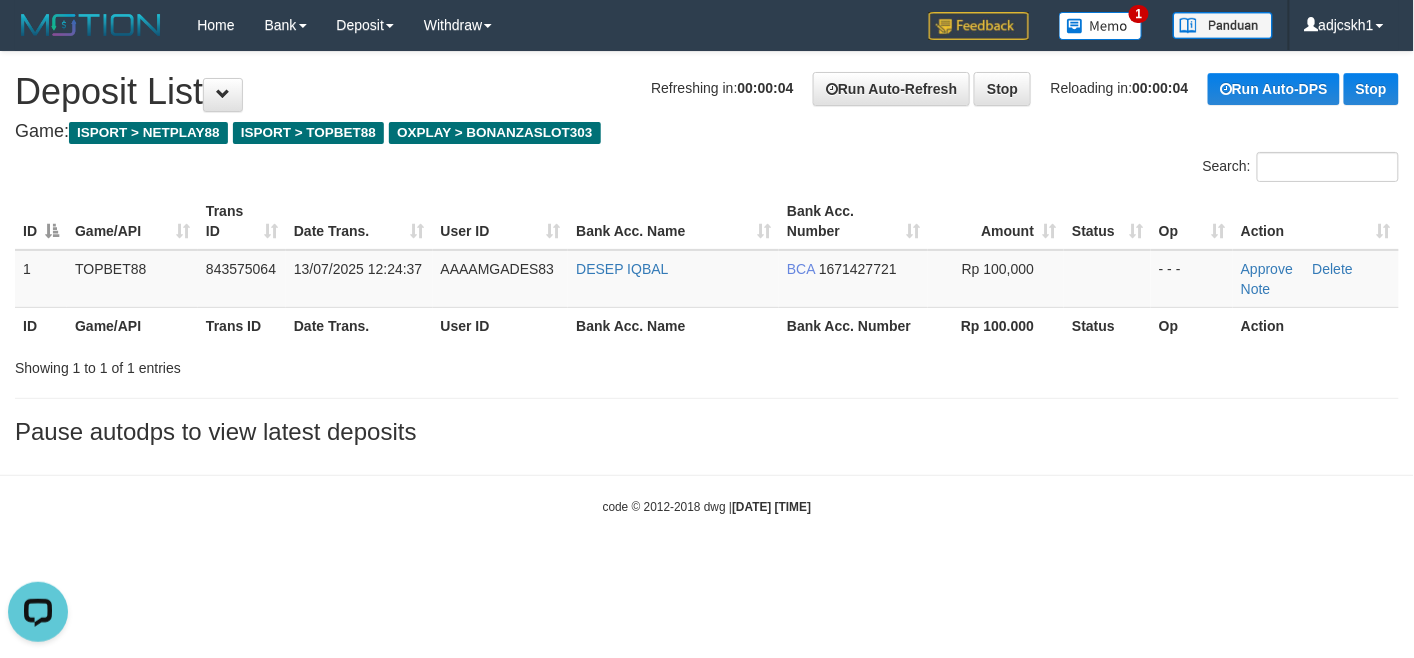click on "**********" at bounding box center (707, 253) 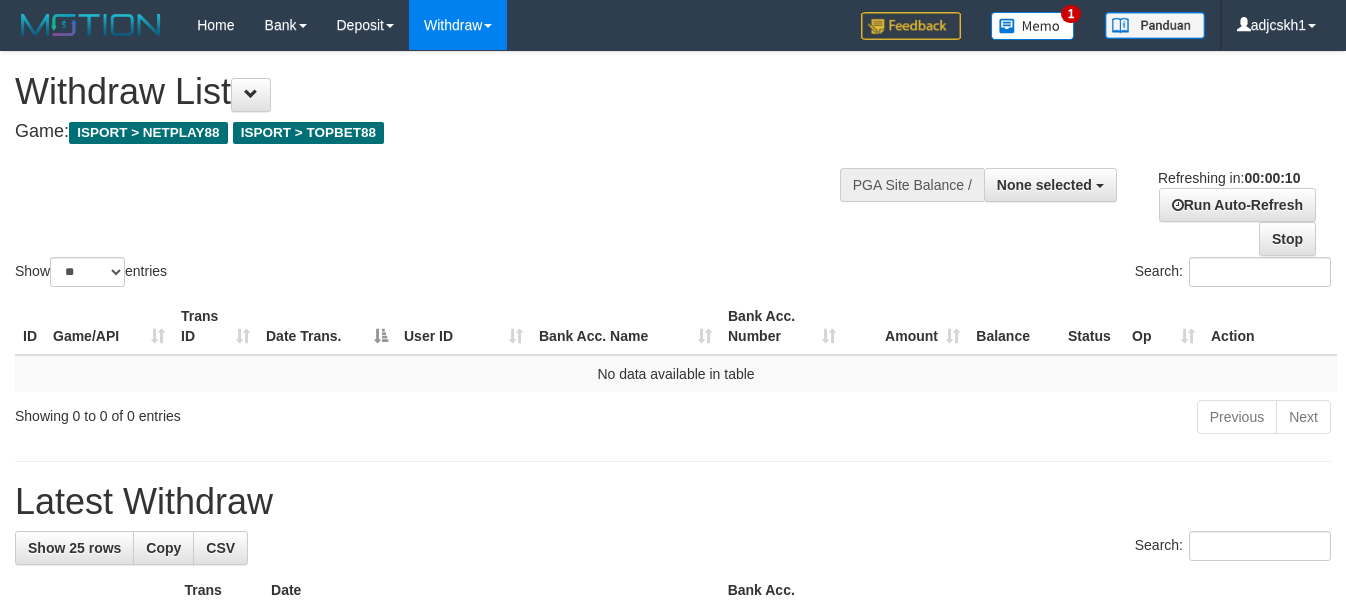 select 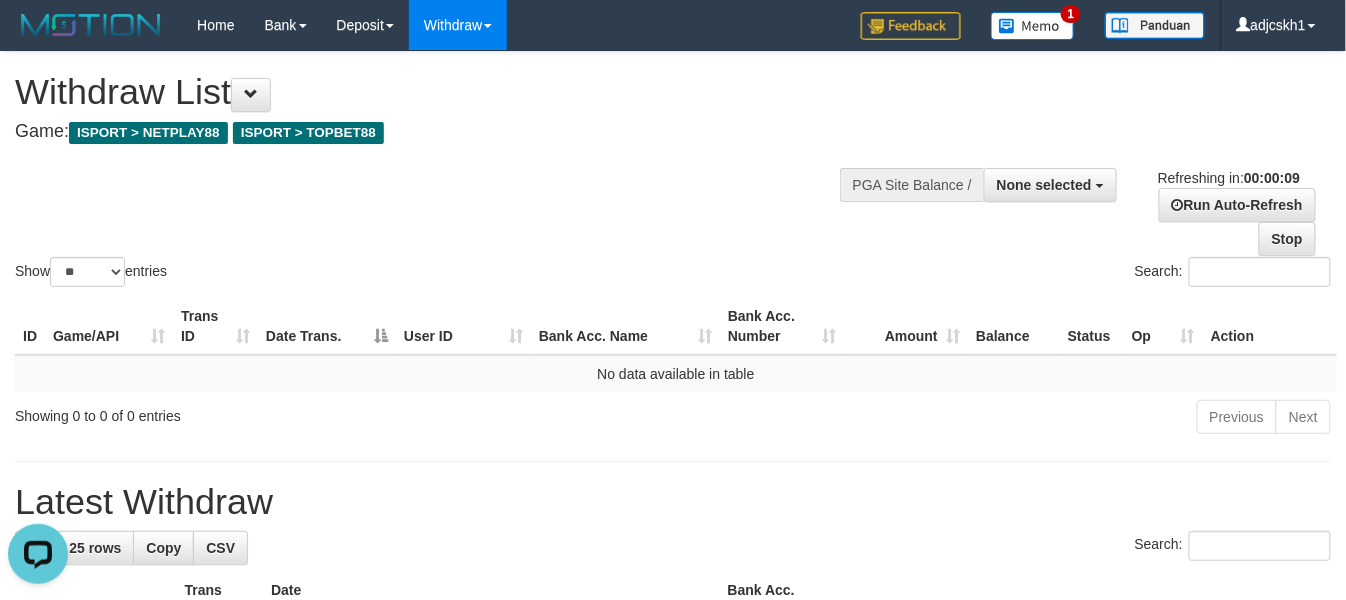 scroll, scrollTop: 0, scrollLeft: 0, axis: both 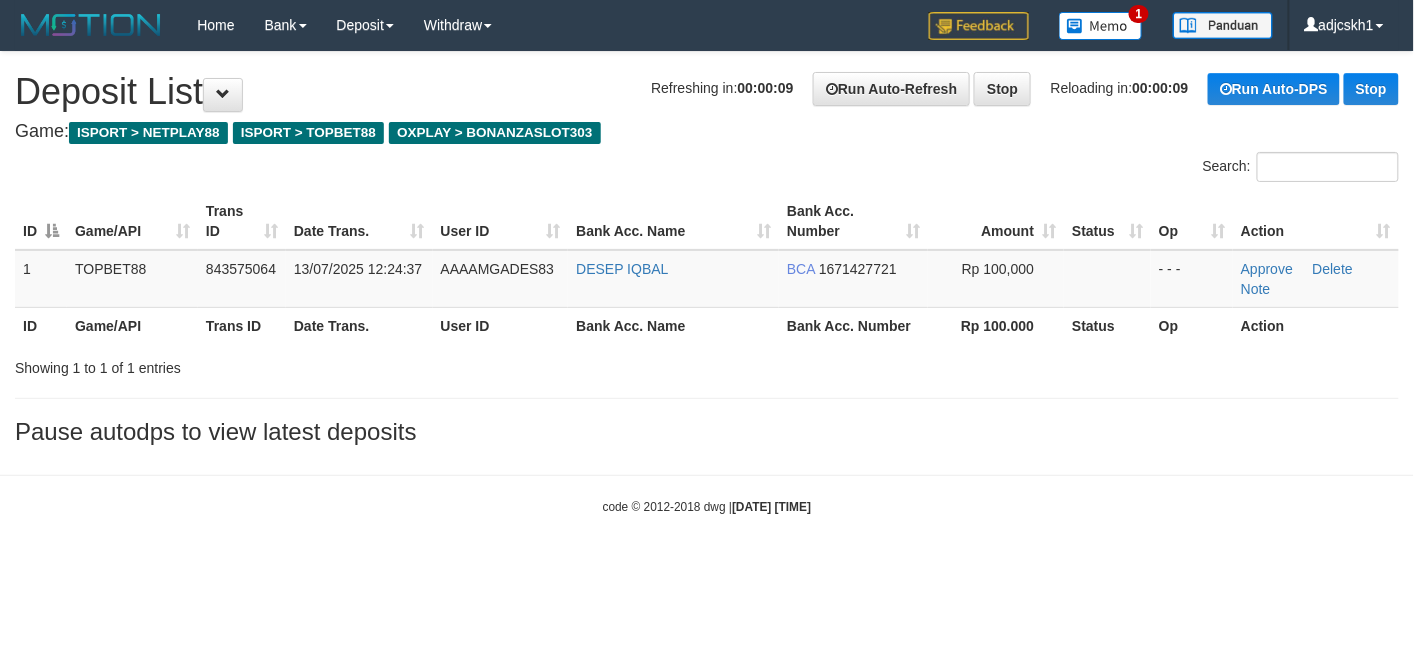 click on "Toggle navigation
Home
Bank
Account List
Load
By Website
Group
[ISPORT]													NETPLAY88
Group
[ISPORT]													TOPBET88
Group
[OXPLAY]													BONANZASLOT303
By Load Group (DPS)
Group adj-1
1" at bounding box center (707, 283) 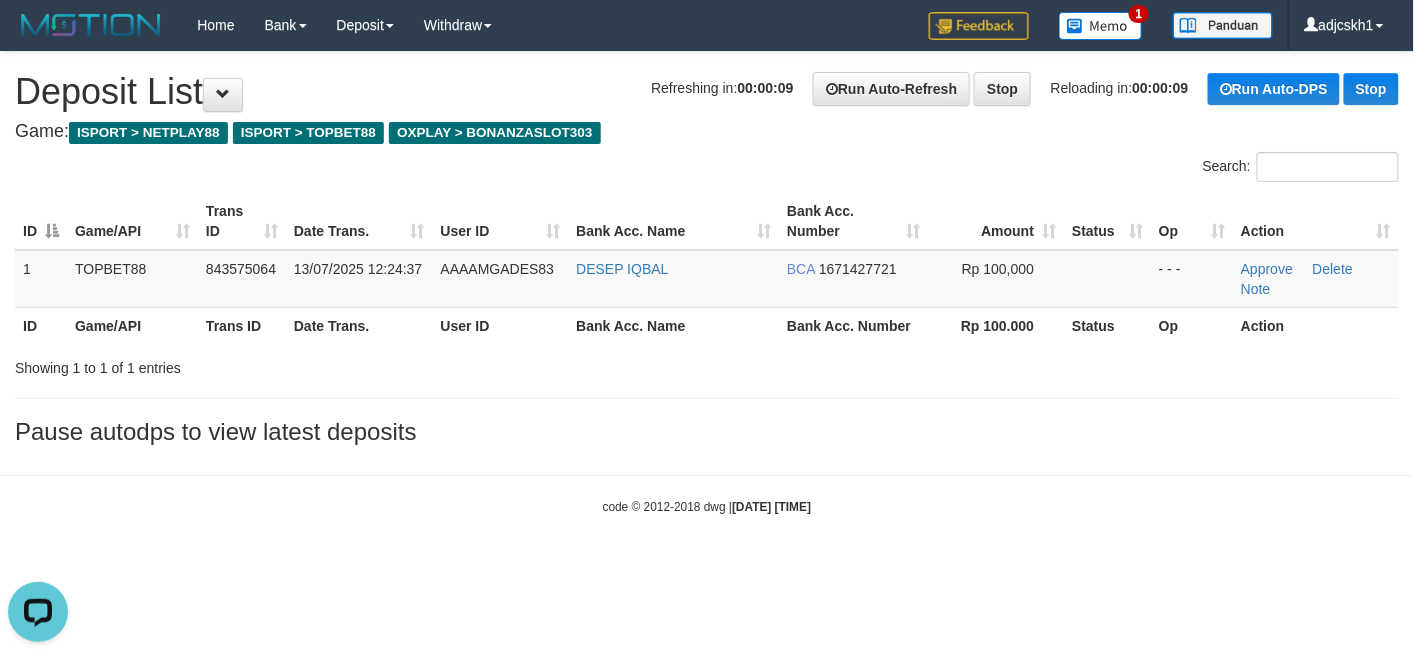 scroll, scrollTop: 0, scrollLeft: 0, axis: both 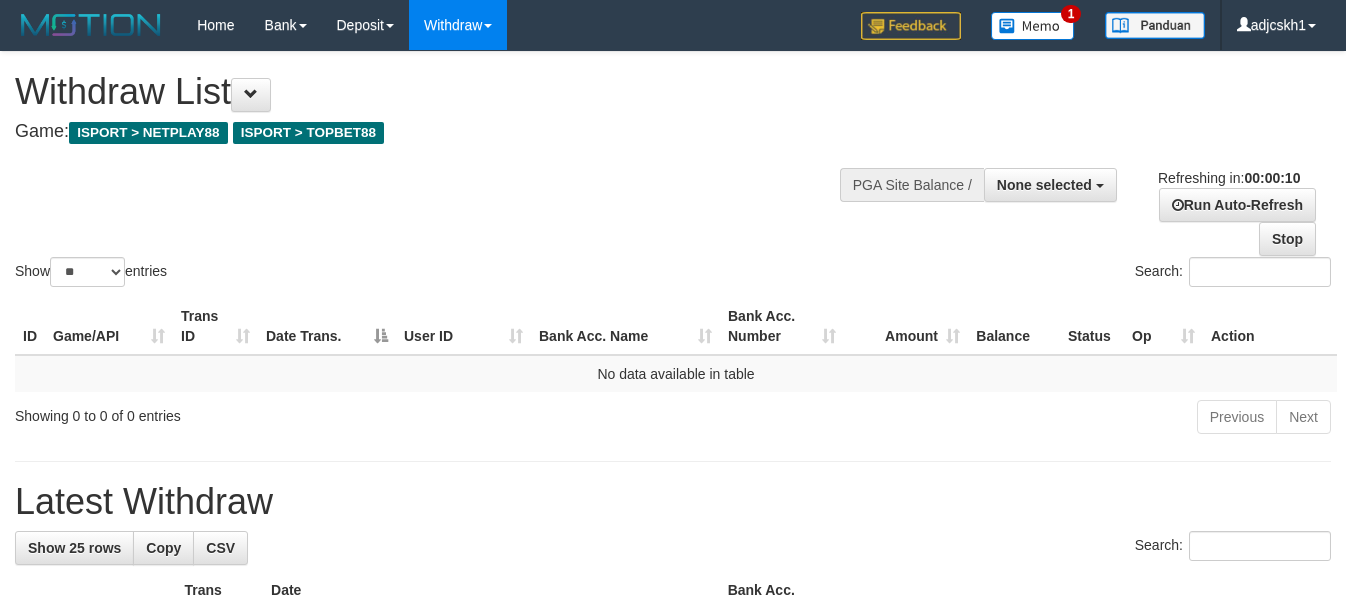 select 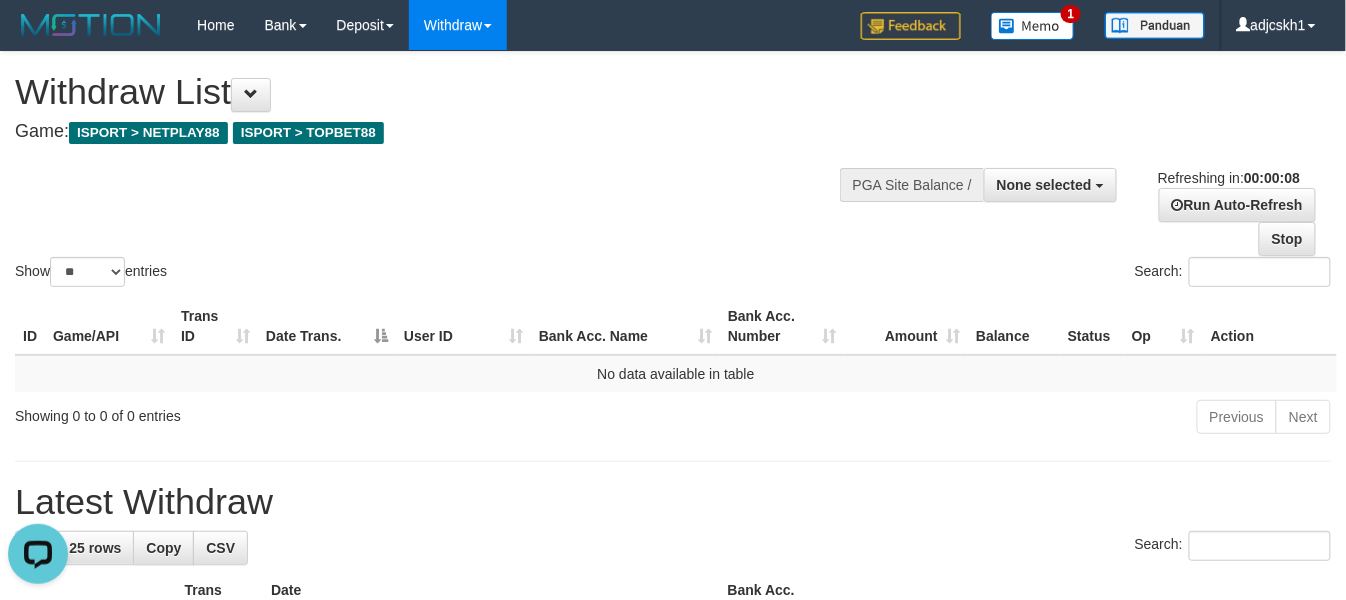 scroll, scrollTop: 0, scrollLeft: 0, axis: both 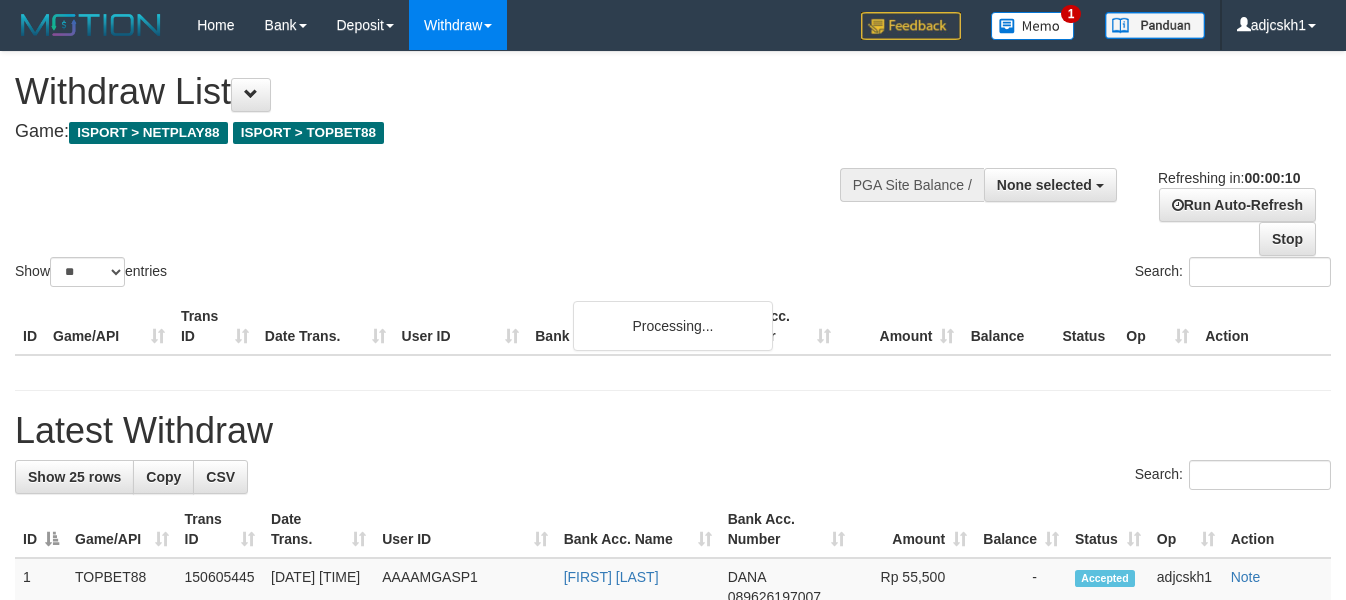 select 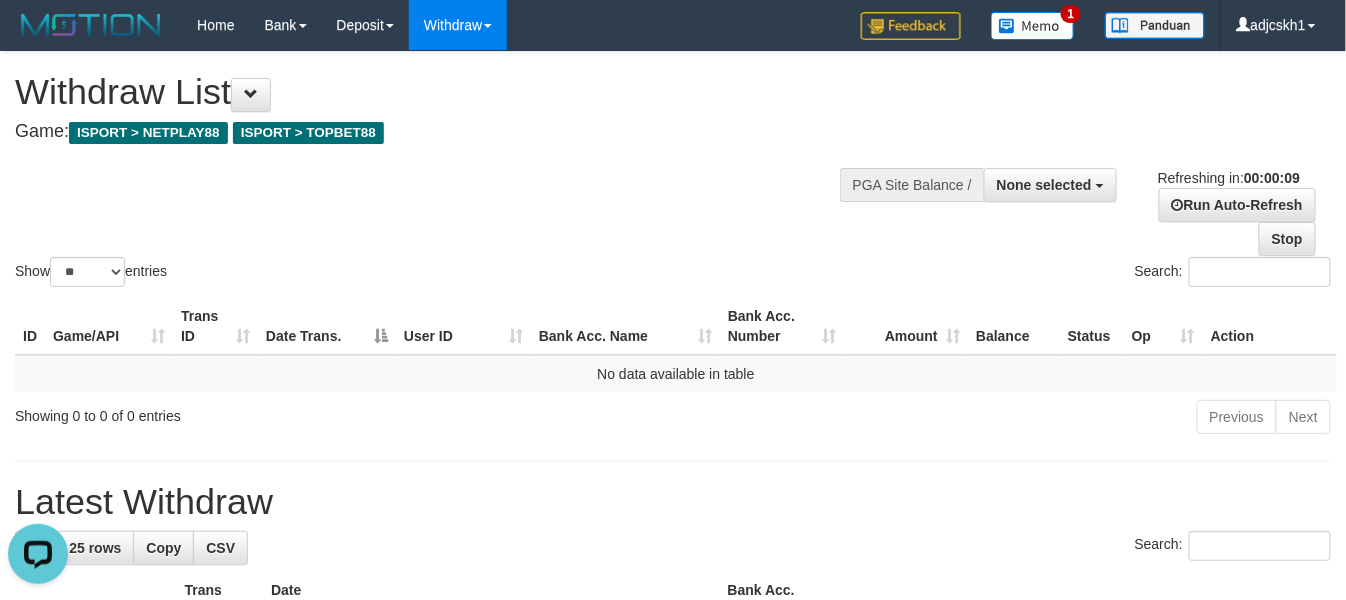 scroll, scrollTop: 0, scrollLeft: 0, axis: both 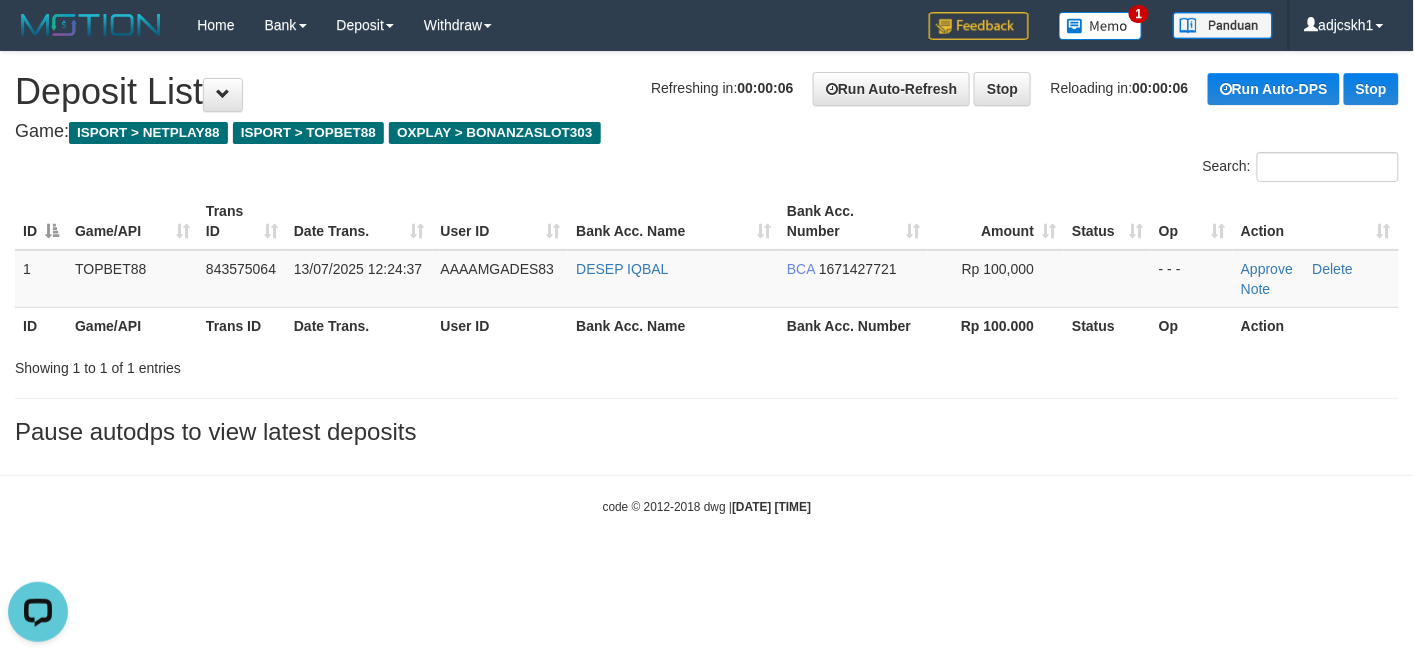 click on "Toggle navigation
Home
Bank
Account List
Load
By Website
Group
[ISPORT]													NETPLAY88
Group
[ISPORT]													TOPBET88
Group
[OXPLAY]													BONANZASLOT303
By Load Group (DPS)
Group adj-1
1" at bounding box center (707, 283) 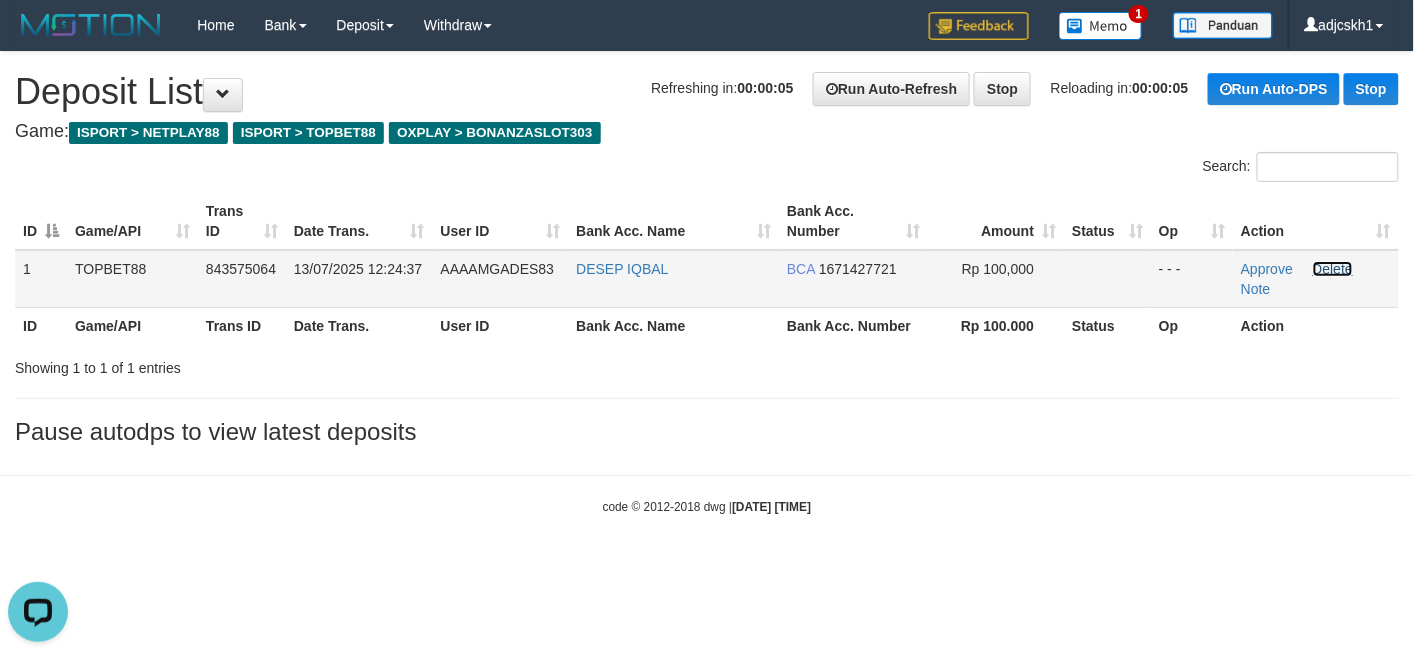 click on "Delete" at bounding box center [1333, 269] 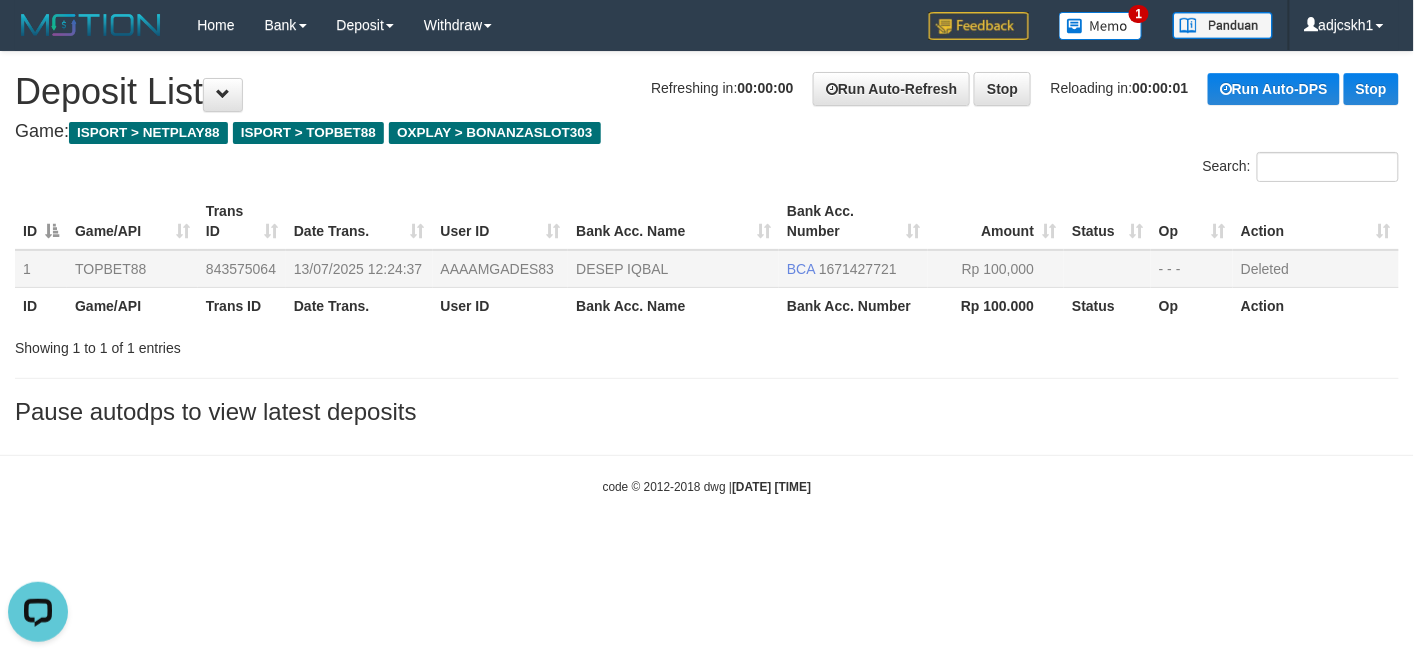 click on "Toggle navigation
Home
Bank
Account List
Load
By Website
Group
[ISPORT]													NETPLAY88
Group
[ISPORT]													TOPBET88
Group
[OXPLAY]													BONANZASLOT303
By Load Group (DPS)
Group adj-1
Search" at bounding box center (707, 273) 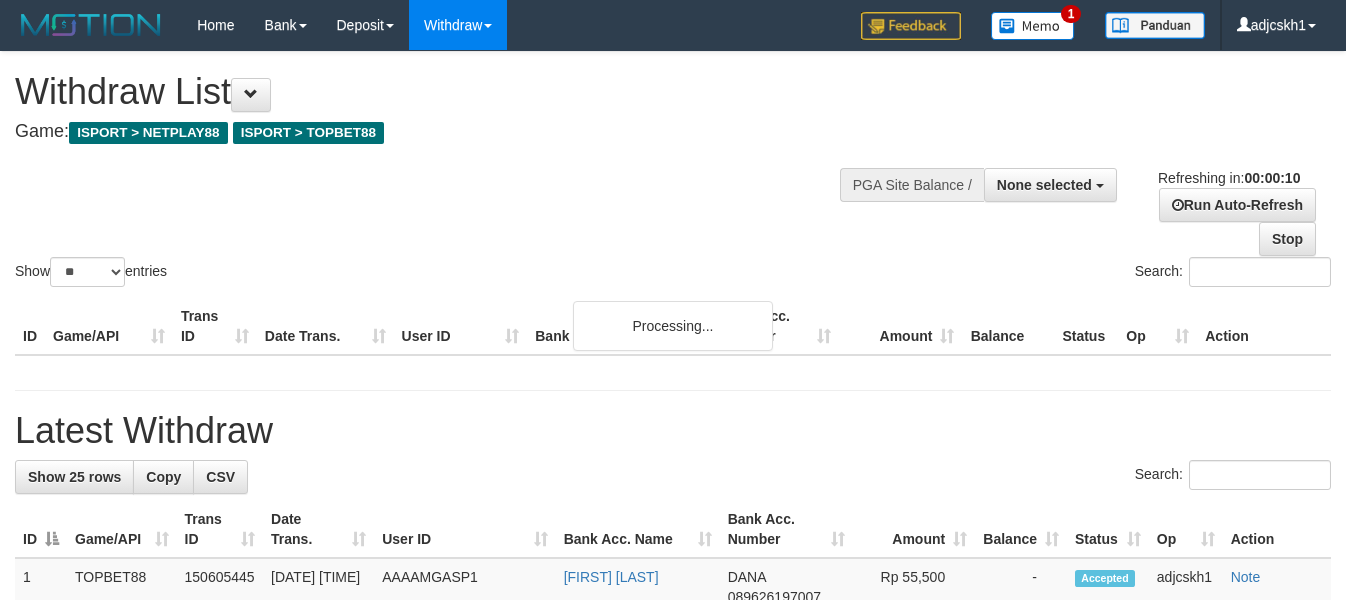 select 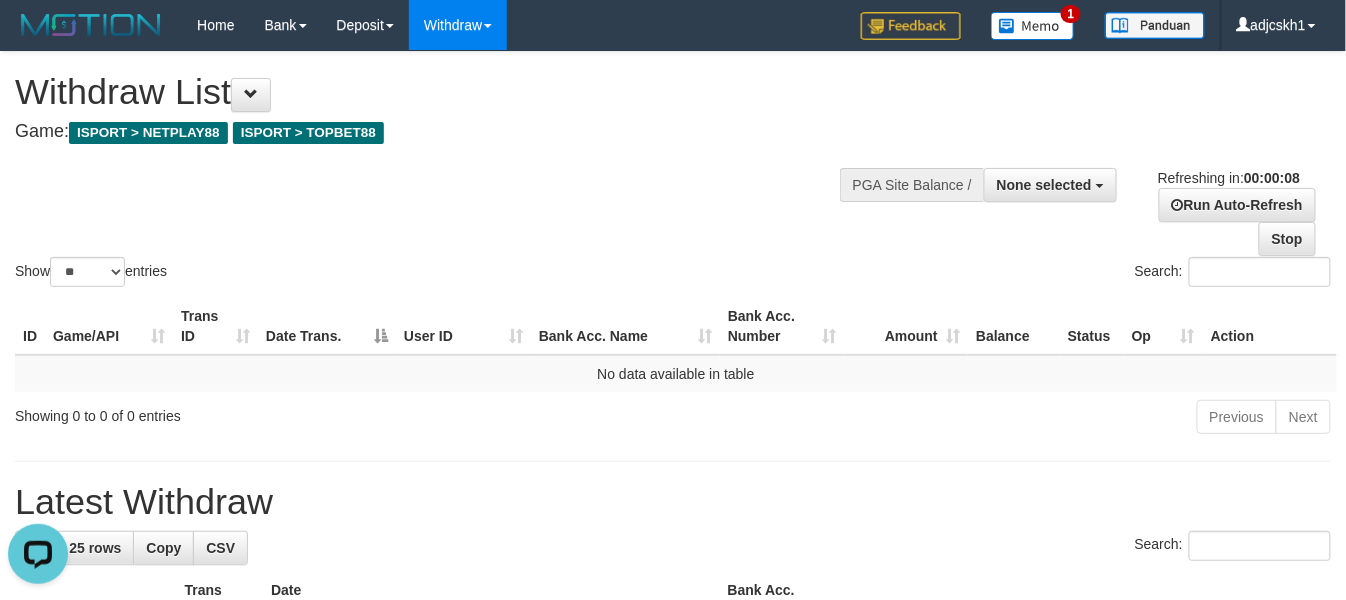 scroll, scrollTop: 0, scrollLeft: 0, axis: both 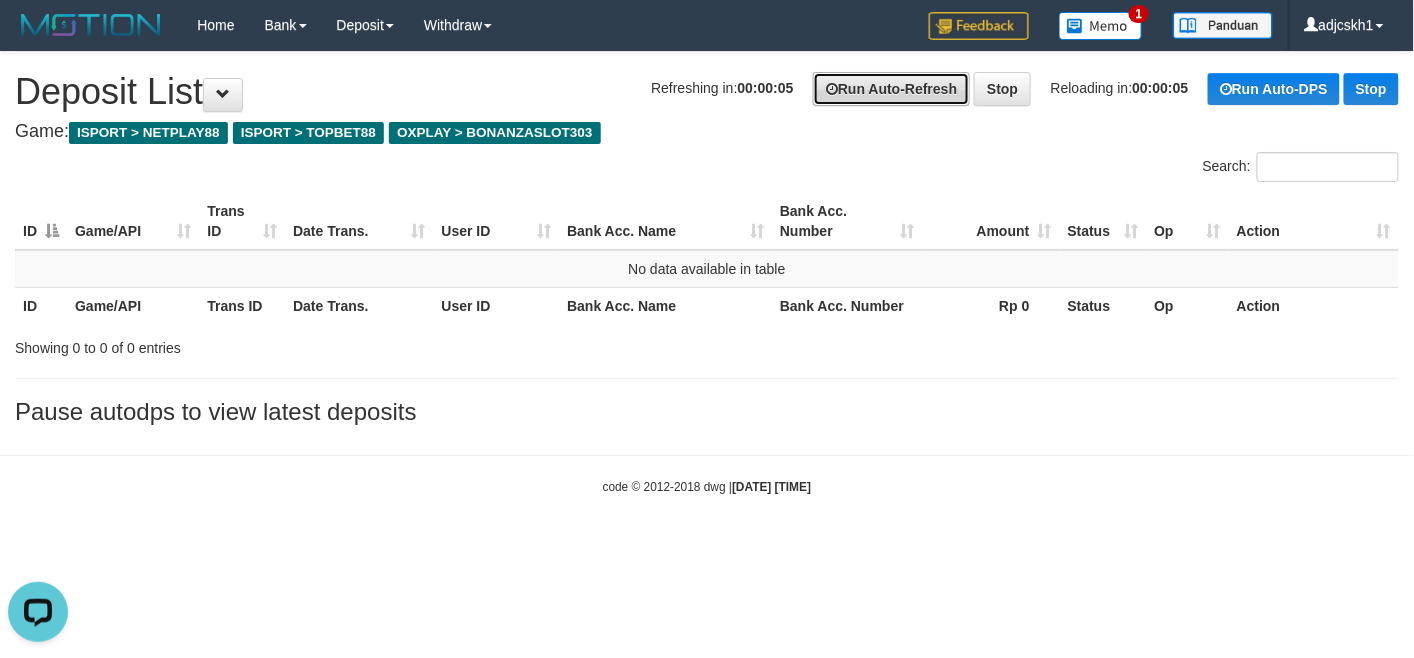 click on "Run Auto-Refresh" at bounding box center (891, 89) 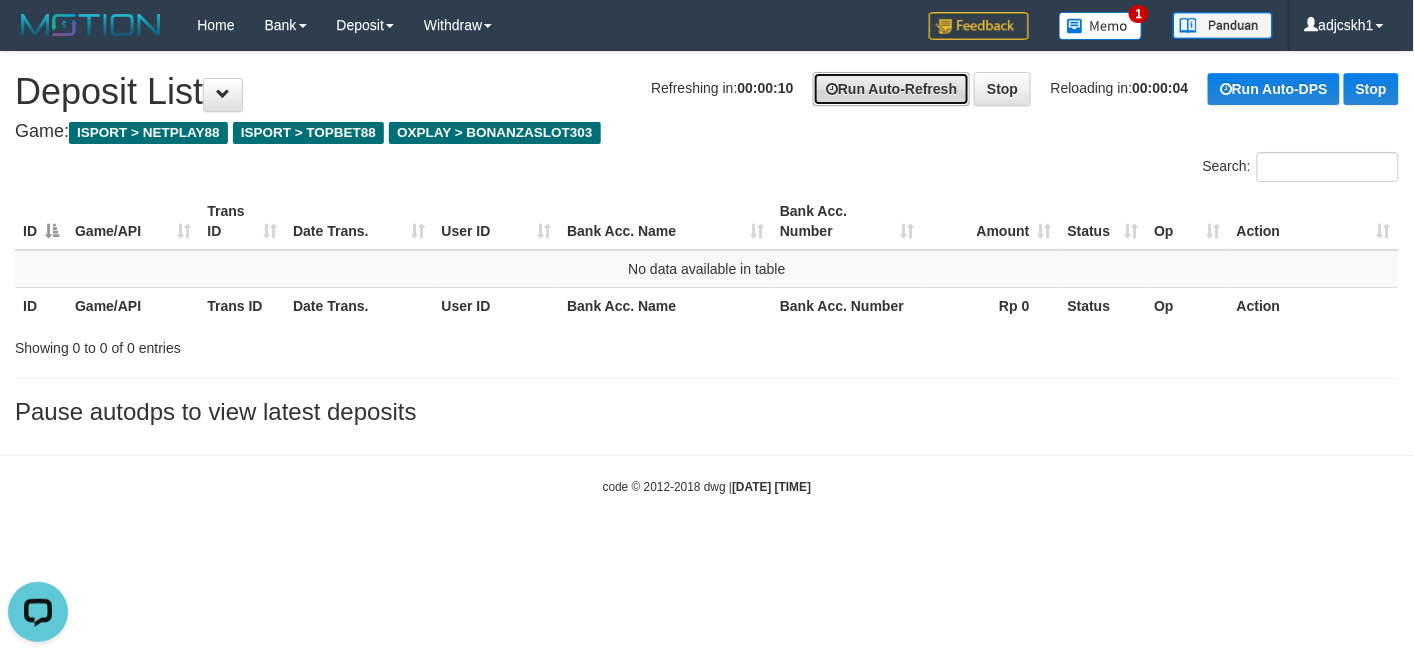 click on "Run Auto-Refresh" at bounding box center (891, 89) 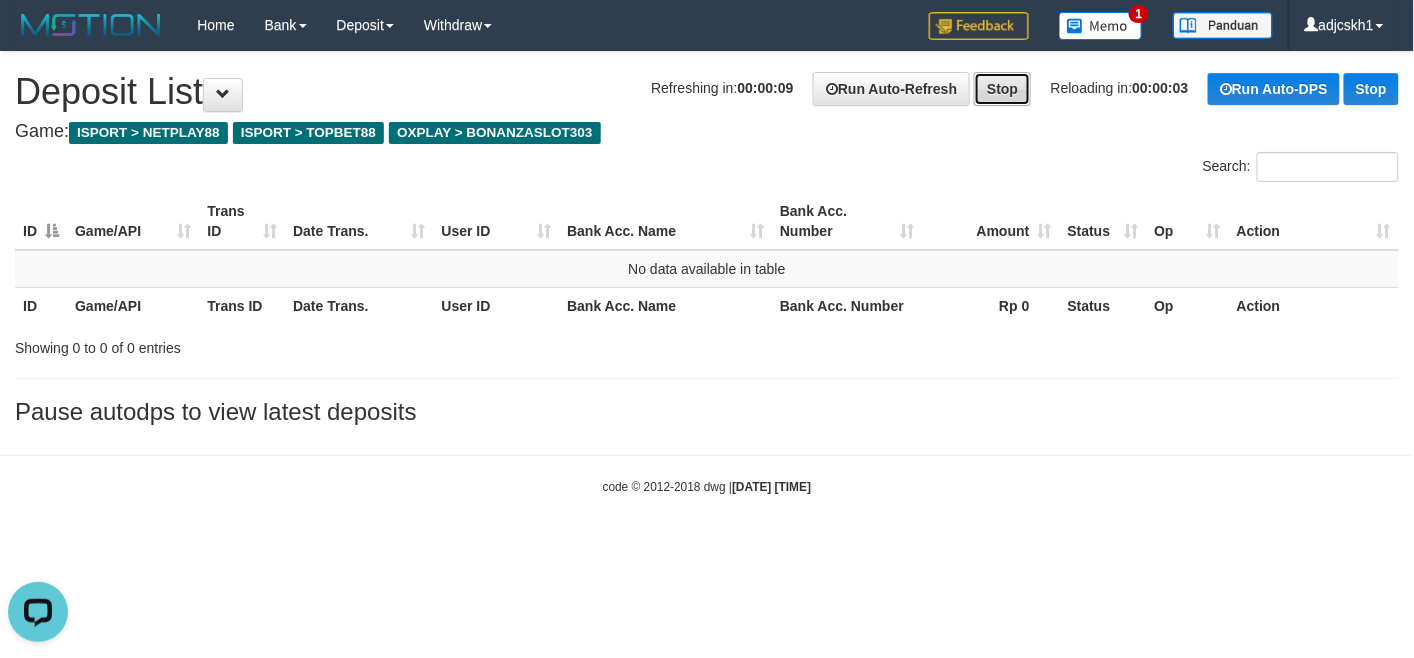 click on "Stop" at bounding box center [1002, 89] 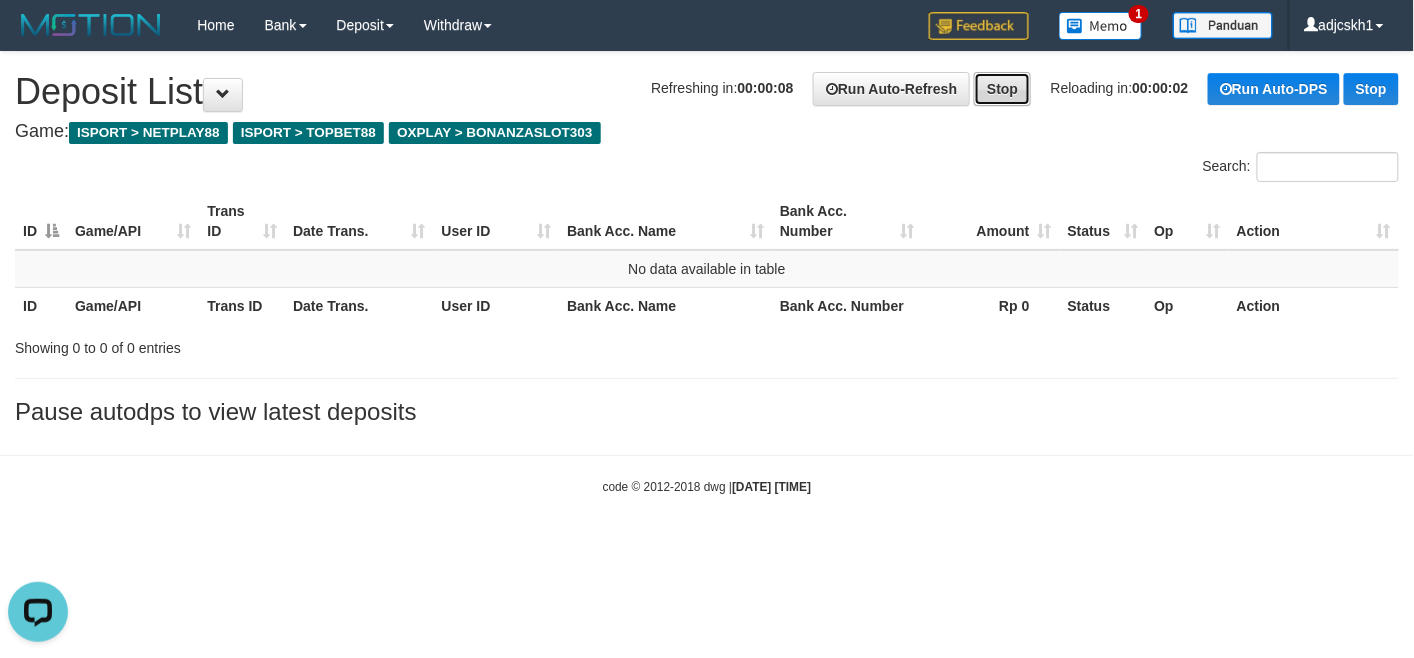 click on "Stop" at bounding box center (1002, 89) 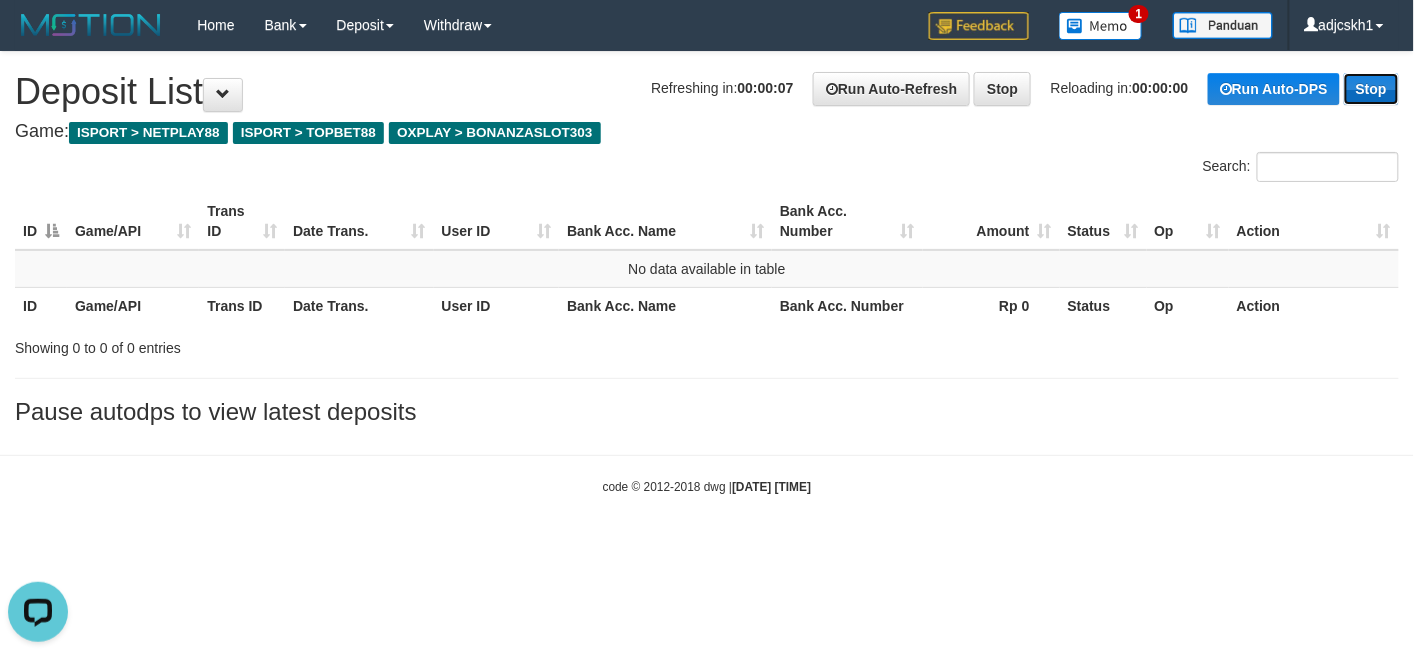 click on "Stop" at bounding box center [1371, 89] 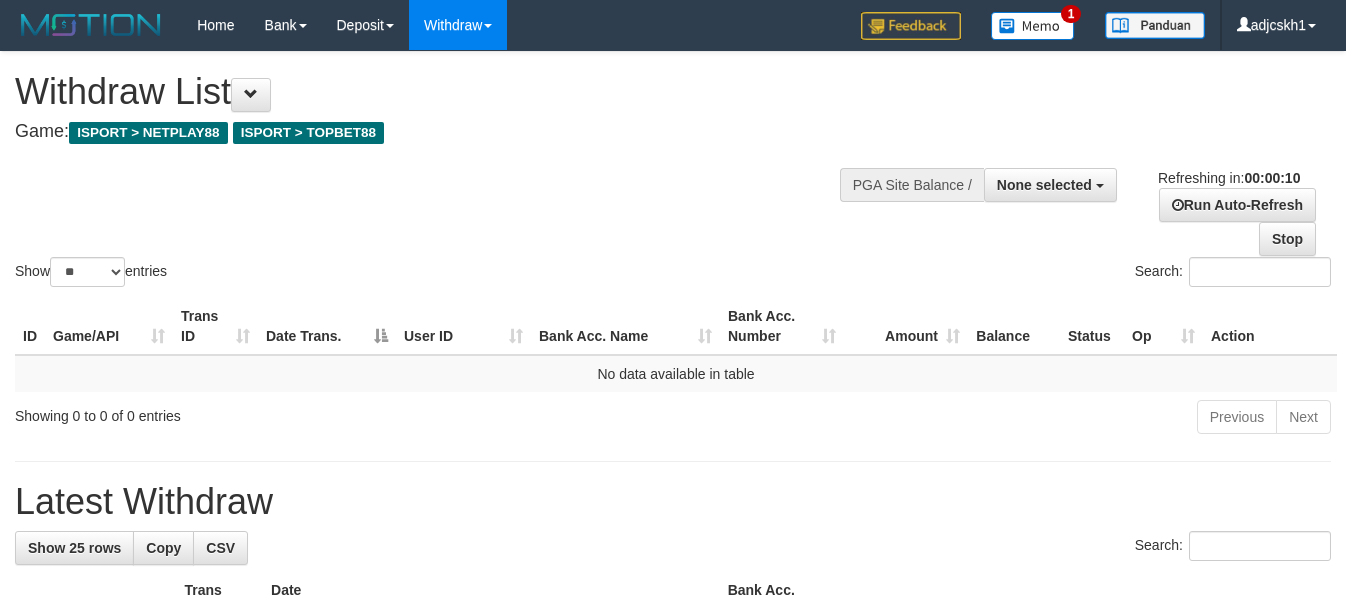 select 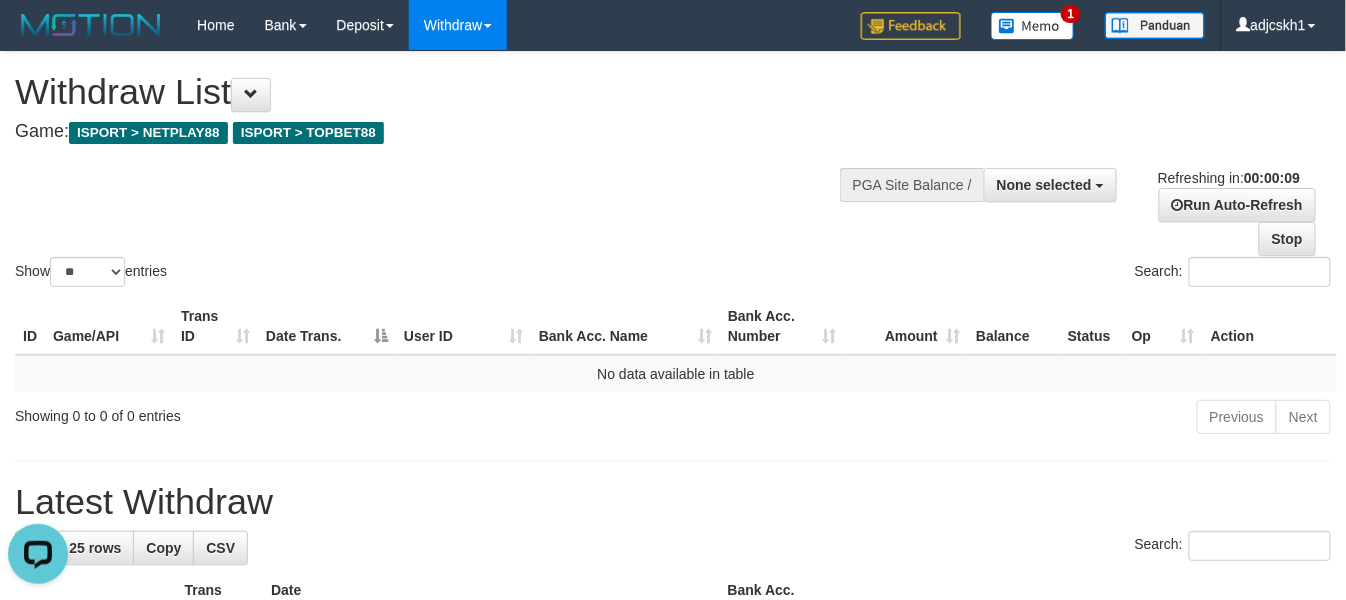 scroll, scrollTop: 0, scrollLeft: 0, axis: both 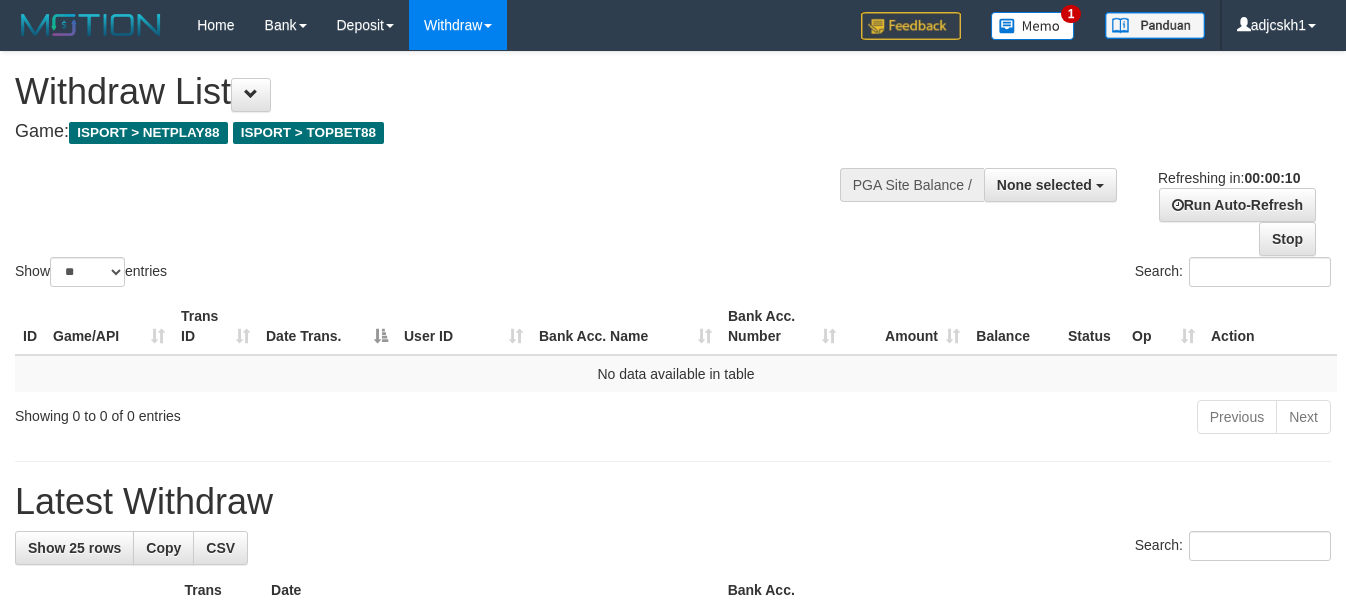 select 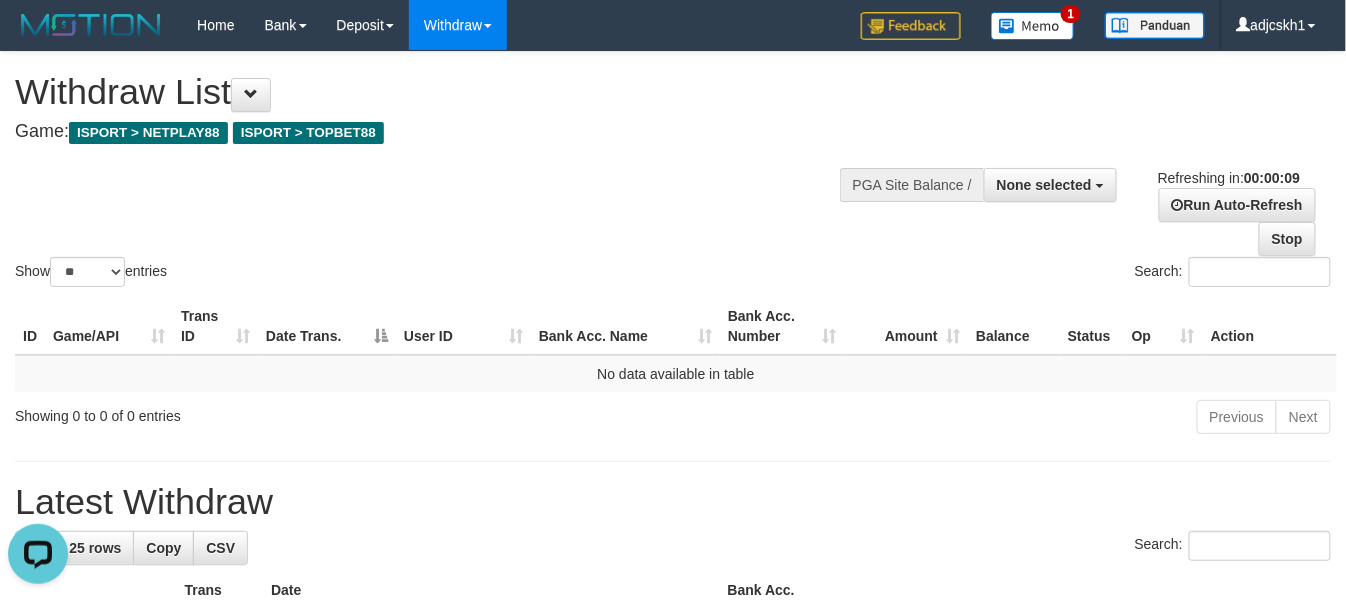scroll, scrollTop: 0, scrollLeft: 0, axis: both 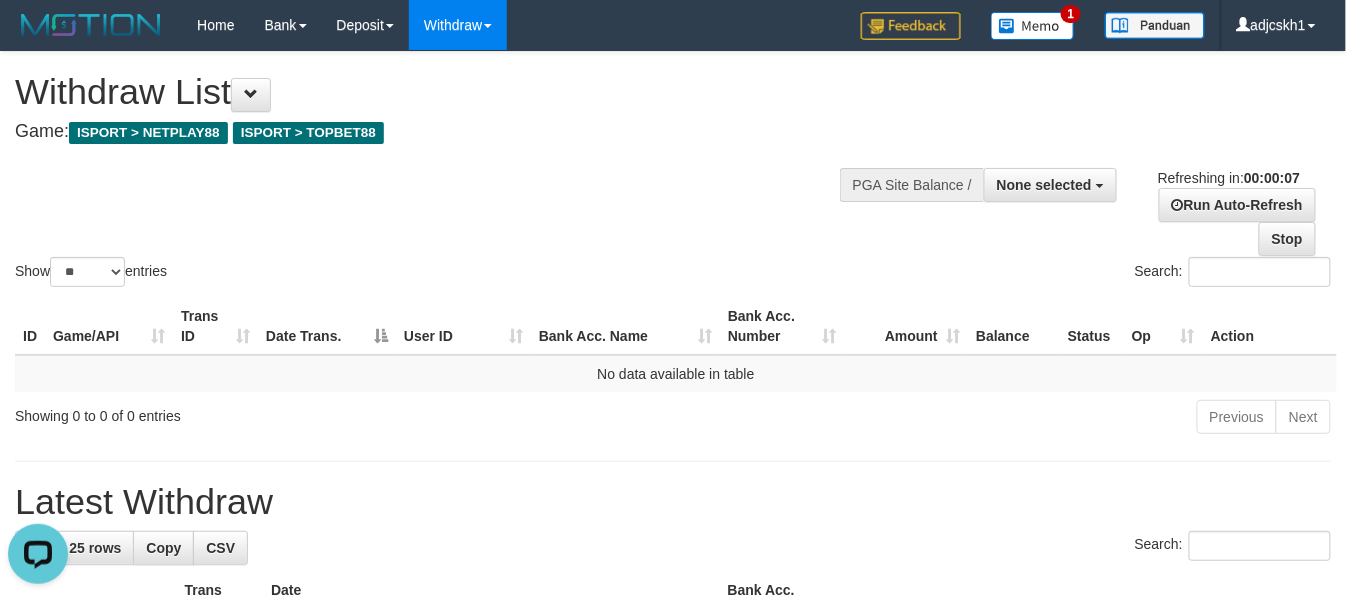 click on "**********" at bounding box center (1126, 204) 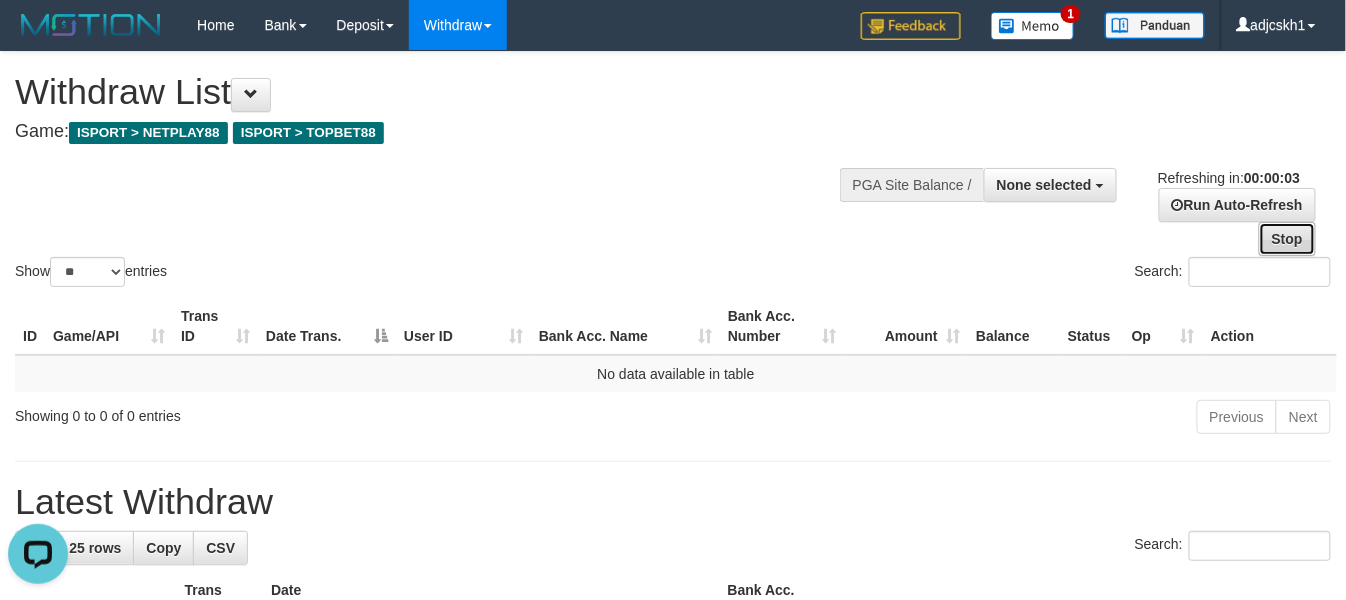 click on "Stop" at bounding box center [1287, 239] 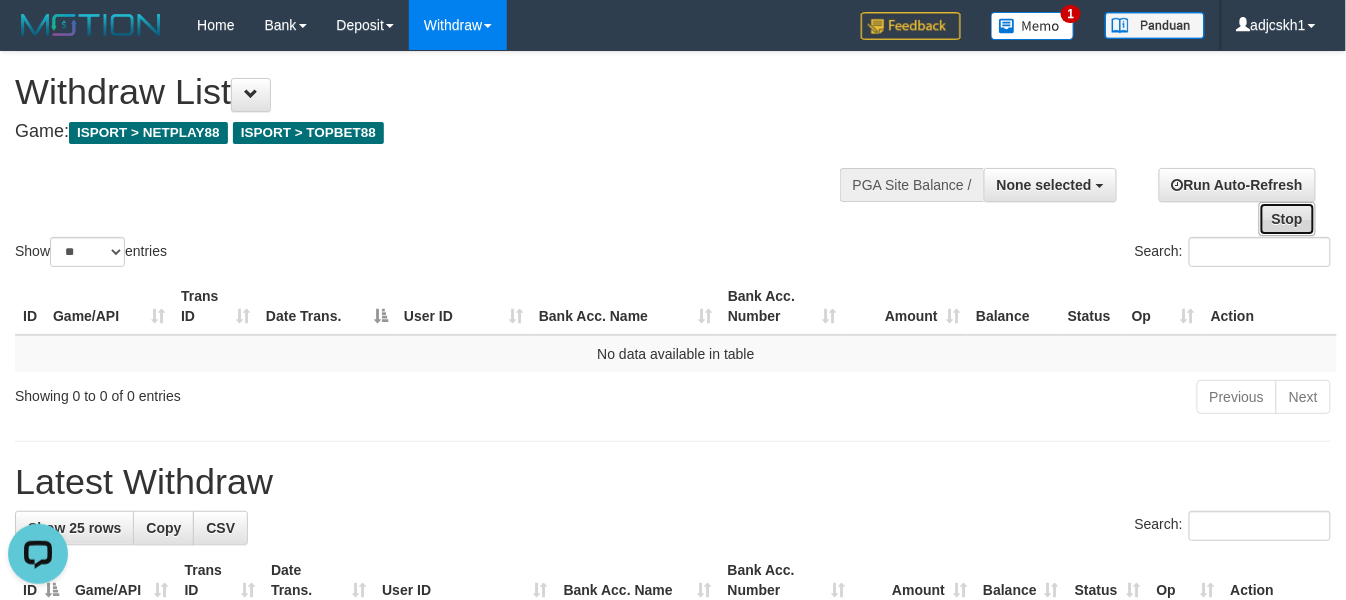 click on "Stop" at bounding box center [1287, 219] 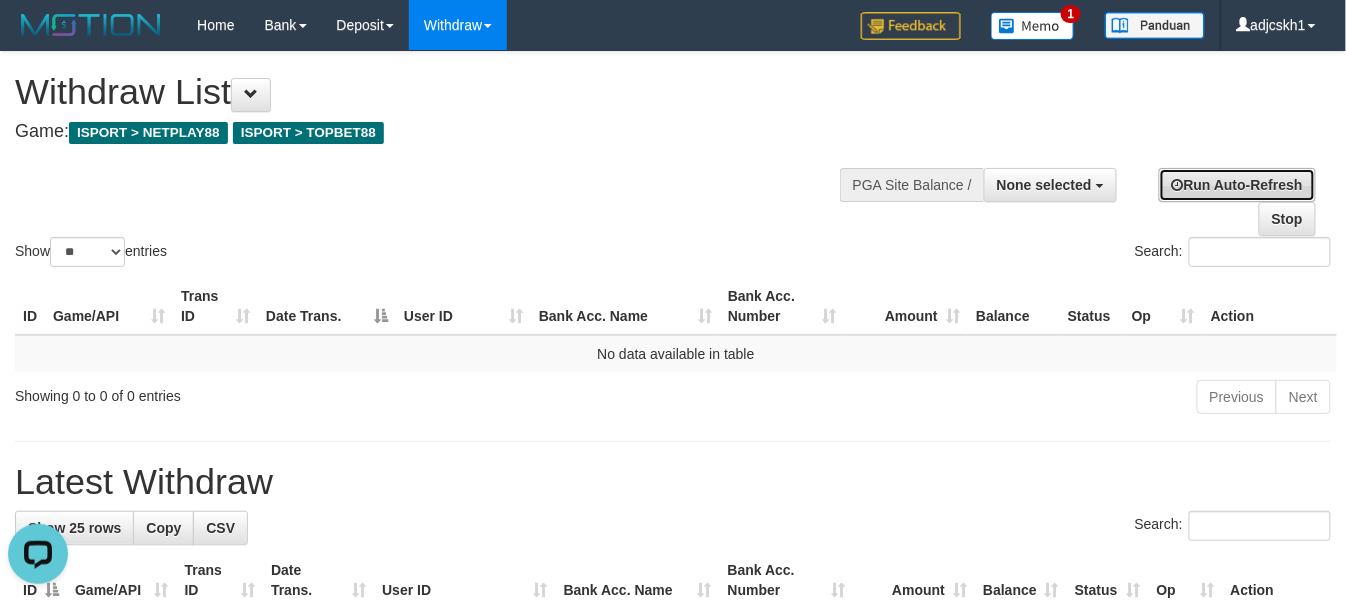 click on "Run Auto-Refresh" at bounding box center (1237, 185) 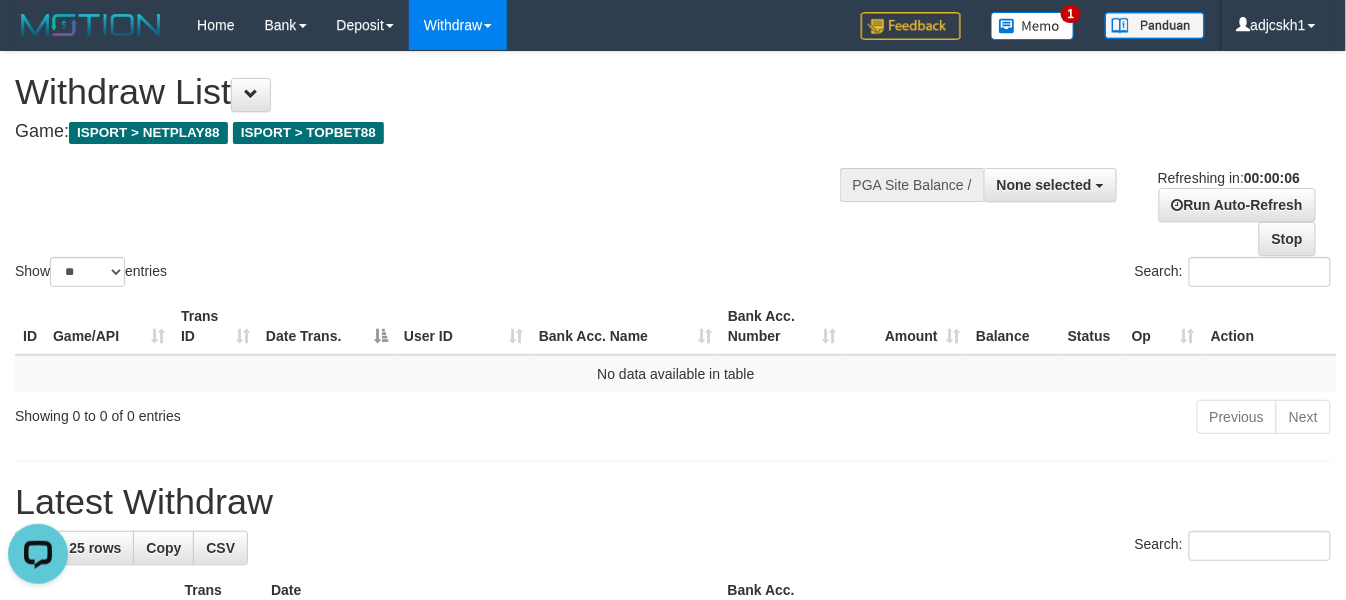 click on "Show  ** ** ** ***  entries Search:" at bounding box center (673, 171) 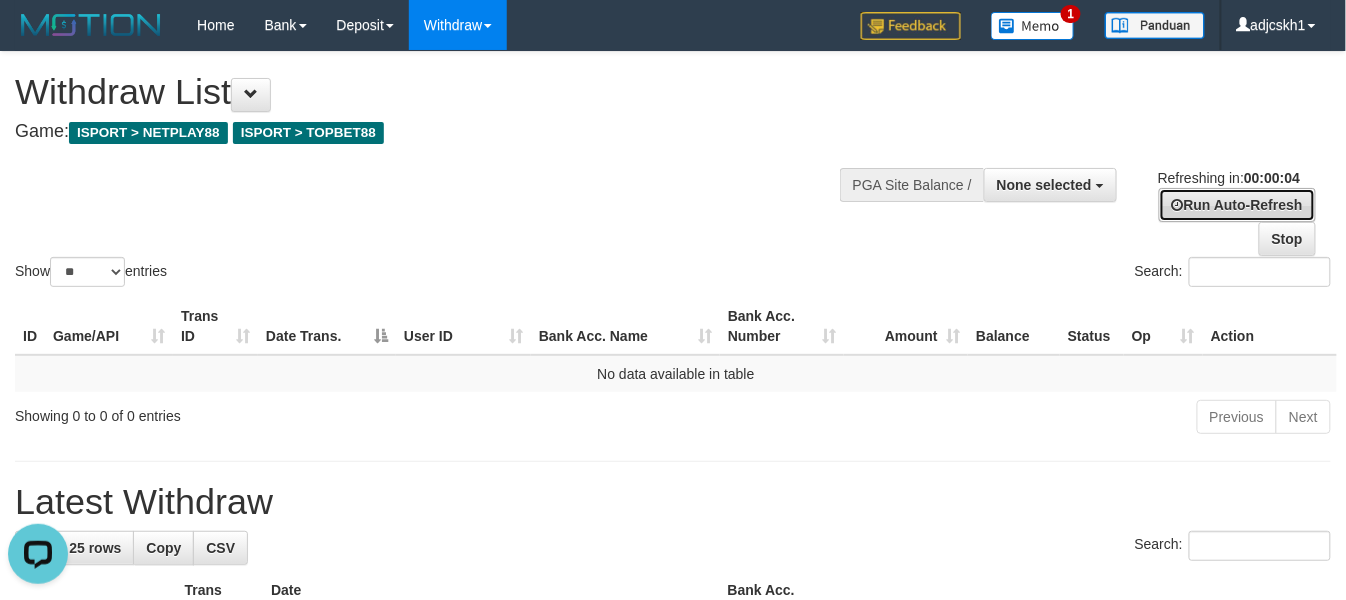 click on "Run Auto-Refresh" at bounding box center [1237, 205] 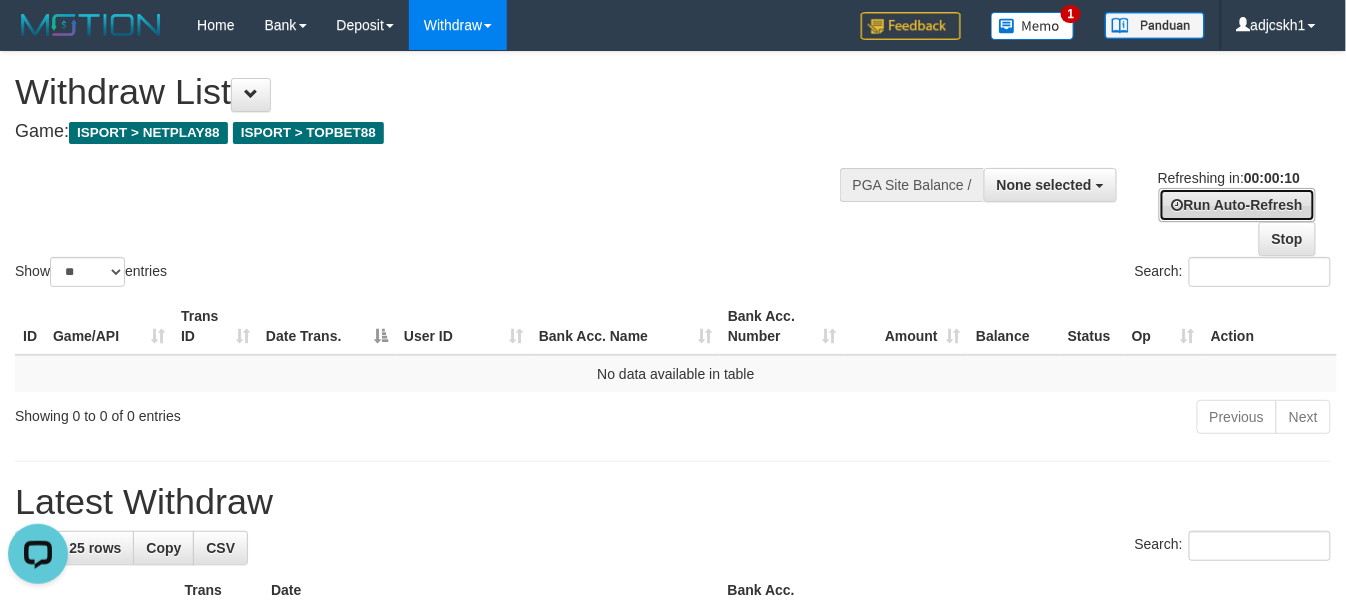 click on "Run Auto-Refresh" at bounding box center [1237, 205] 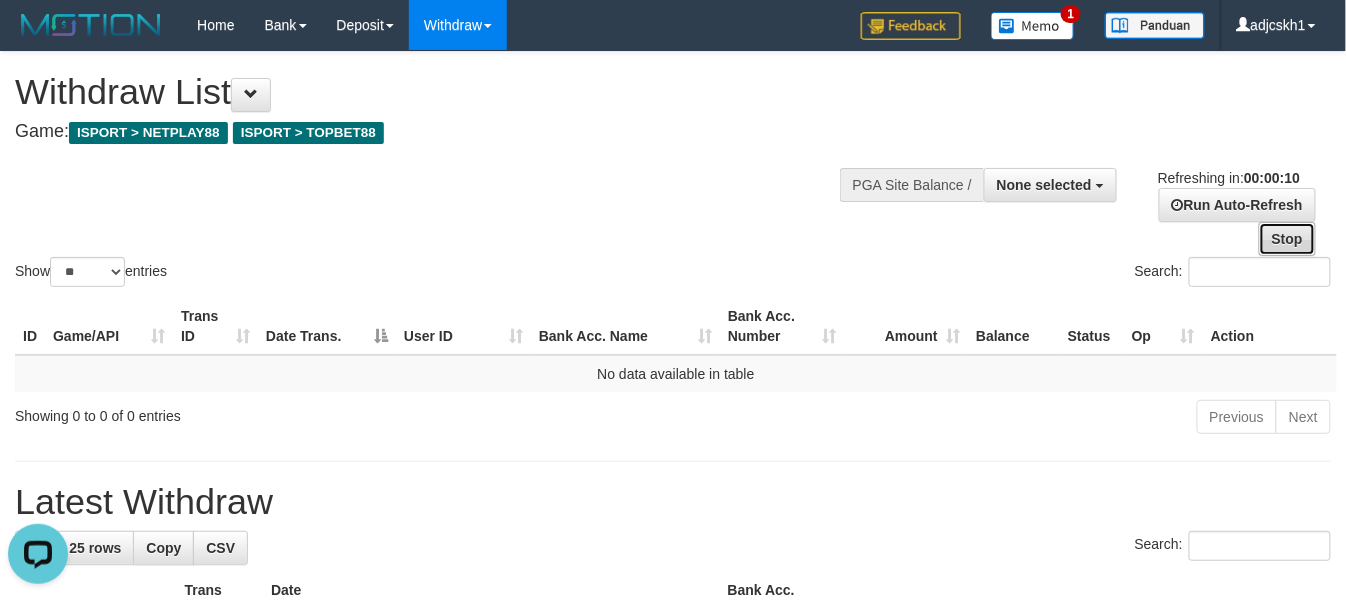 click on "Stop" at bounding box center [1287, 239] 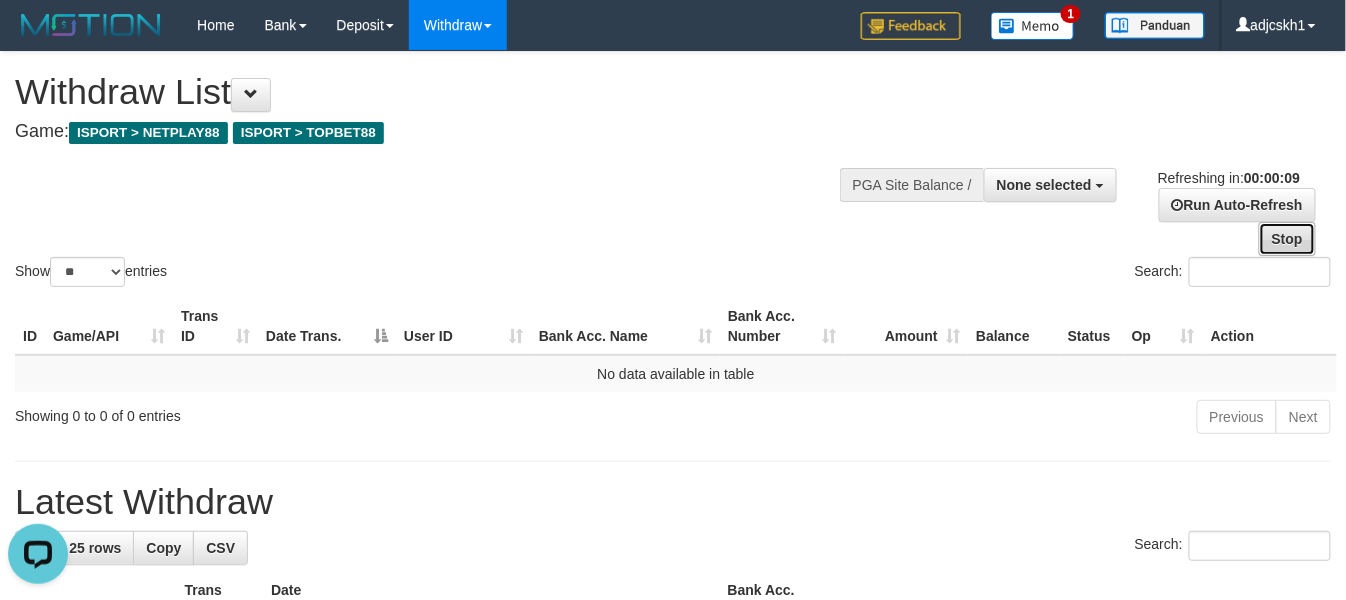 click on "Stop" at bounding box center [1287, 239] 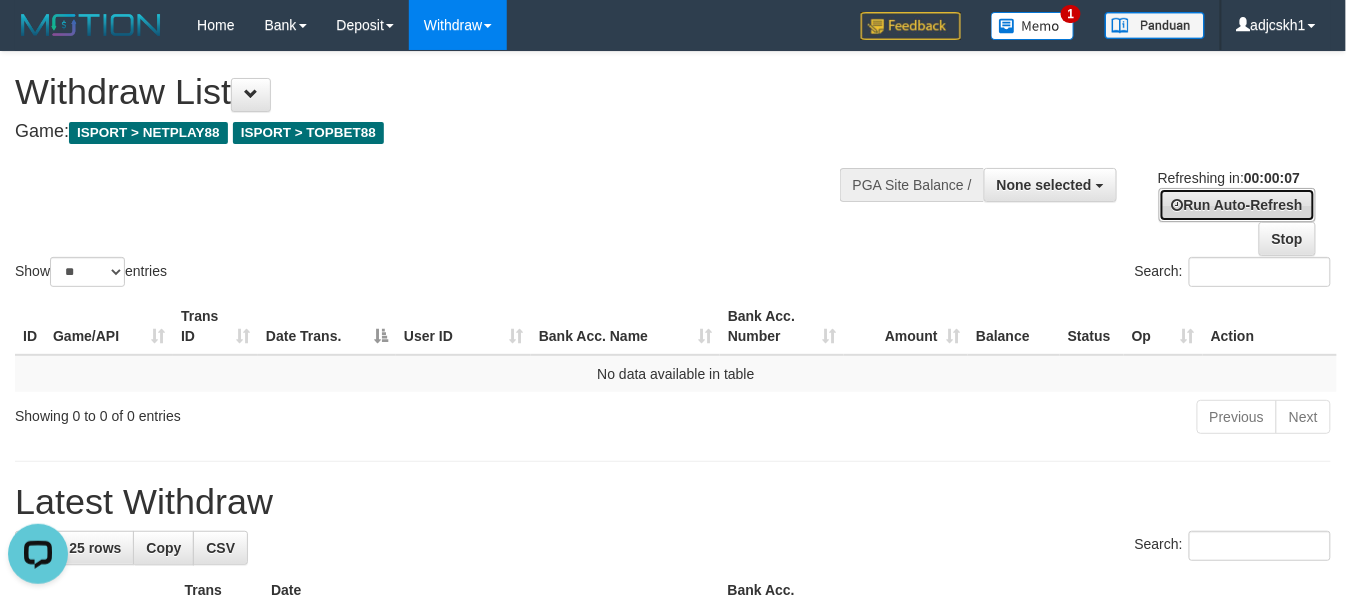 click on "Run Auto-Refresh" at bounding box center [1237, 205] 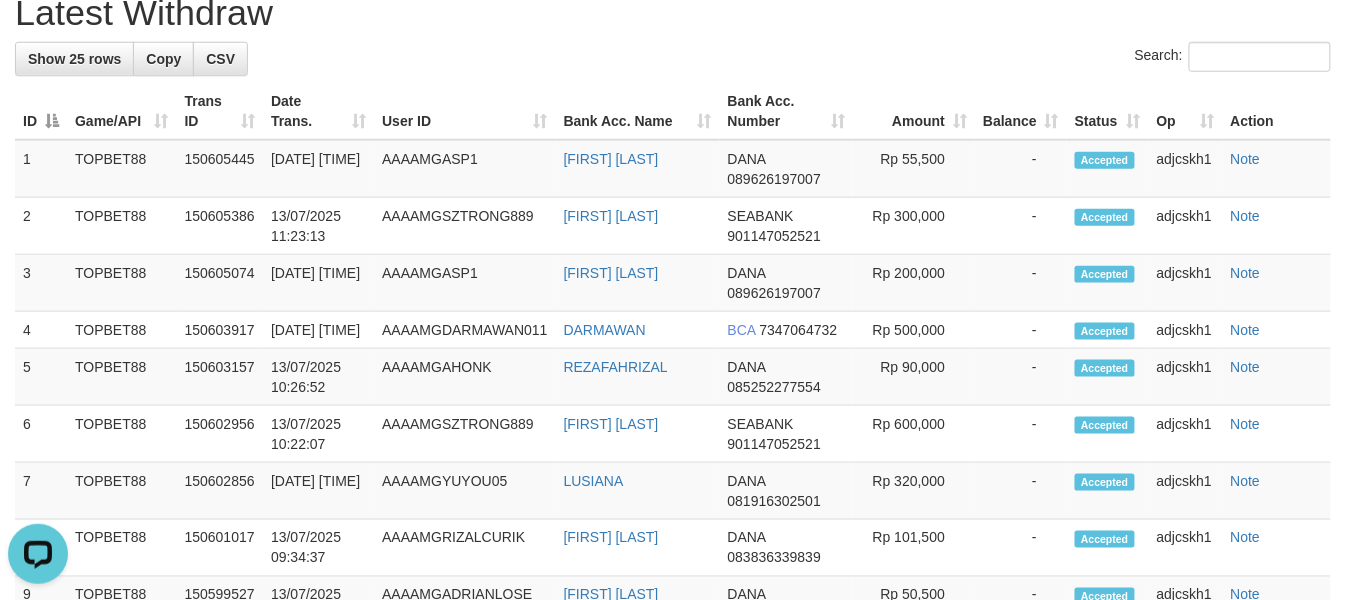 scroll, scrollTop: 0, scrollLeft: 0, axis: both 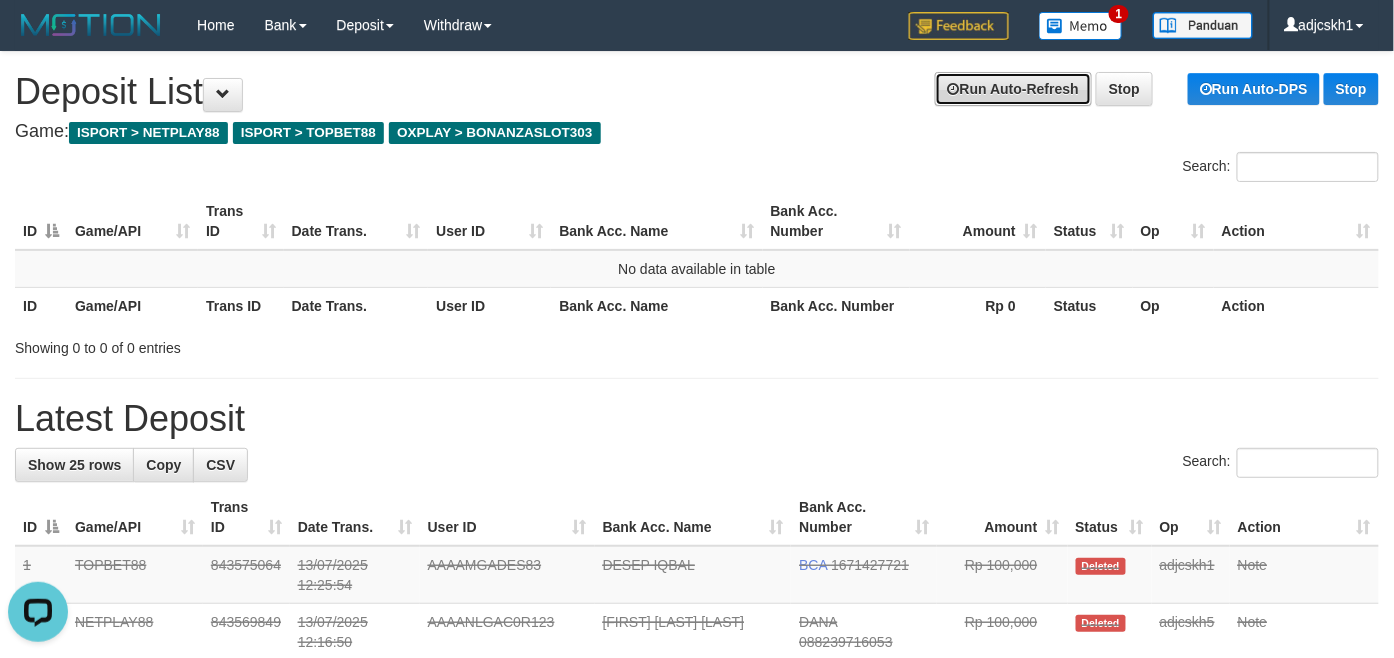 click on "Run Auto-Refresh" at bounding box center (1013, 89) 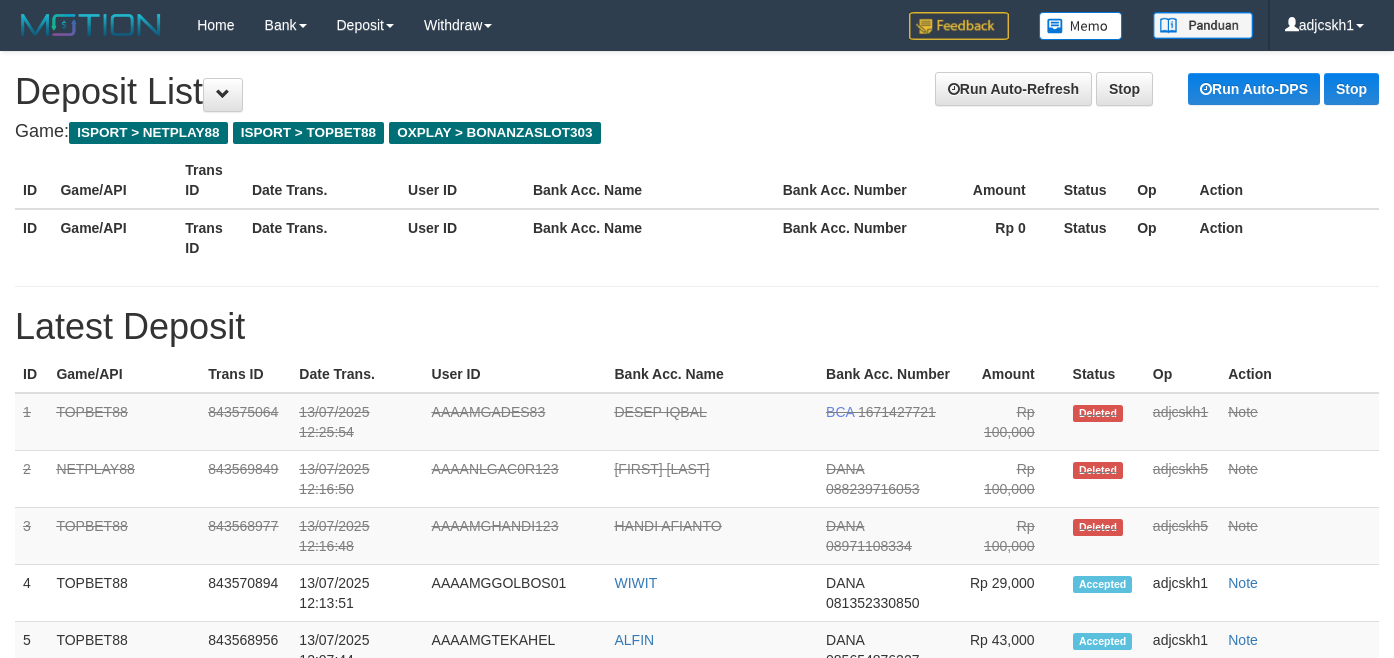 scroll, scrollTop: 0, scrollLeft: 0, axis: both 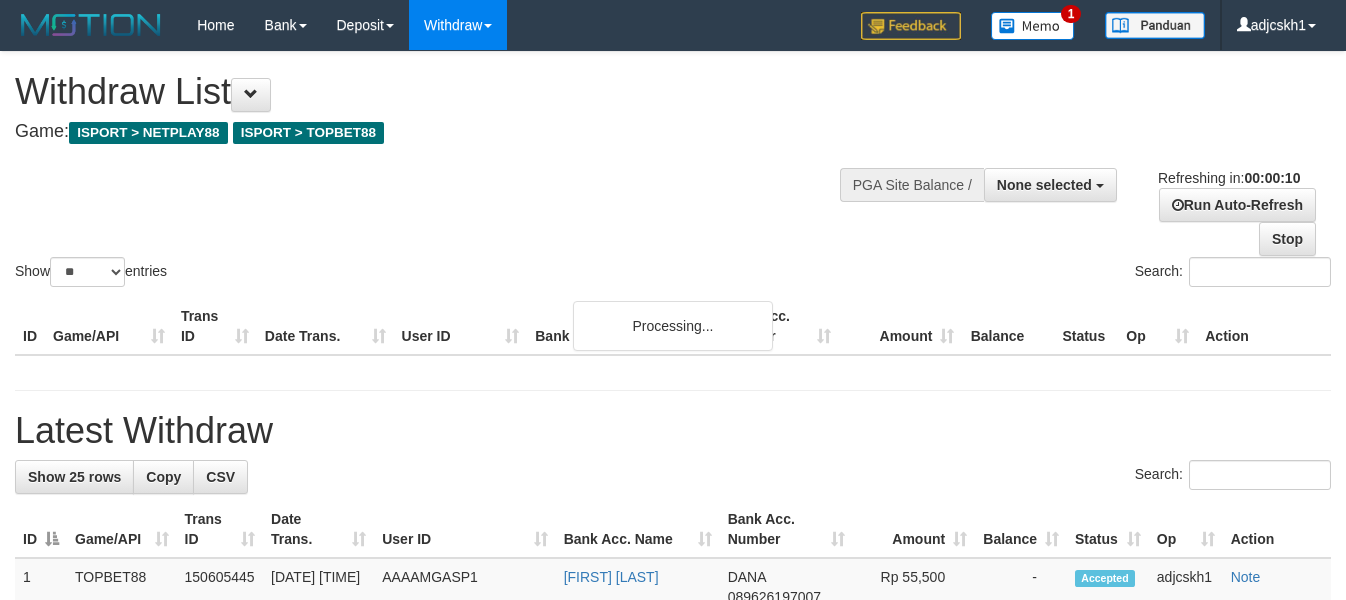 select 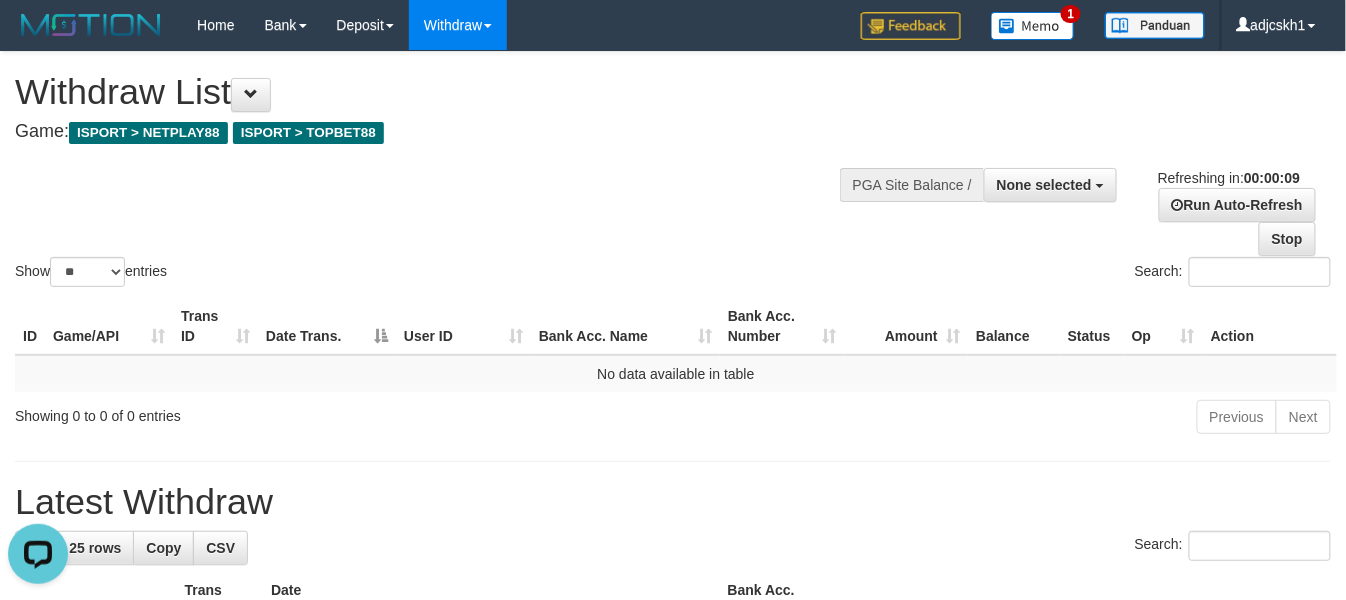 scroll, scrollTop: 0, scrollLeft: 0, axis: both 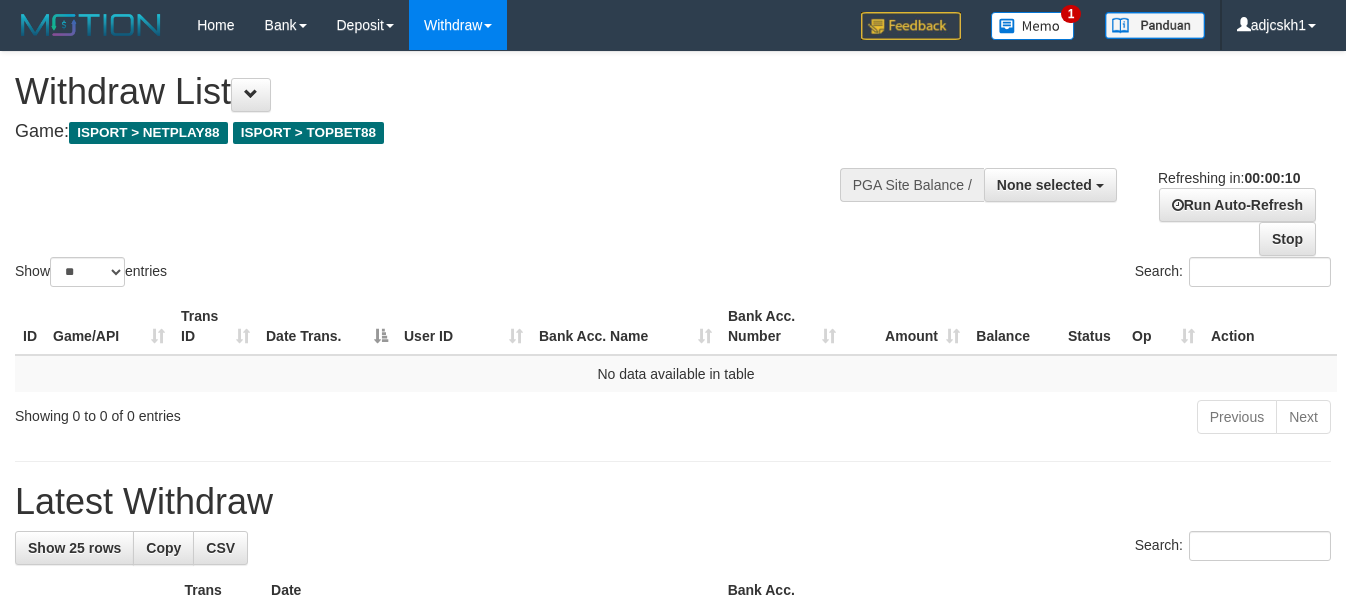 select 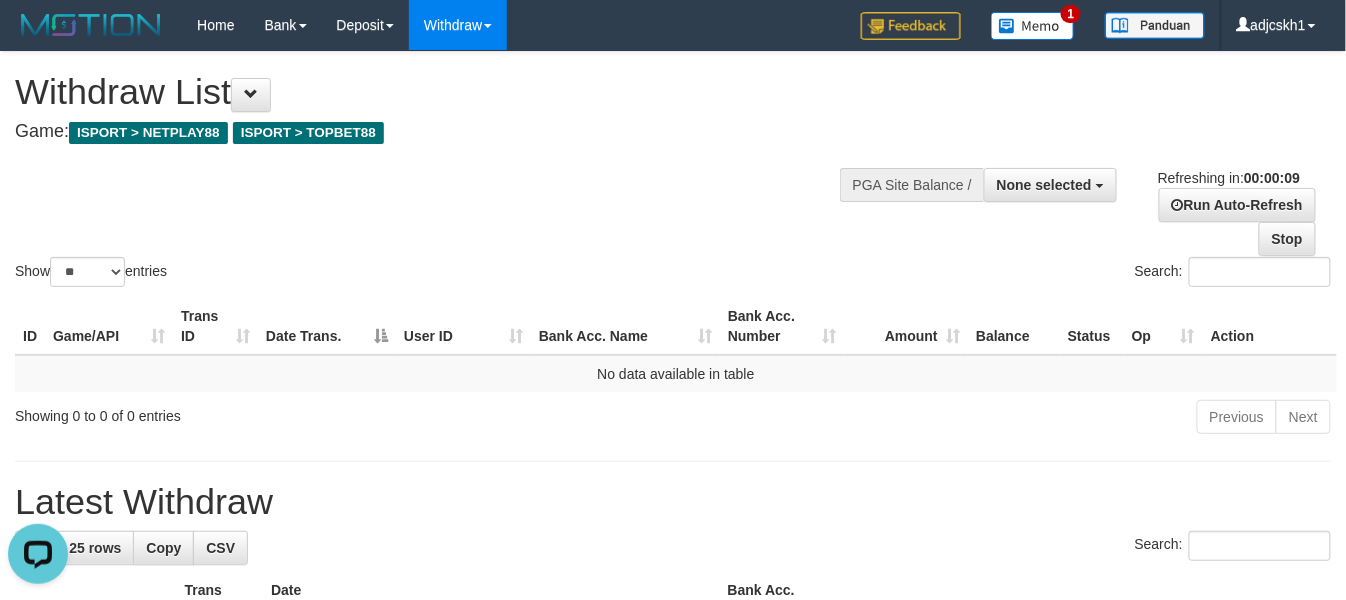 scroll, scrollTop: 0, scrollLeft: 0, axis: both 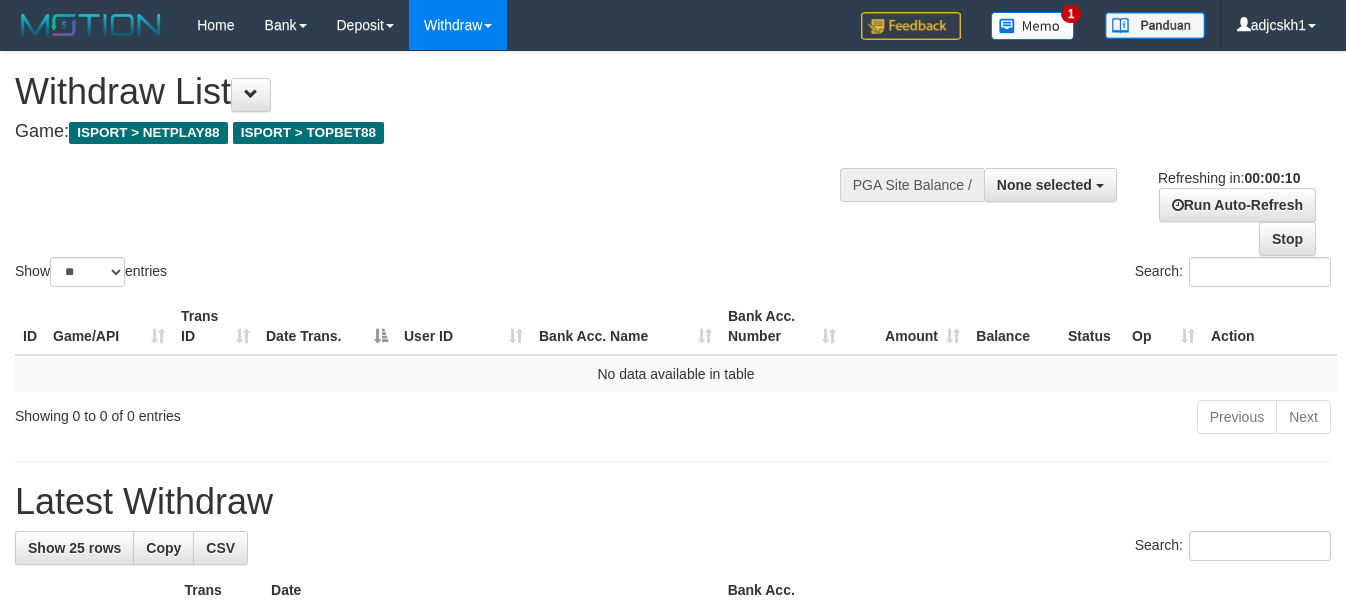 select 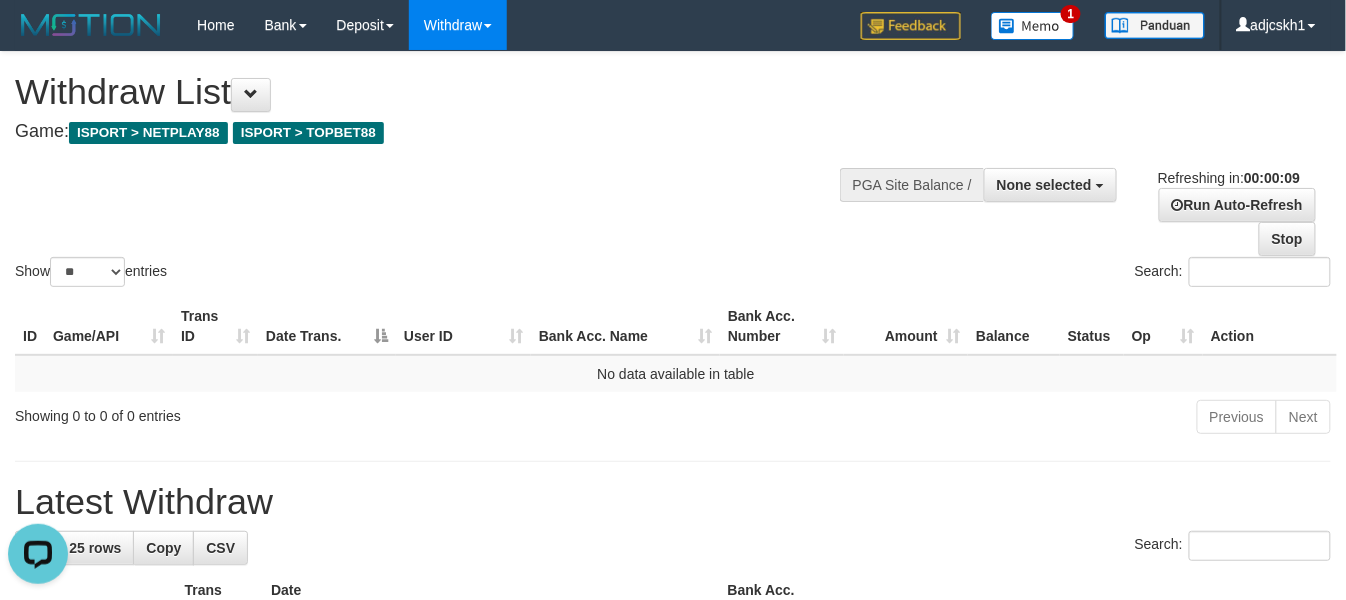 scroll, scrollTop: 0, scrollLeft: 0, axis: both 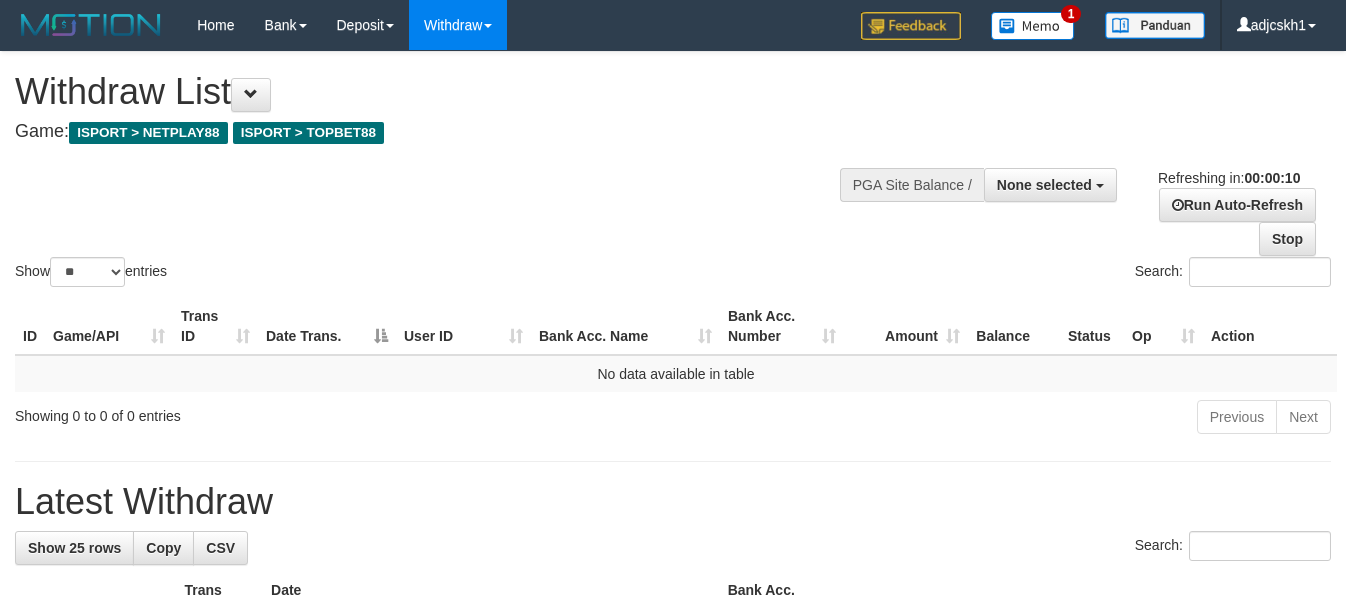select 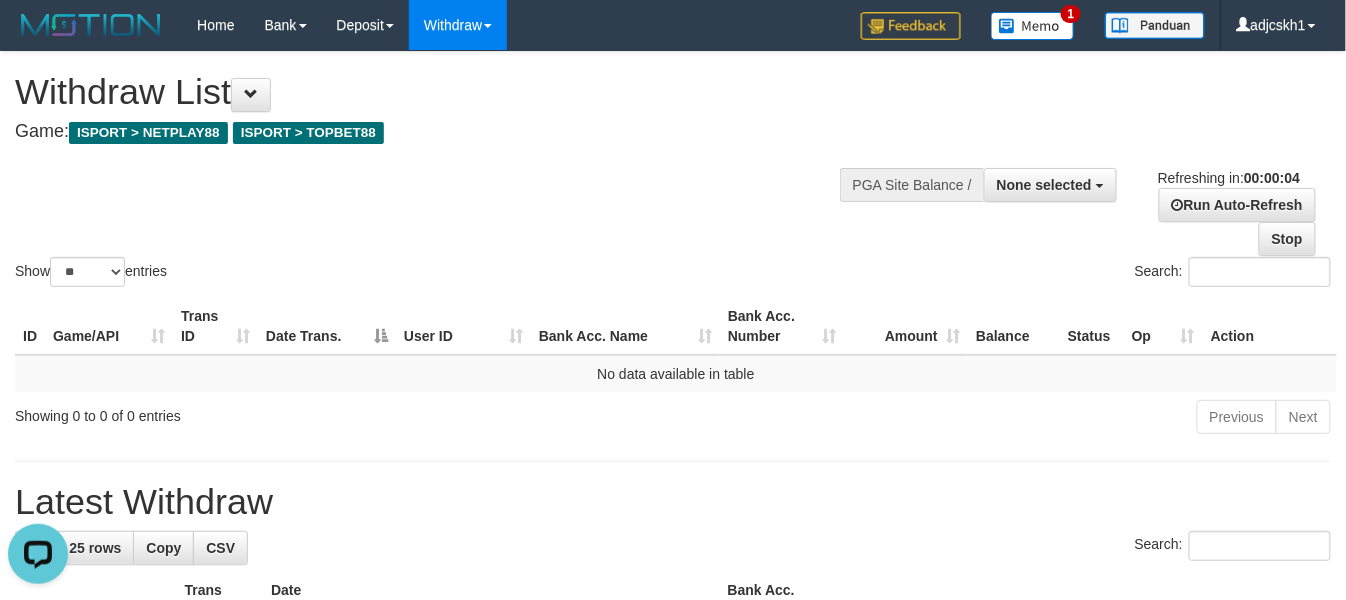 scroll, scrollTop: 0, scrollLeft: 0, axis: both 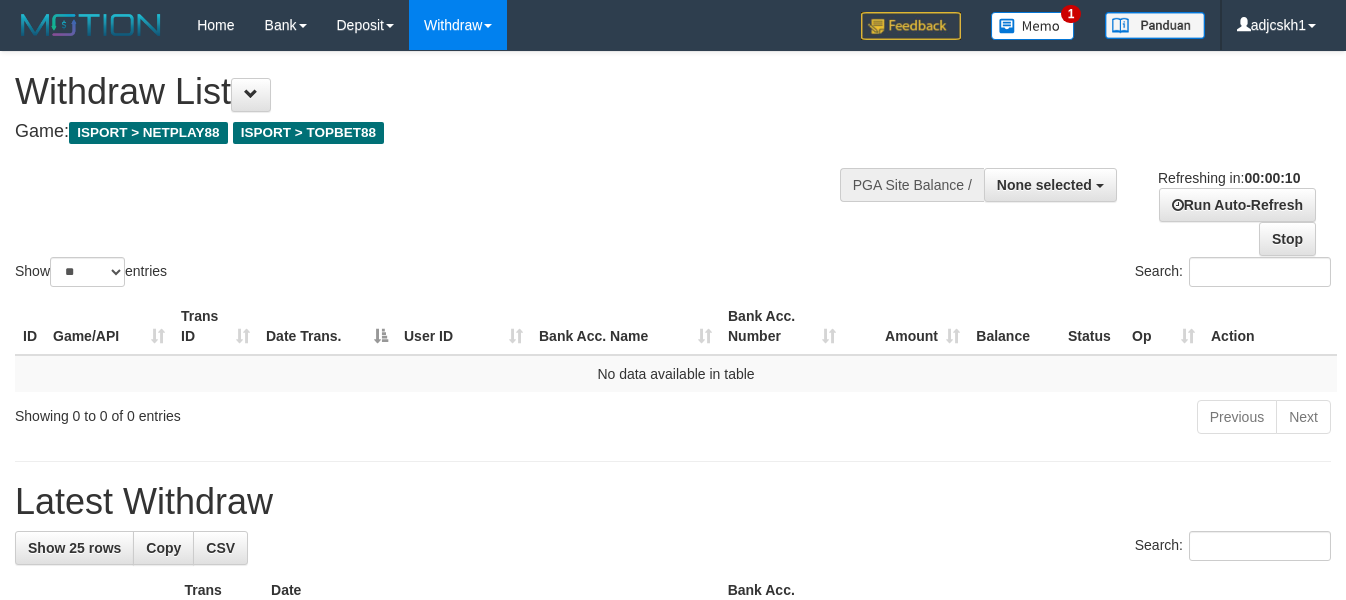select 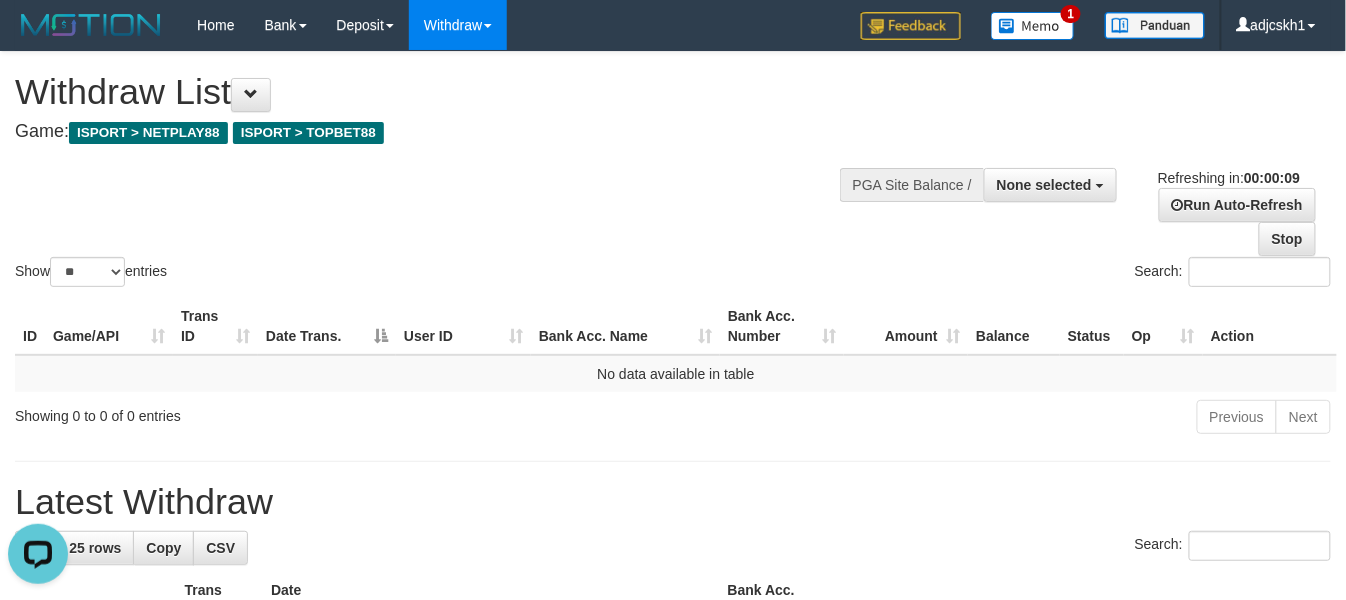 scroll, scrollTop: 0, scrollLeft: 0, axis: both 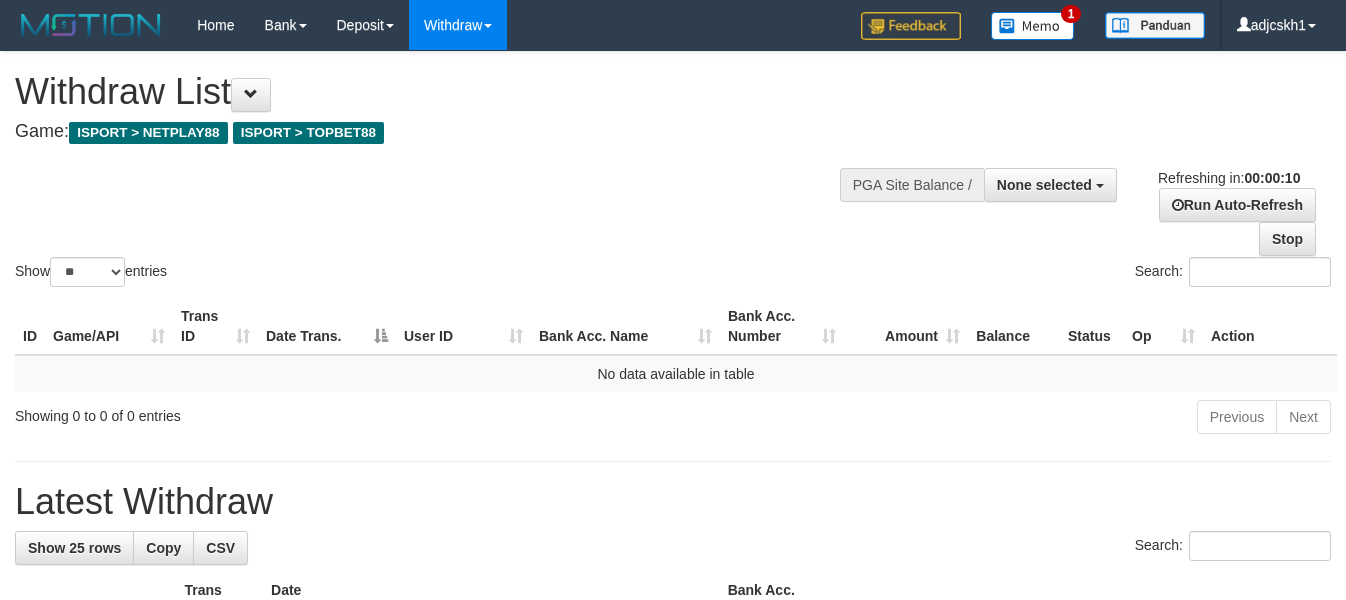select 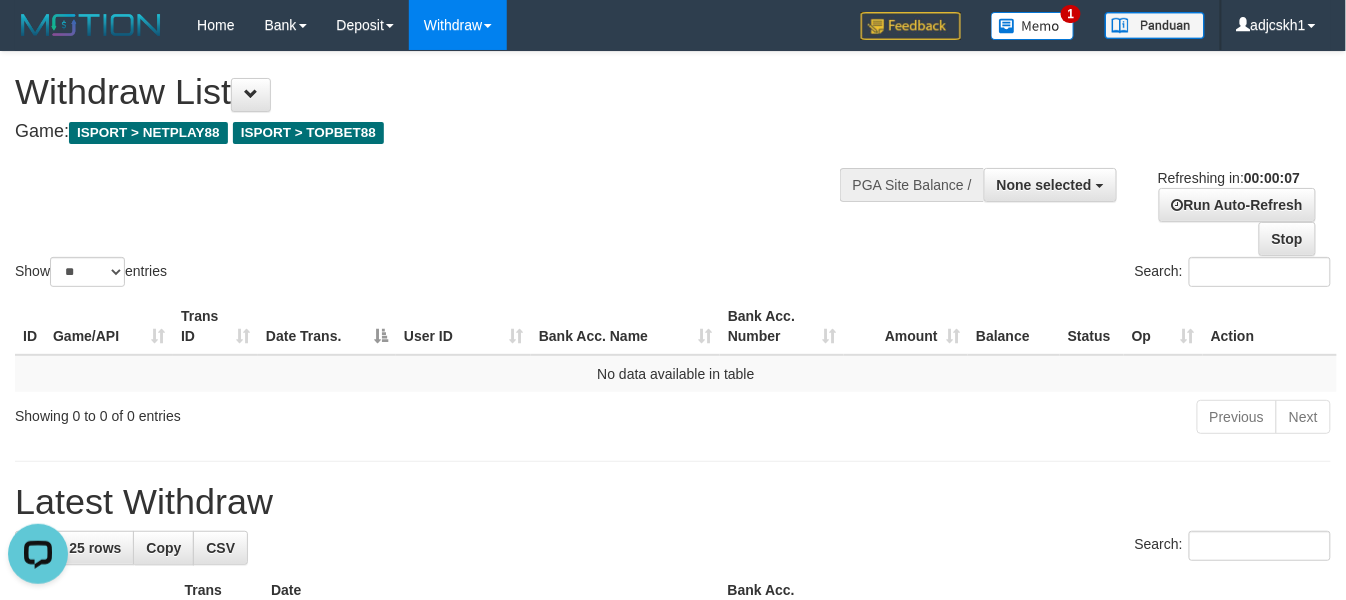 scroll, scrollTop: 0, scrollLeft: 0, axis: both 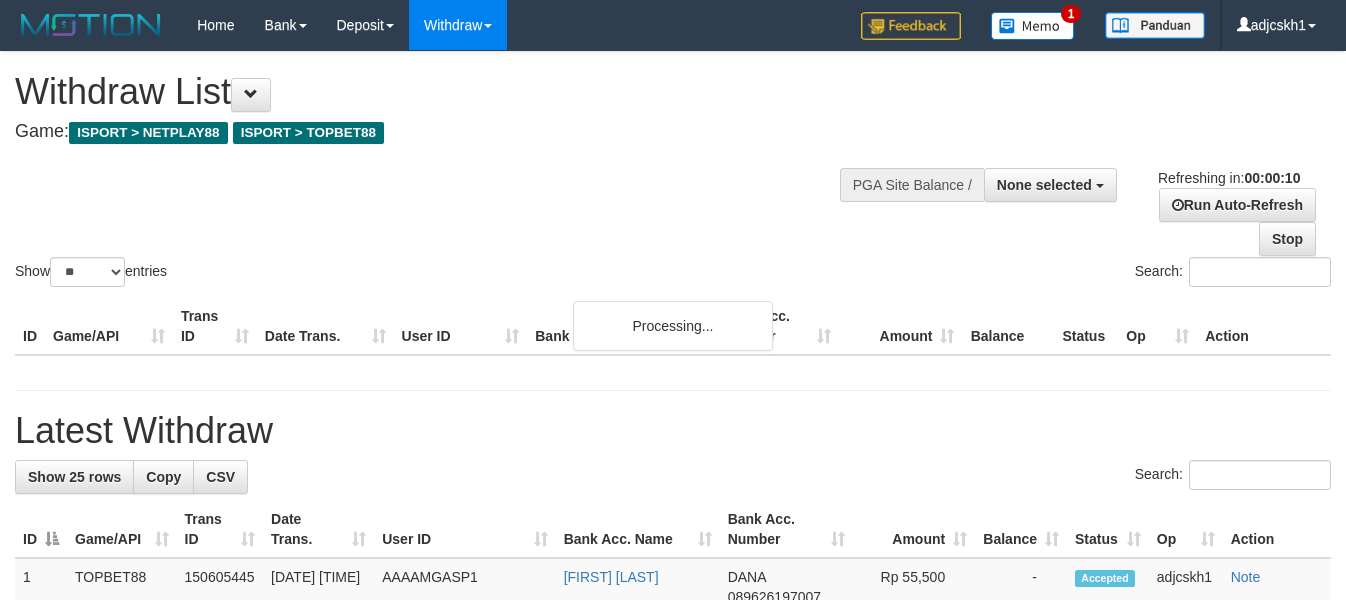 select 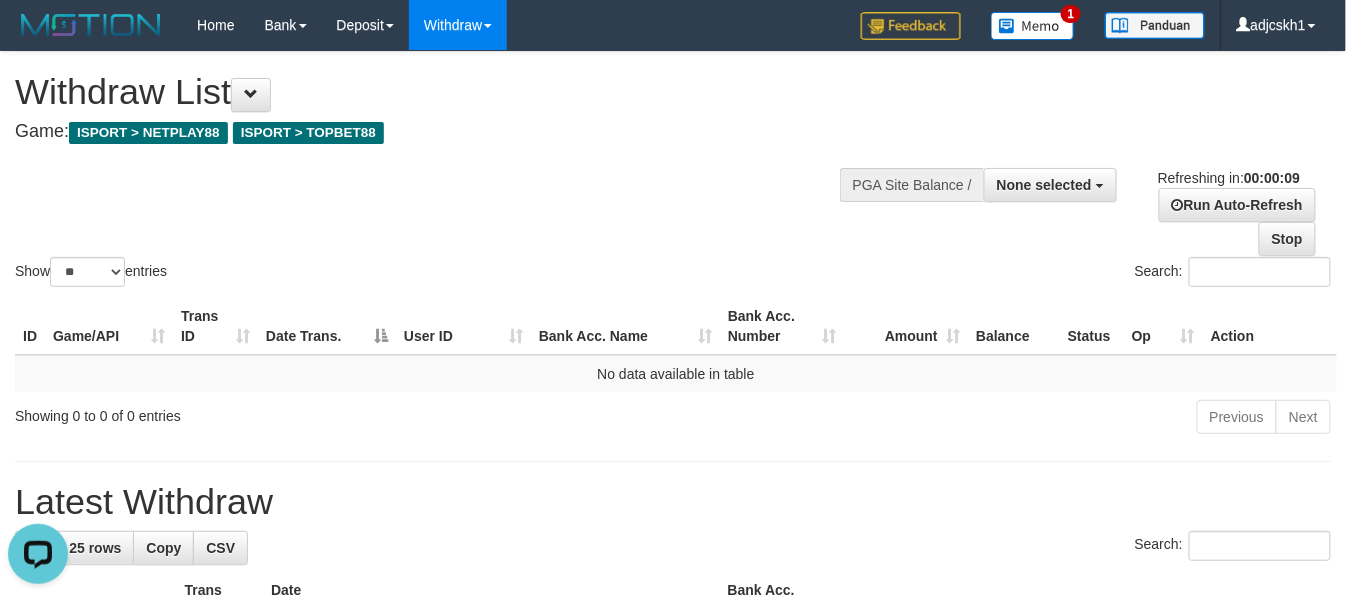 scroll, scrollTop: 0, scrollLeft: 0, axis: both 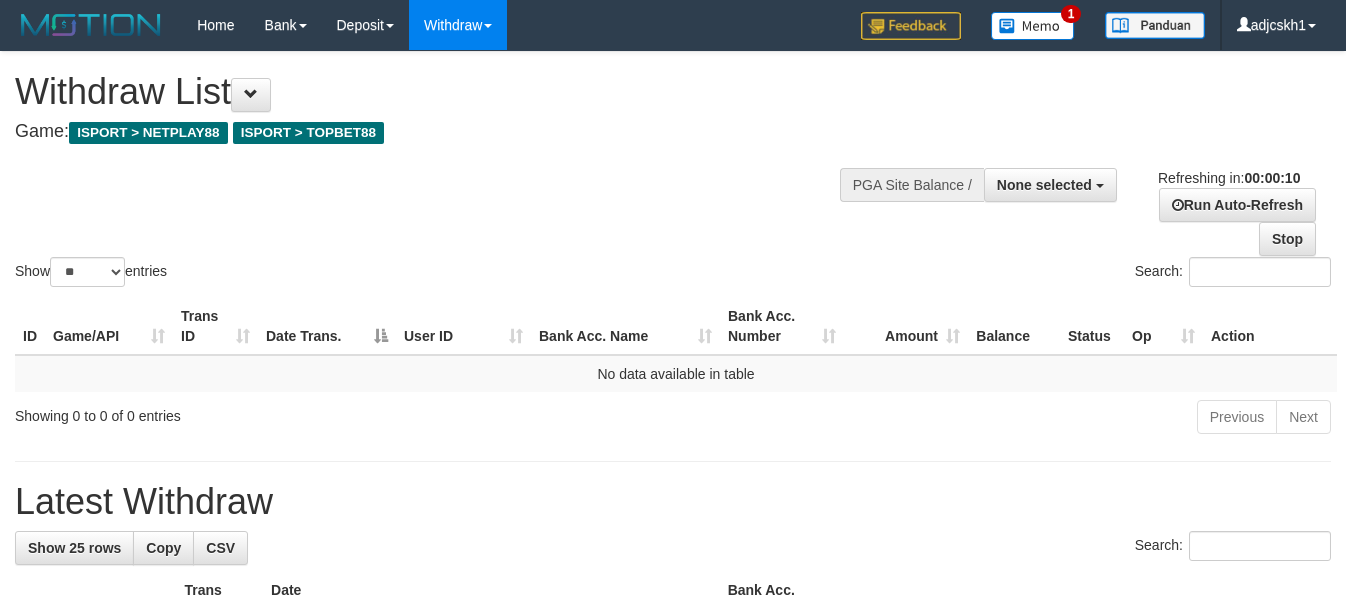 select 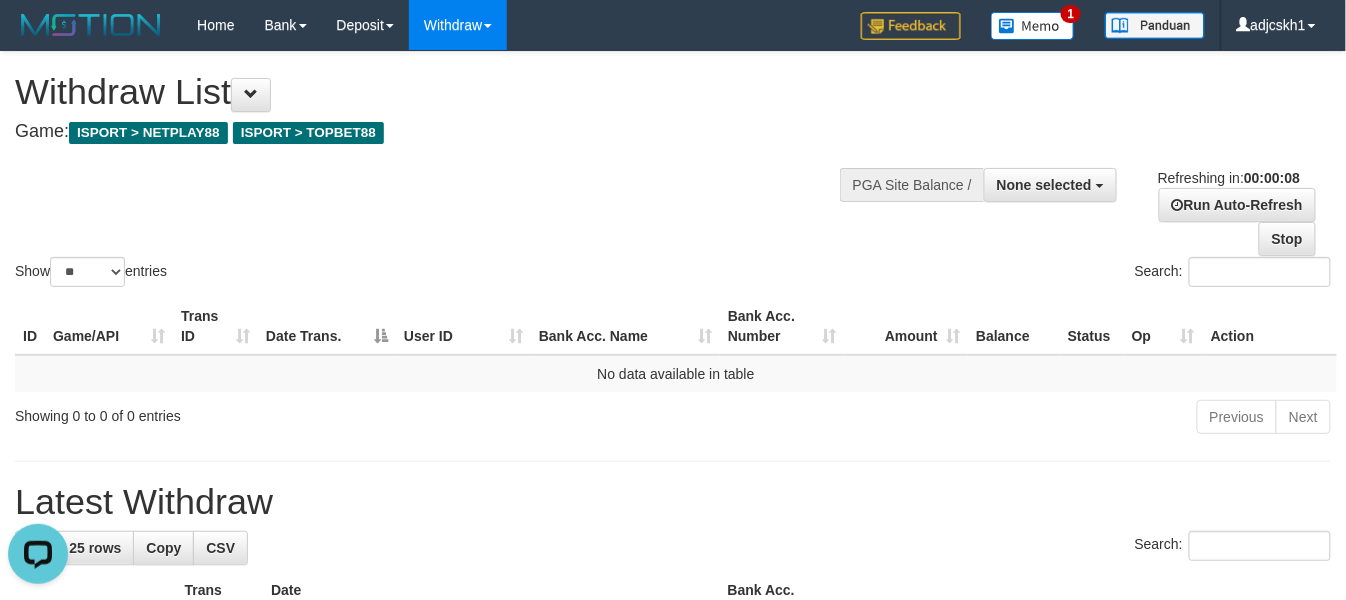 scroll, scrollTop: 0, scrollLeft: 0, axis: both 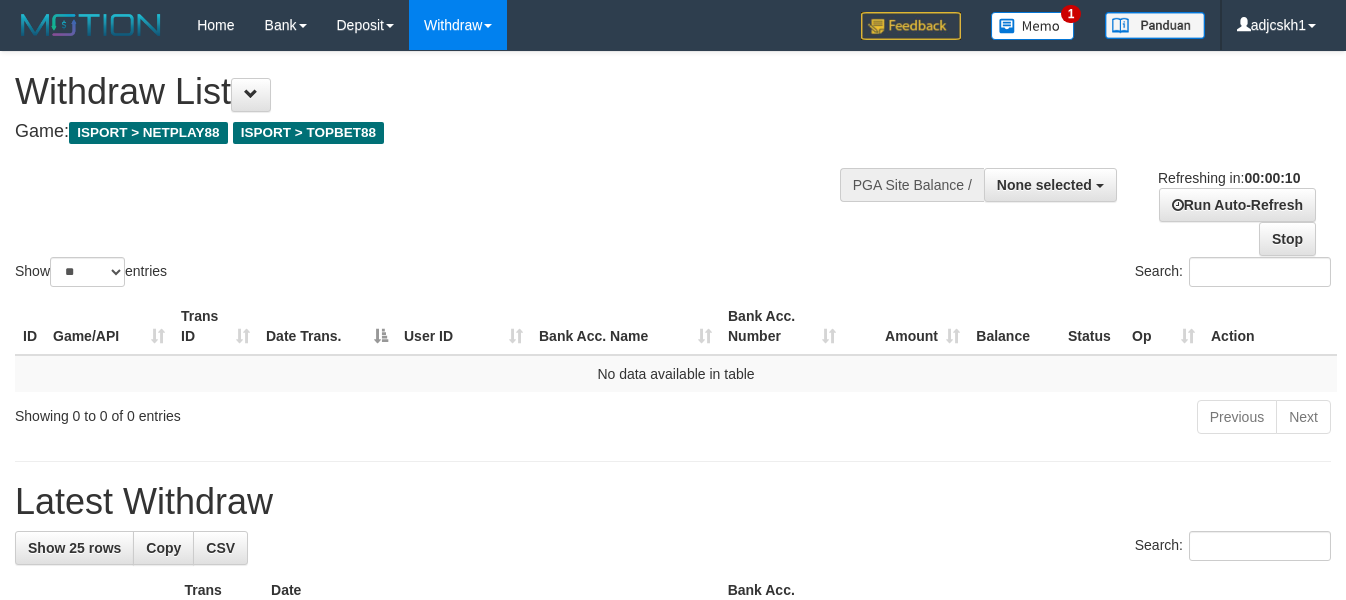 select 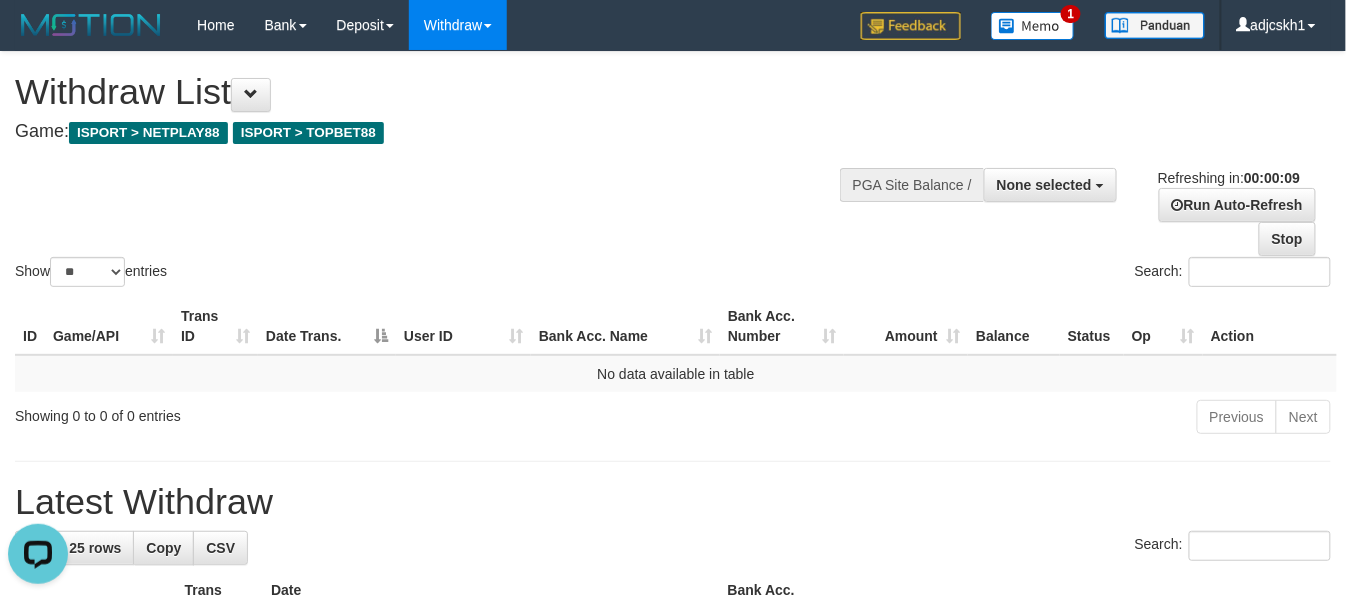 scroll, scrollTop: 0, scrollLeft: 0, axis: both 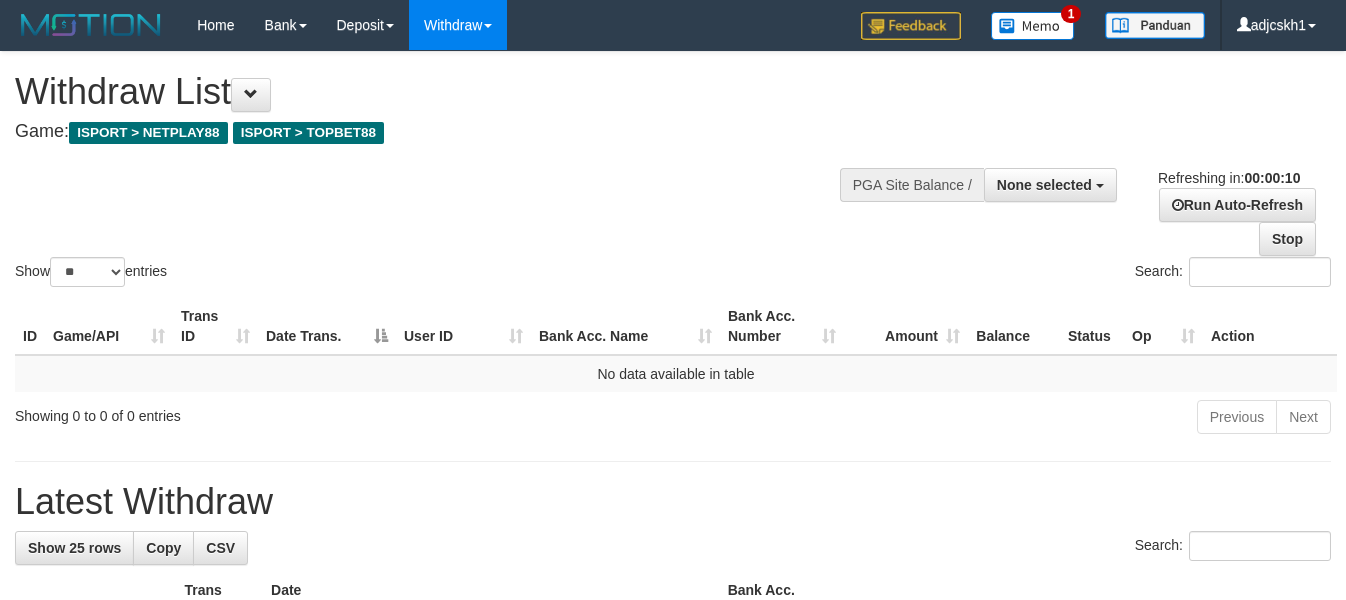 select 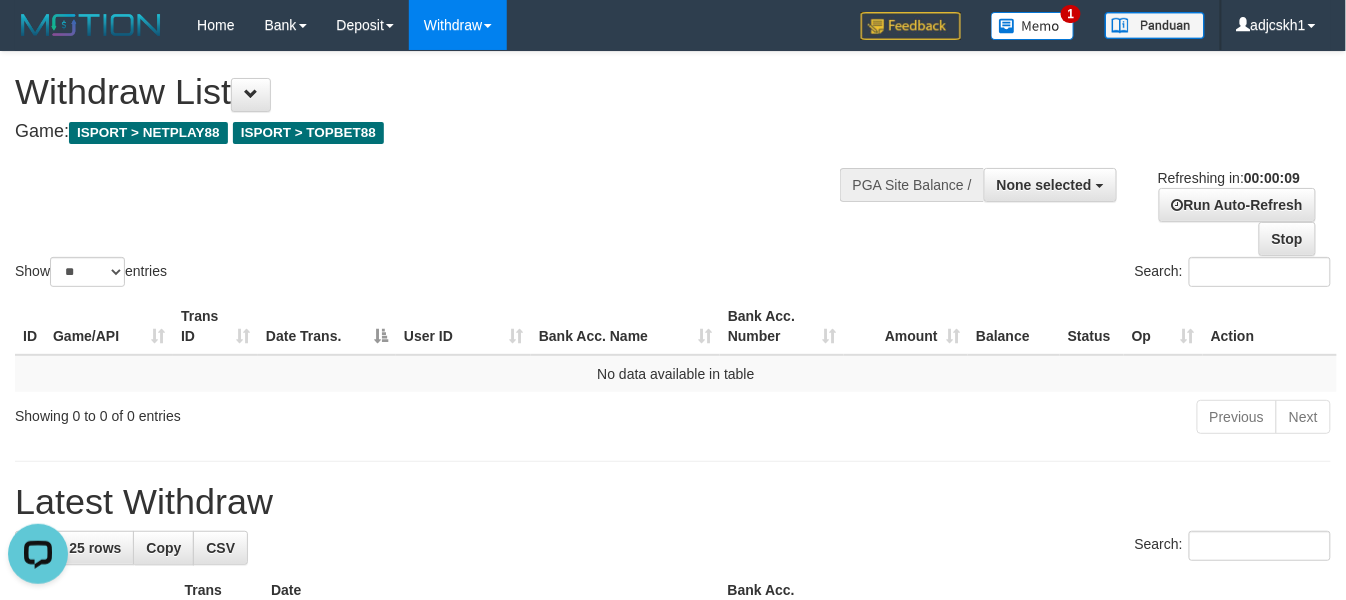 scroll, scrollTop: 0, scrollLeft: 0, axis: both 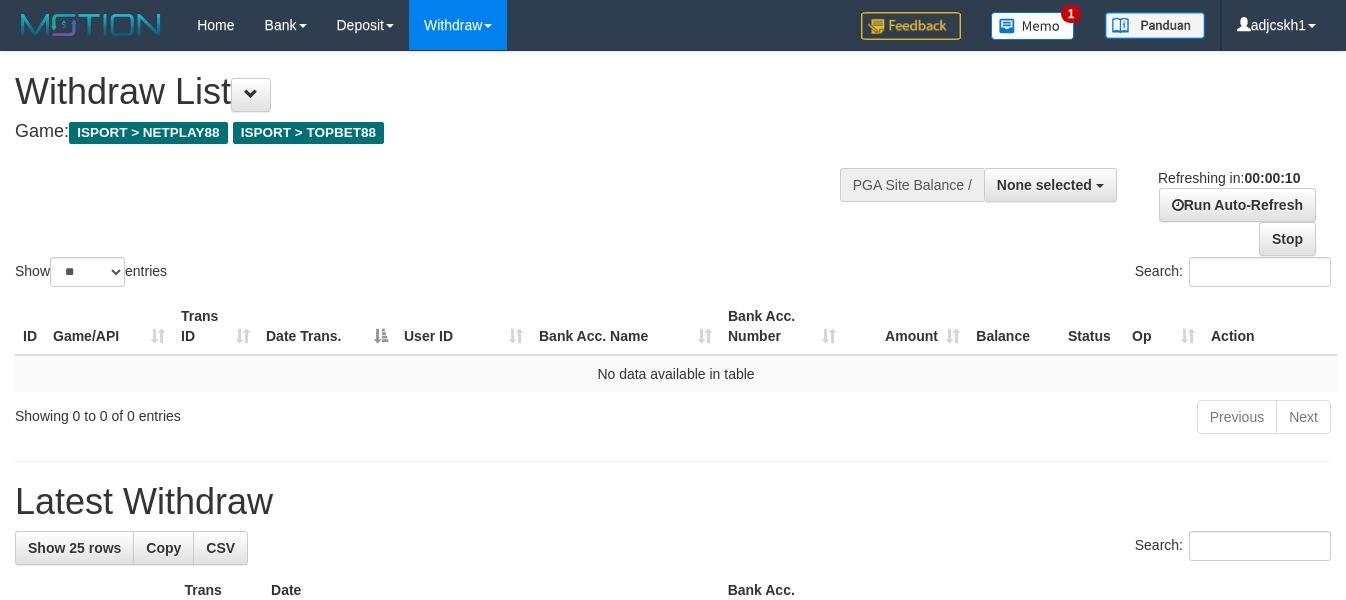 select 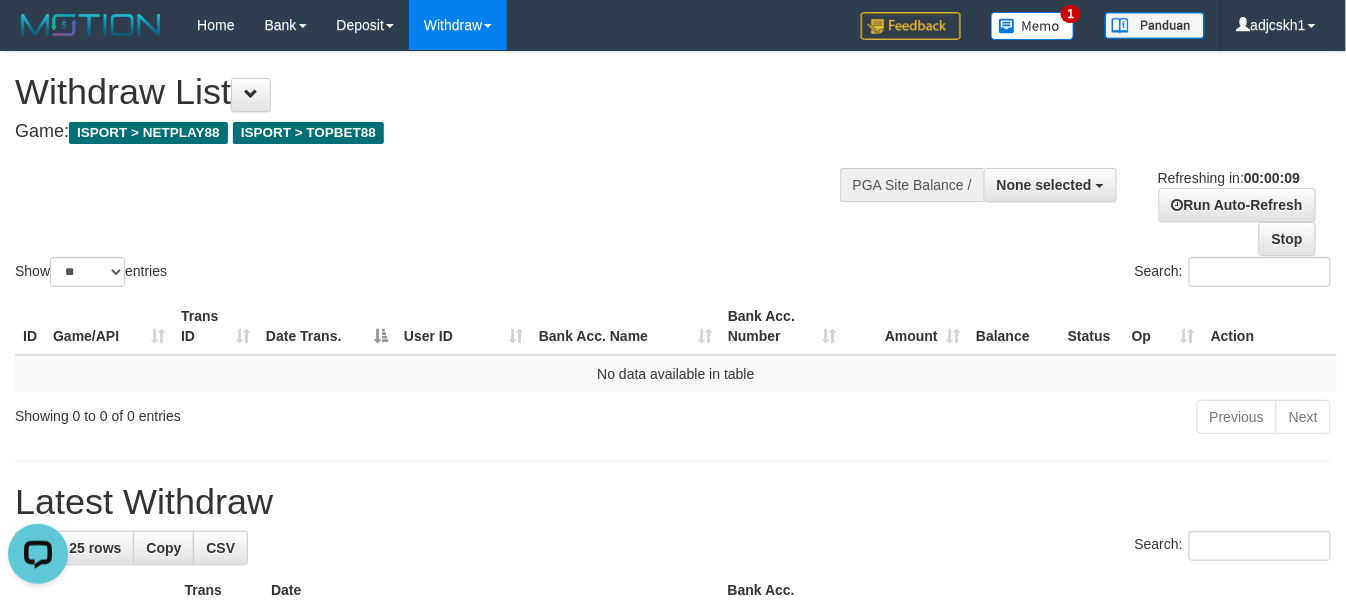 scroll, scrollTop: 0, scrollLeft: 0, axis: both 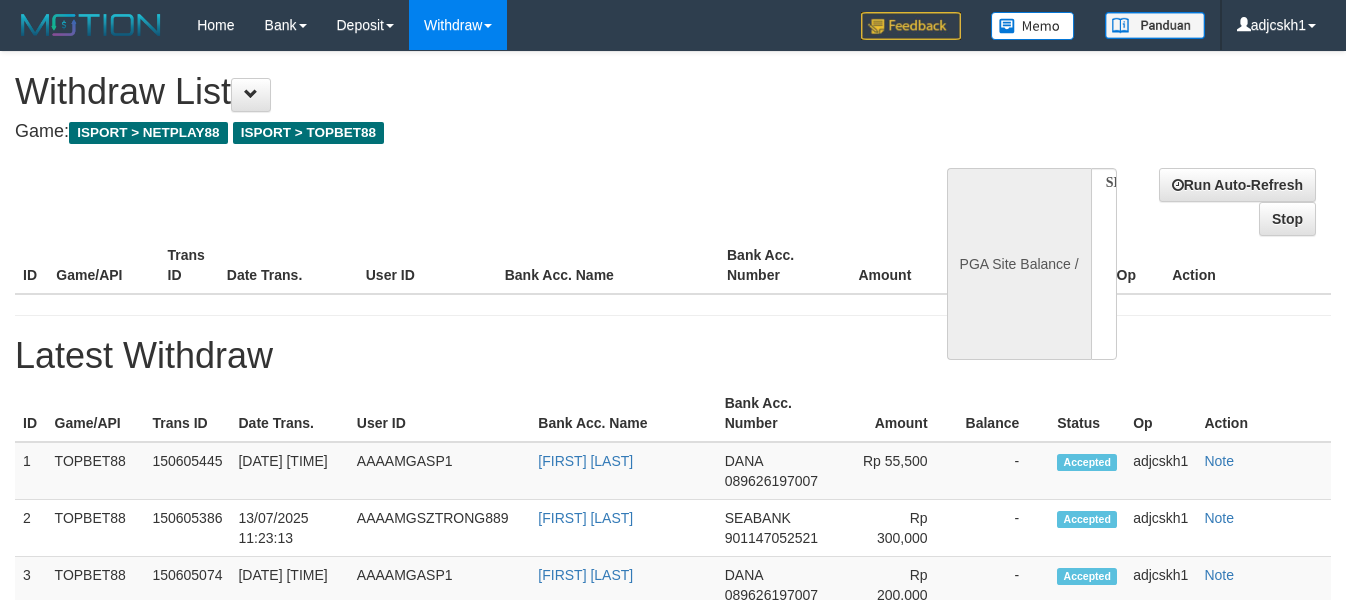 select 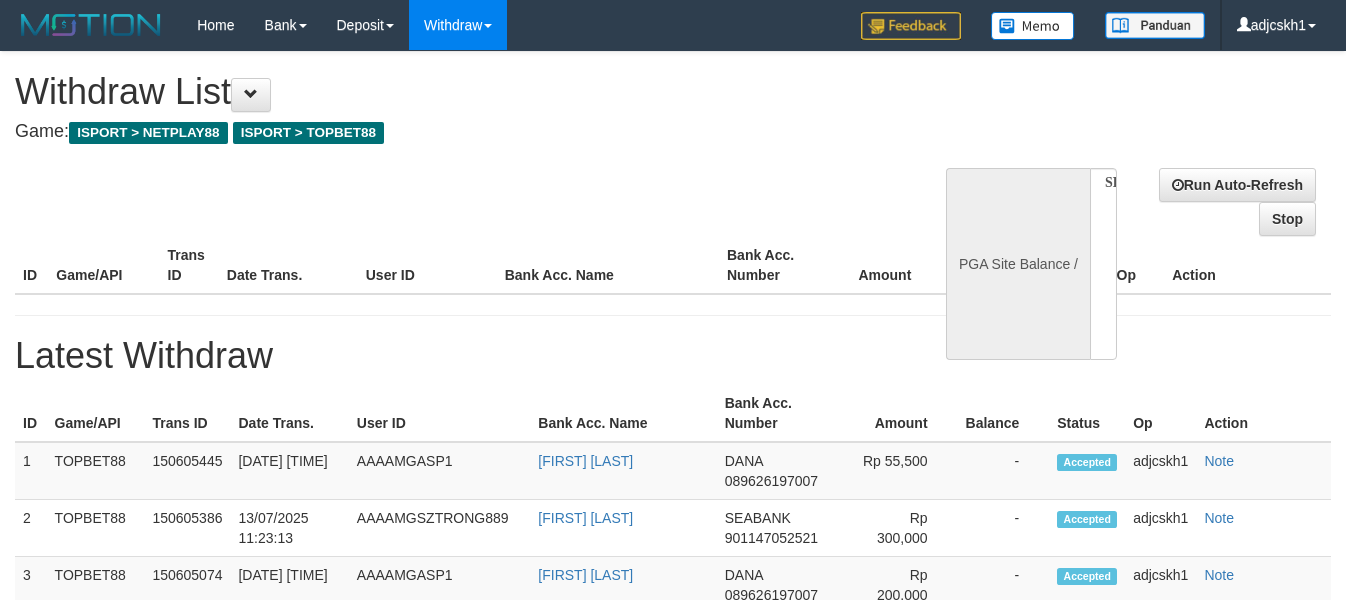 scroll, scrollTop: 0, scrollLeft: 0, axis: both 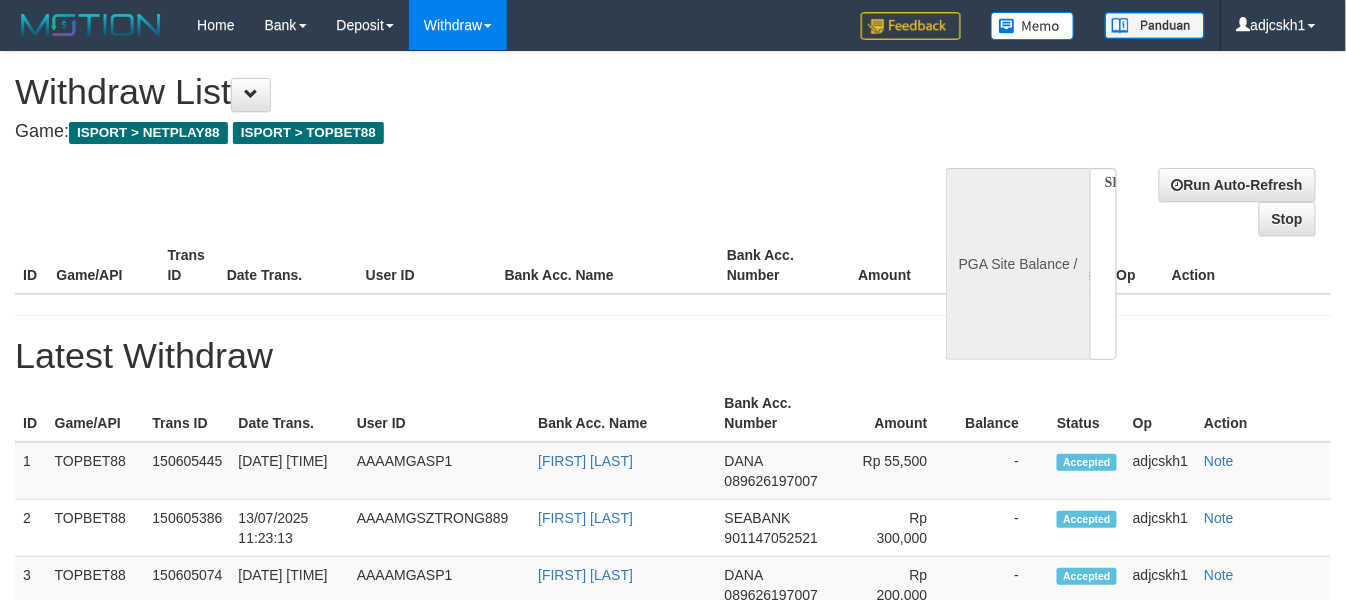 select on "**" 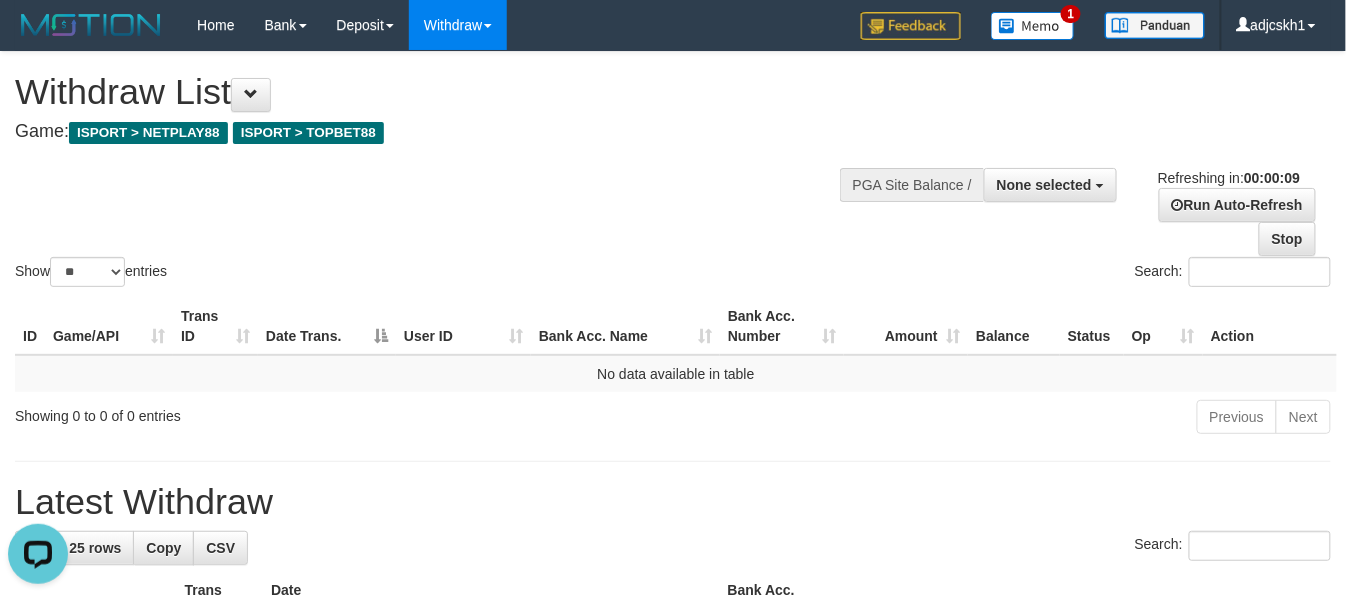 scroll, scrollTop: 0, scrollLeft: 0, axis: both 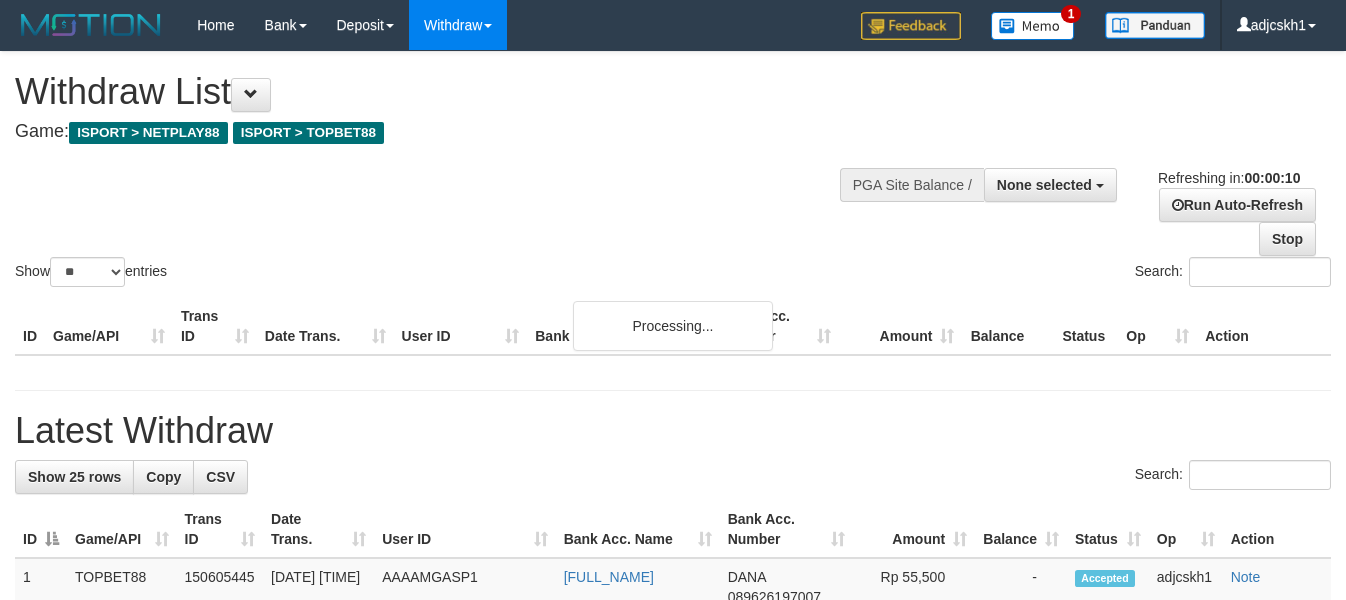 select 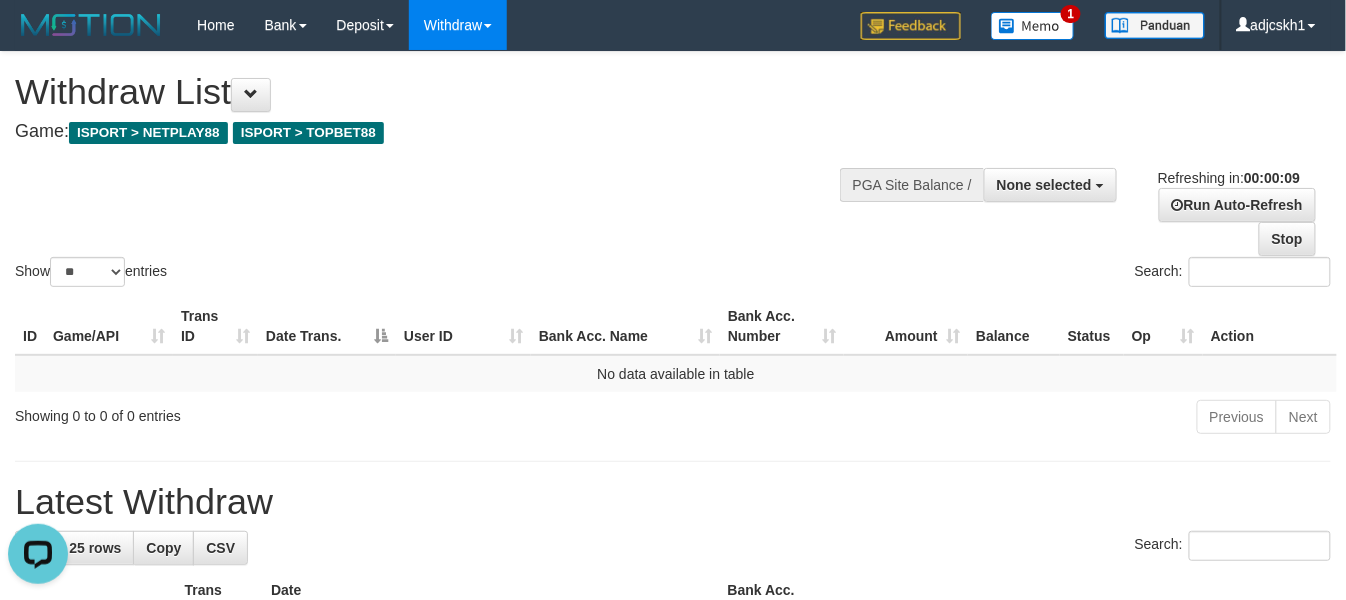scroll, scrollTop: 0, scrollLeft: 0, axis: both 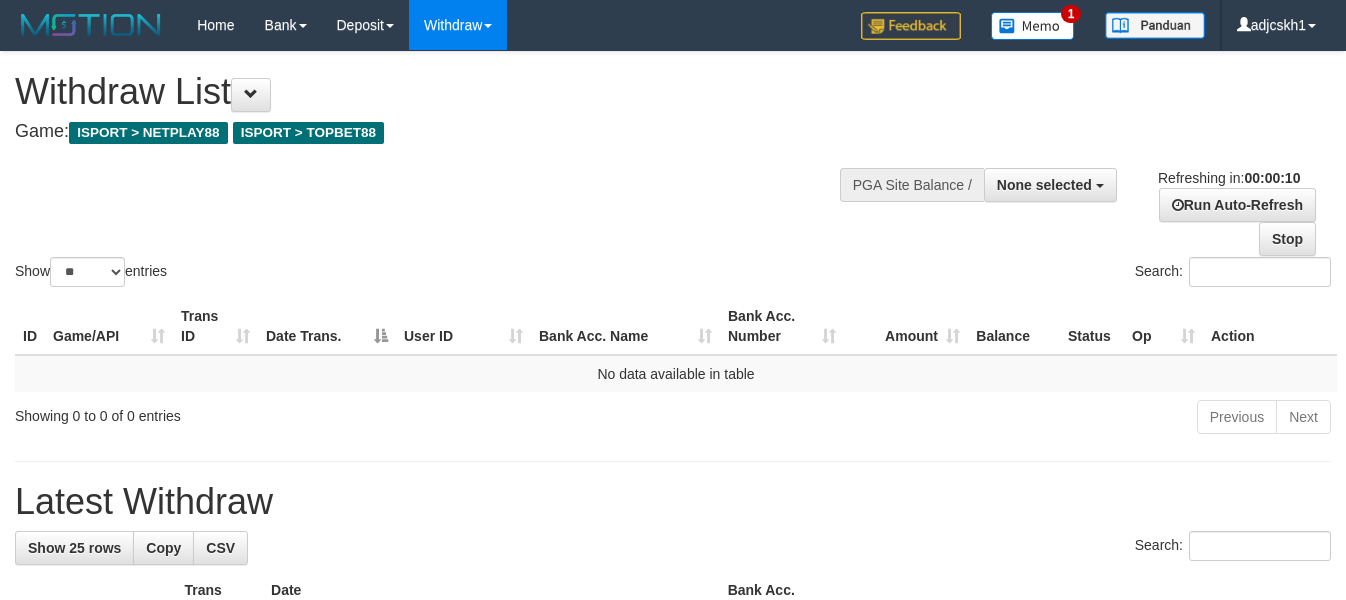 select 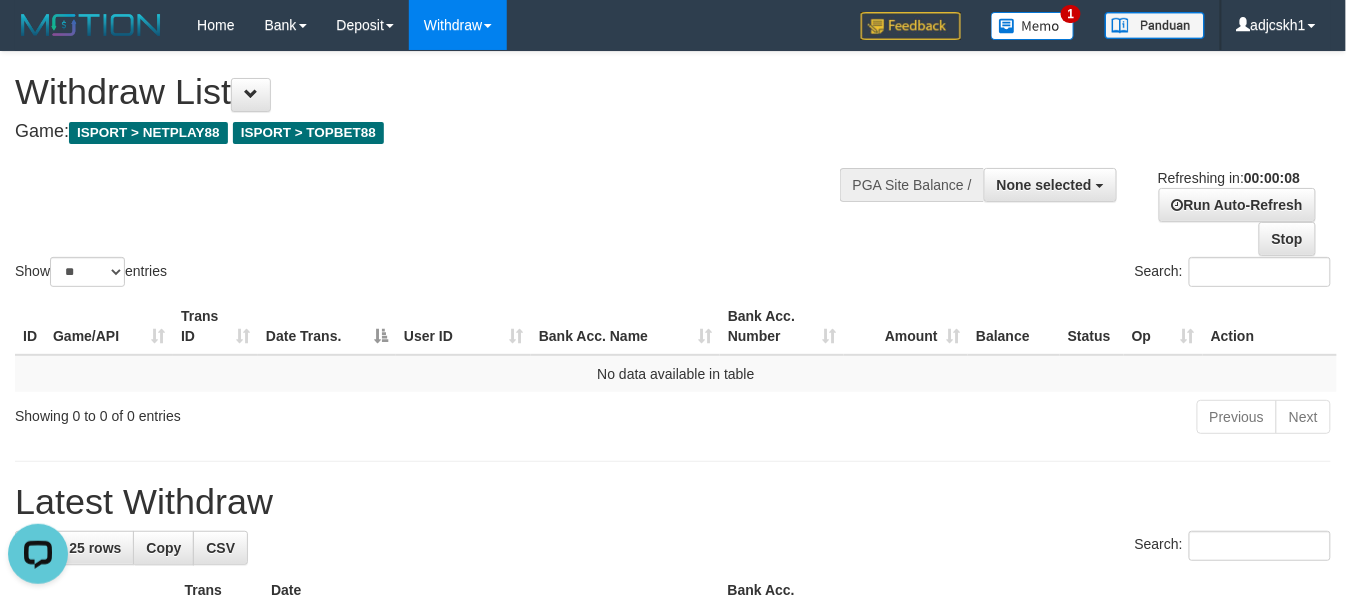 scroll, scrollTop: 0, scrollLeft: 0, axis: both 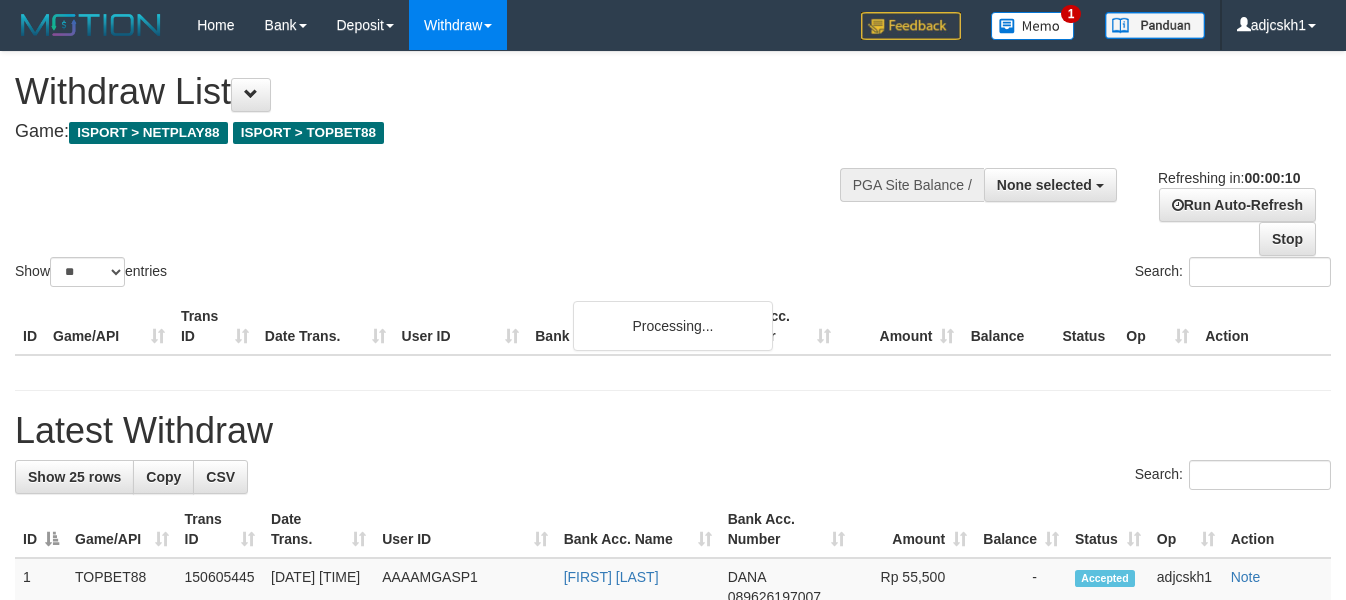 select 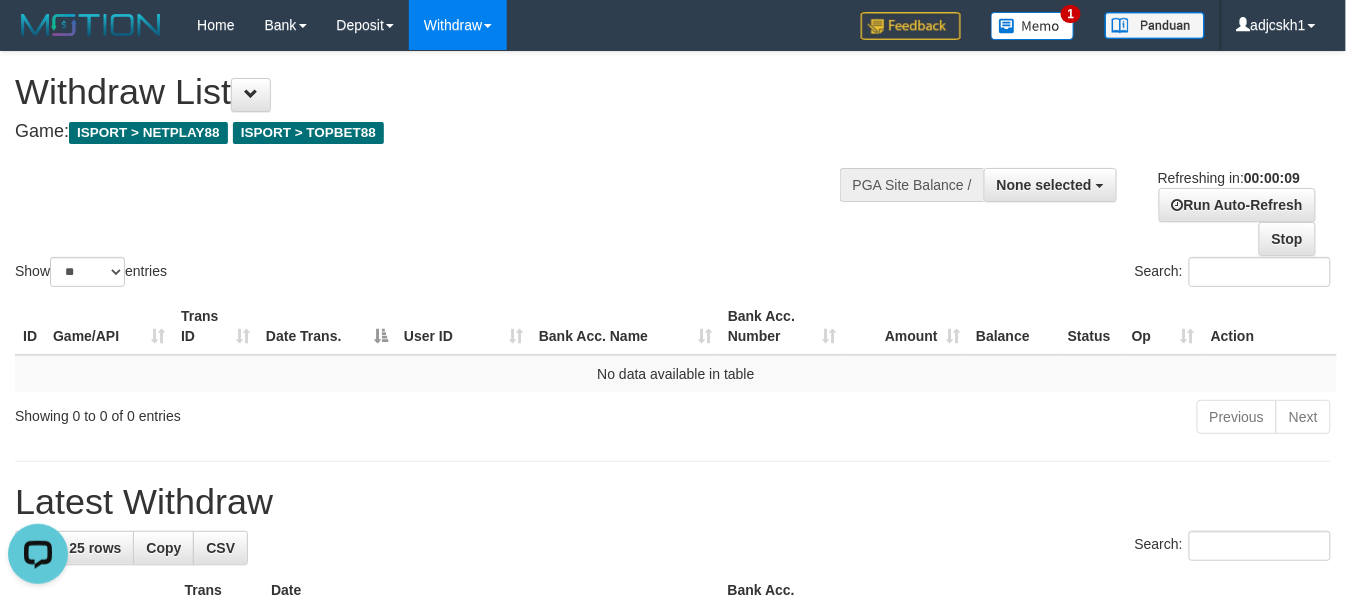 scroll, scrollTop: 0, scrollLeft: 0, axis: both 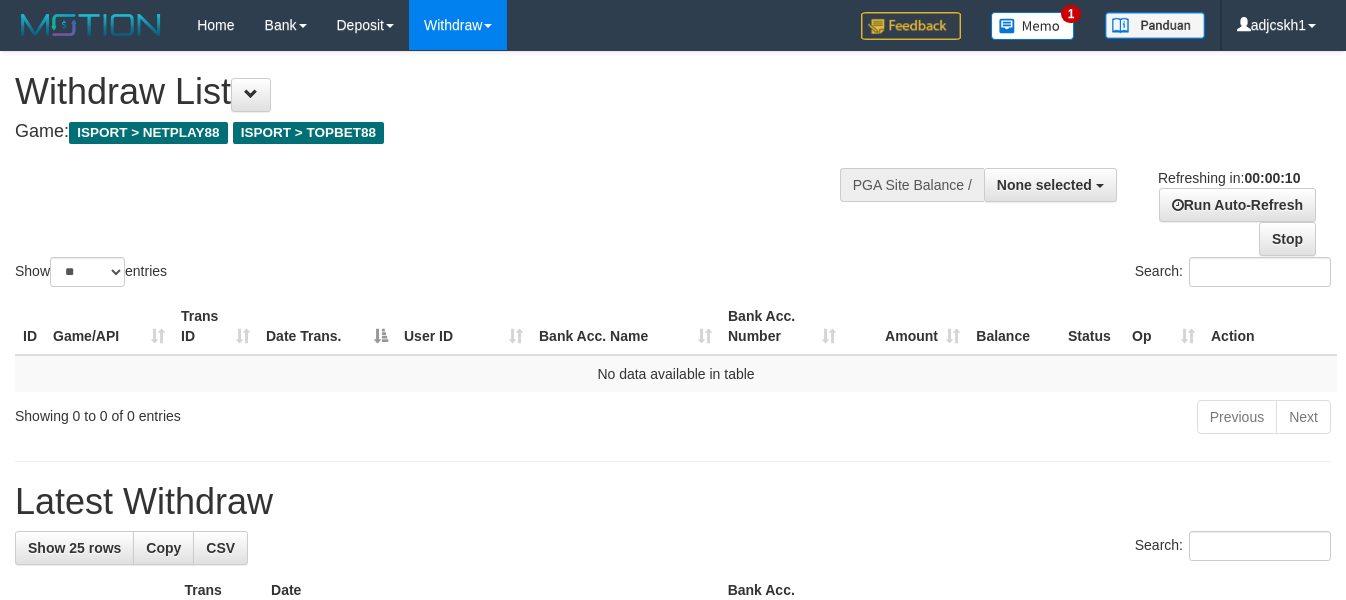 select 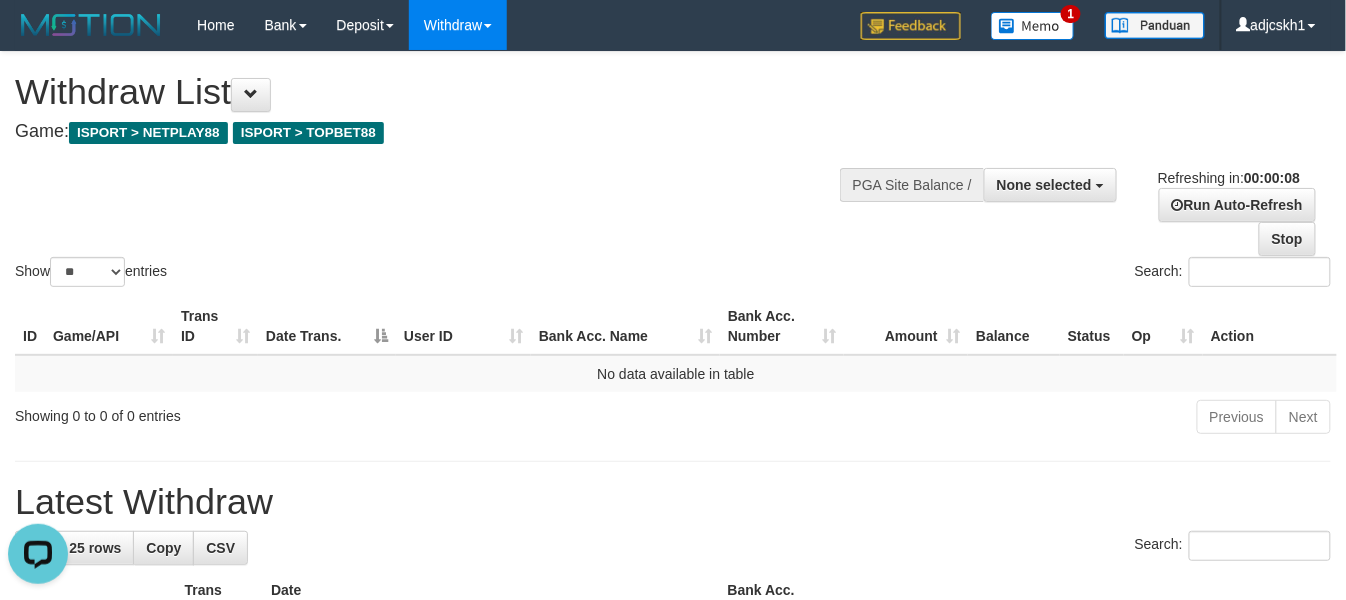 scroll, scrollTop: 0, scrollLeft: 0, axis: both 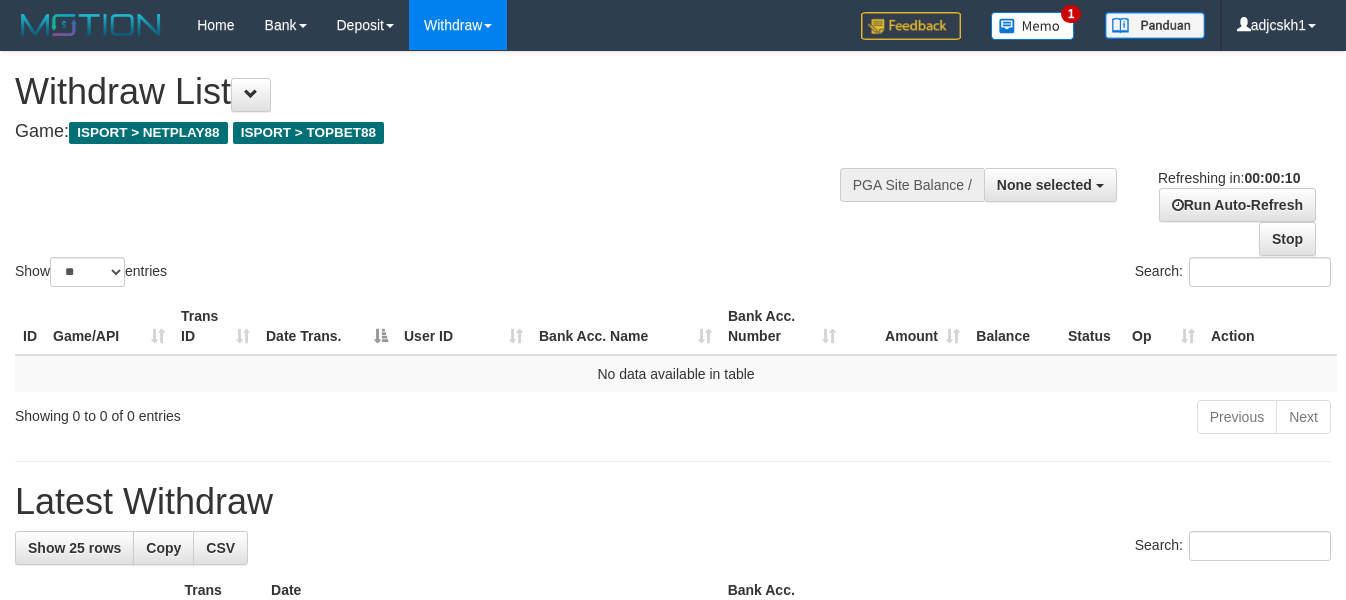 select 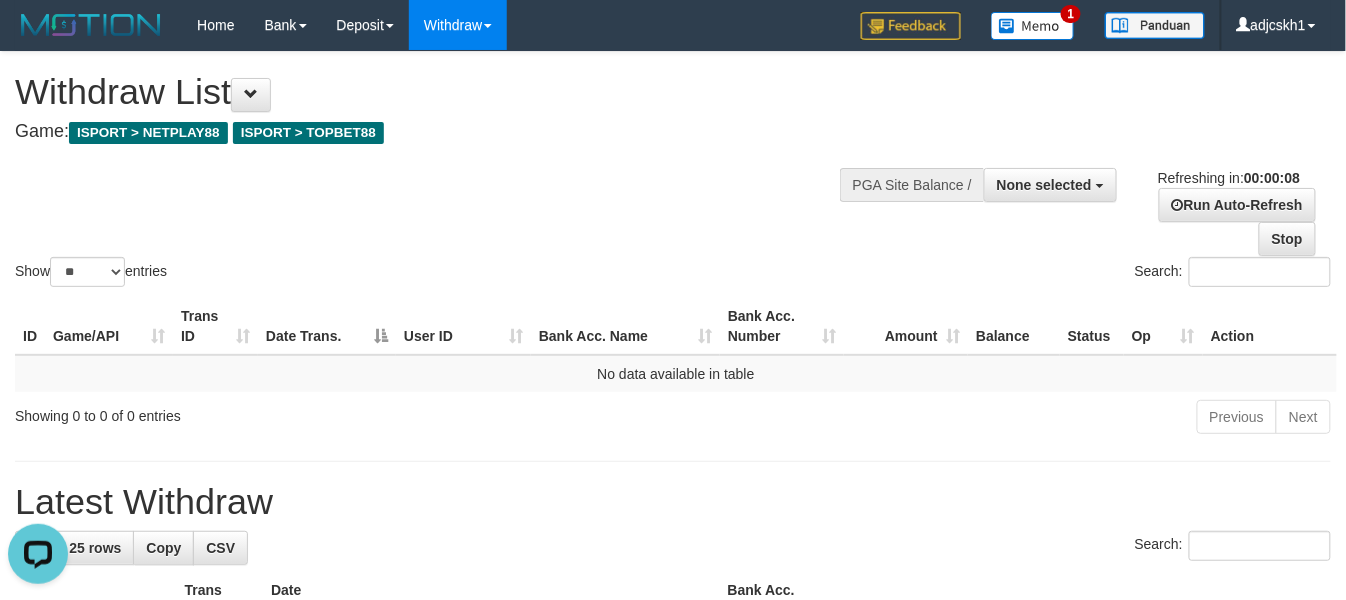 scroll, scrollTop: 0, scrollLeft: 0, axis: both 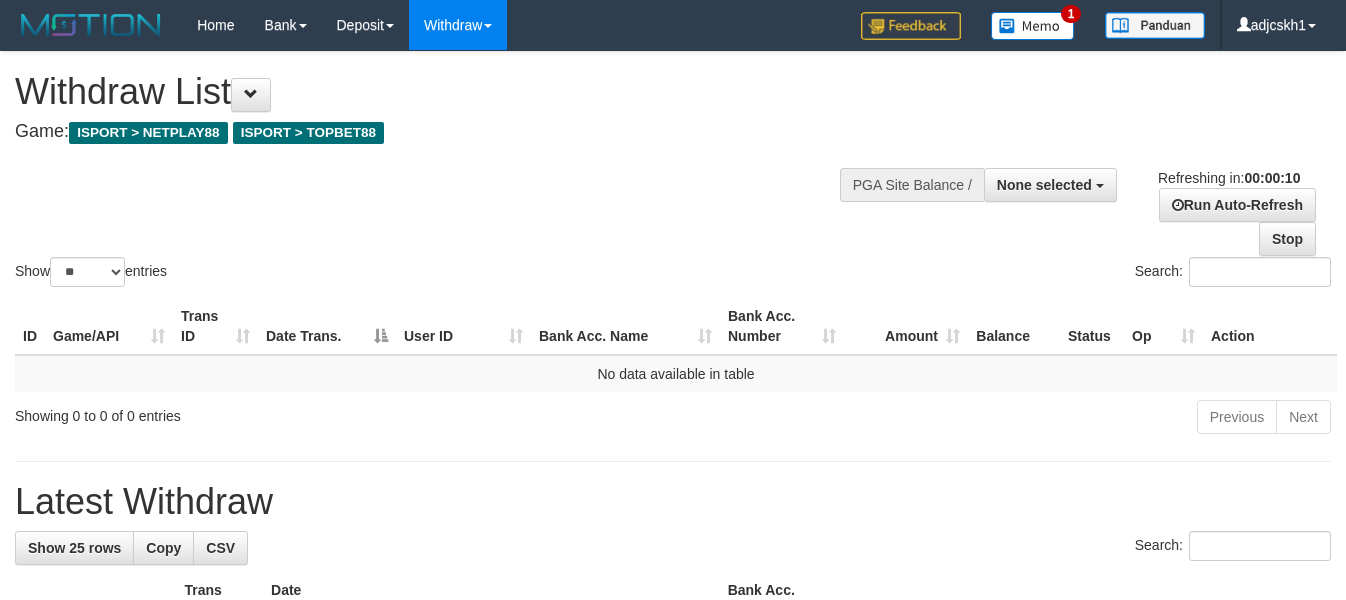 select 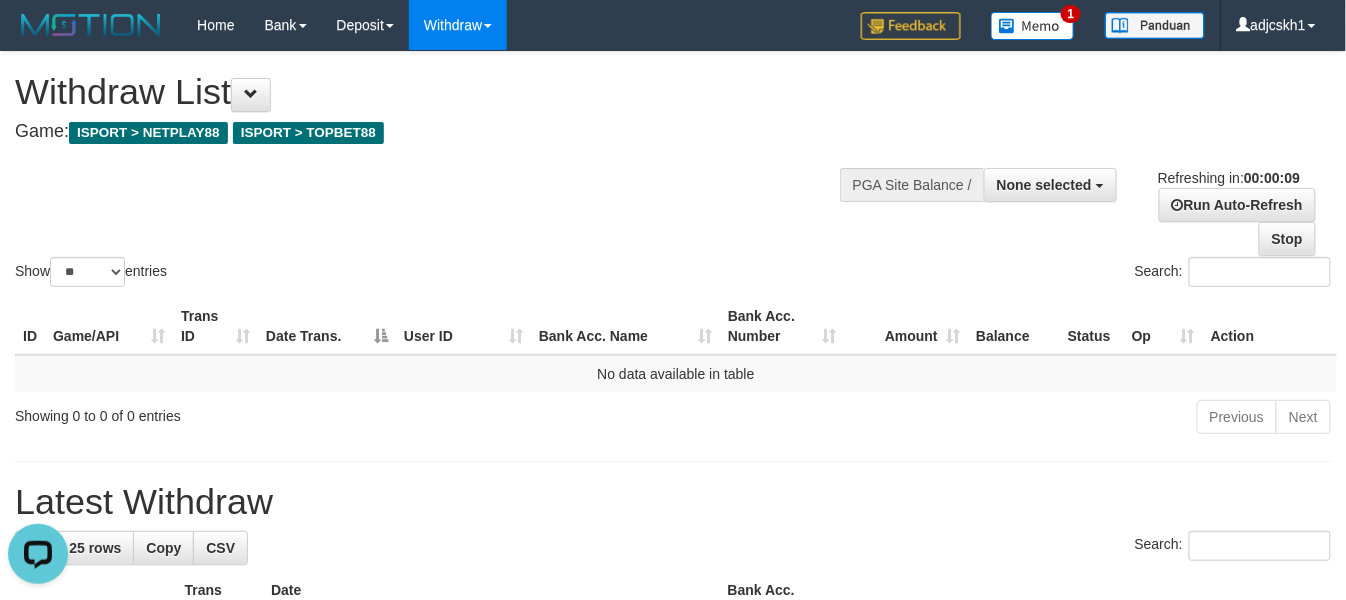 scroll, scrollTop: 0, scrollLeft: 0, axis: both 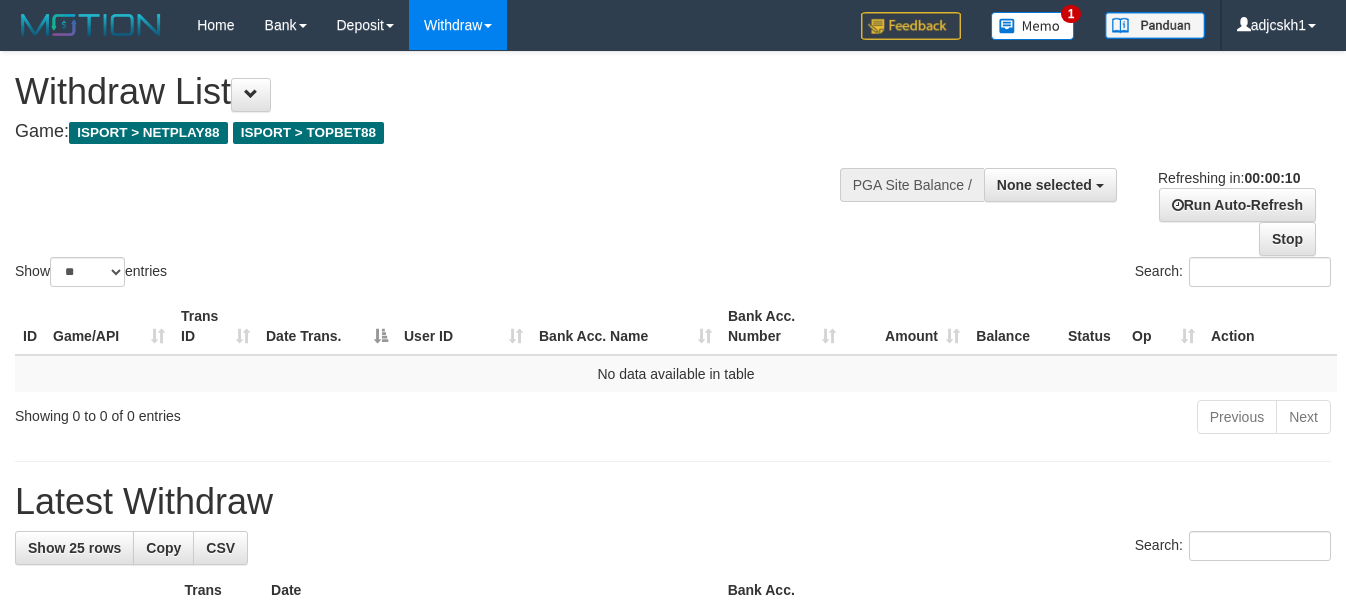 select 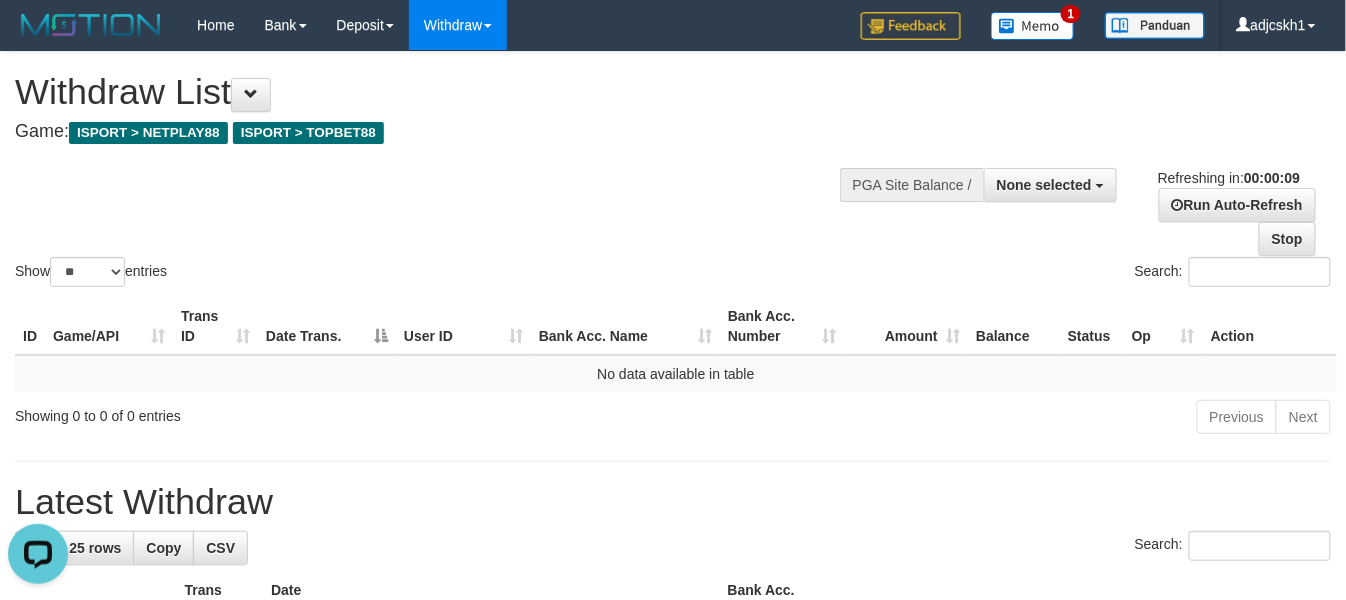scroll, scrollTop: 0, scrollLeft: 0, axis: both 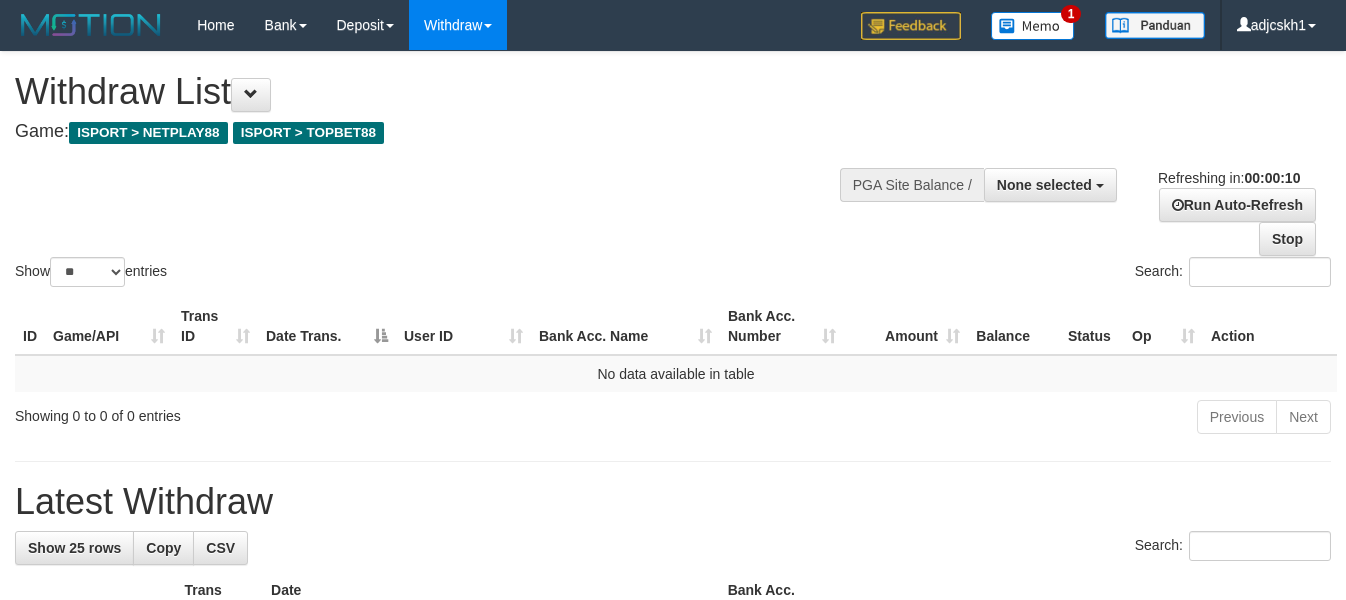 select 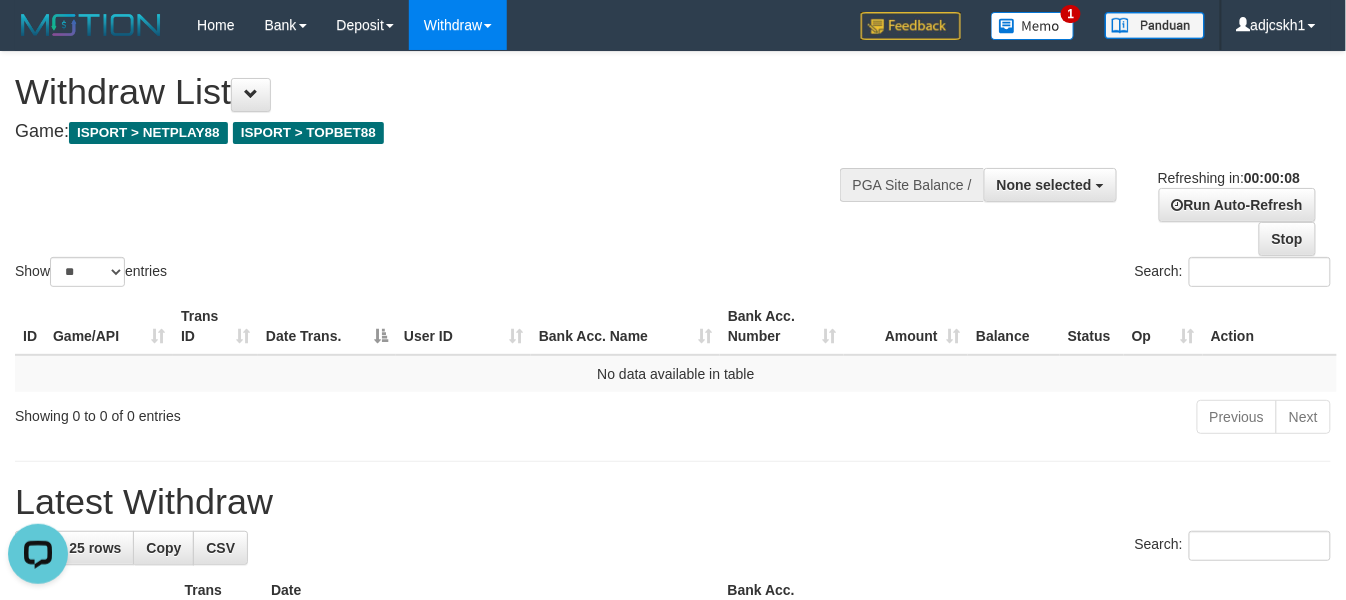 scroll, scrollTop: 0, scrollLeft: 0, axis: both 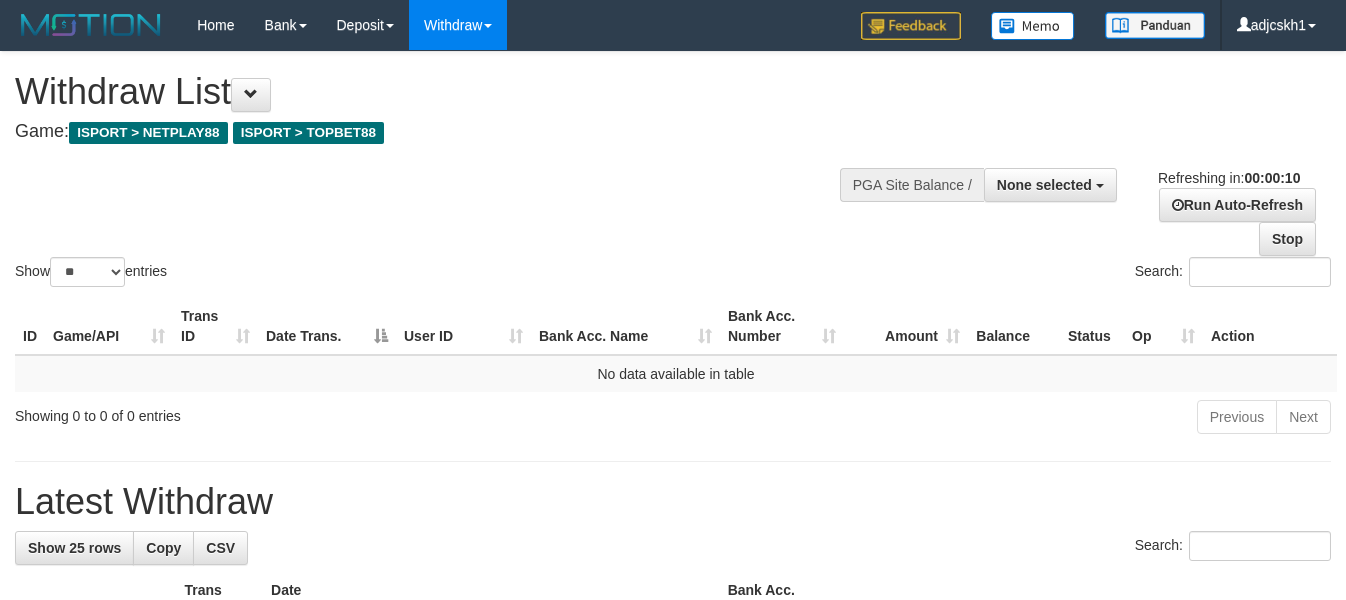 select 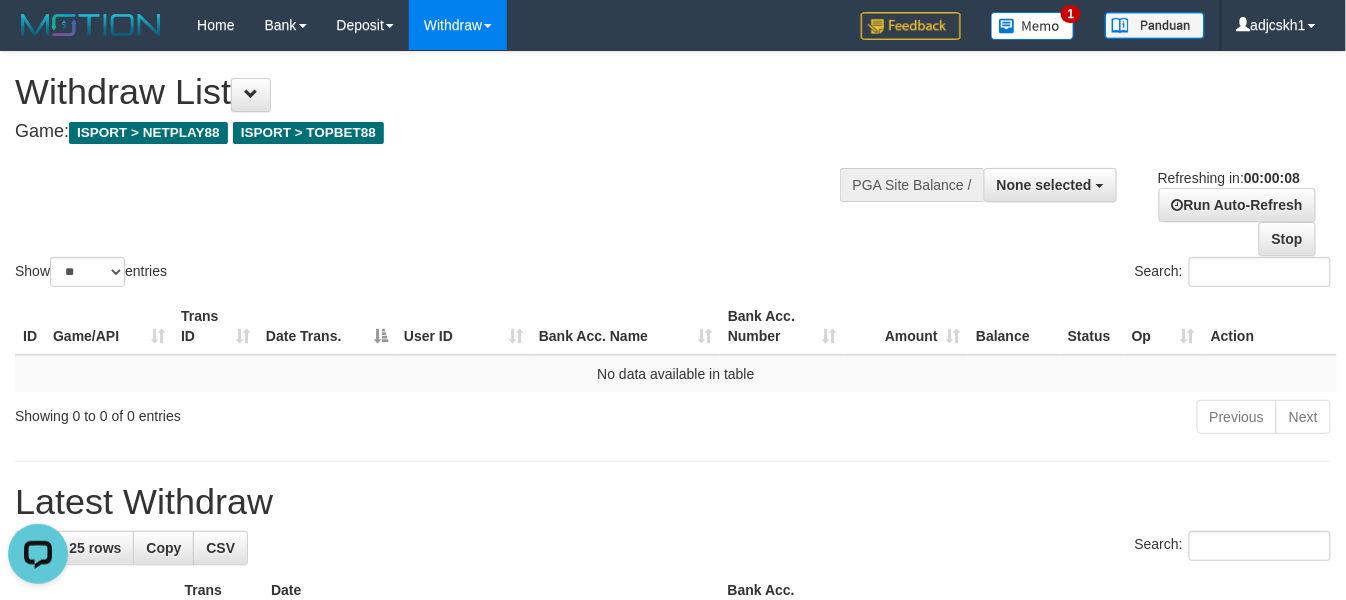 scroll, scrollTop: 0, scrollLeft: 0, axis: both 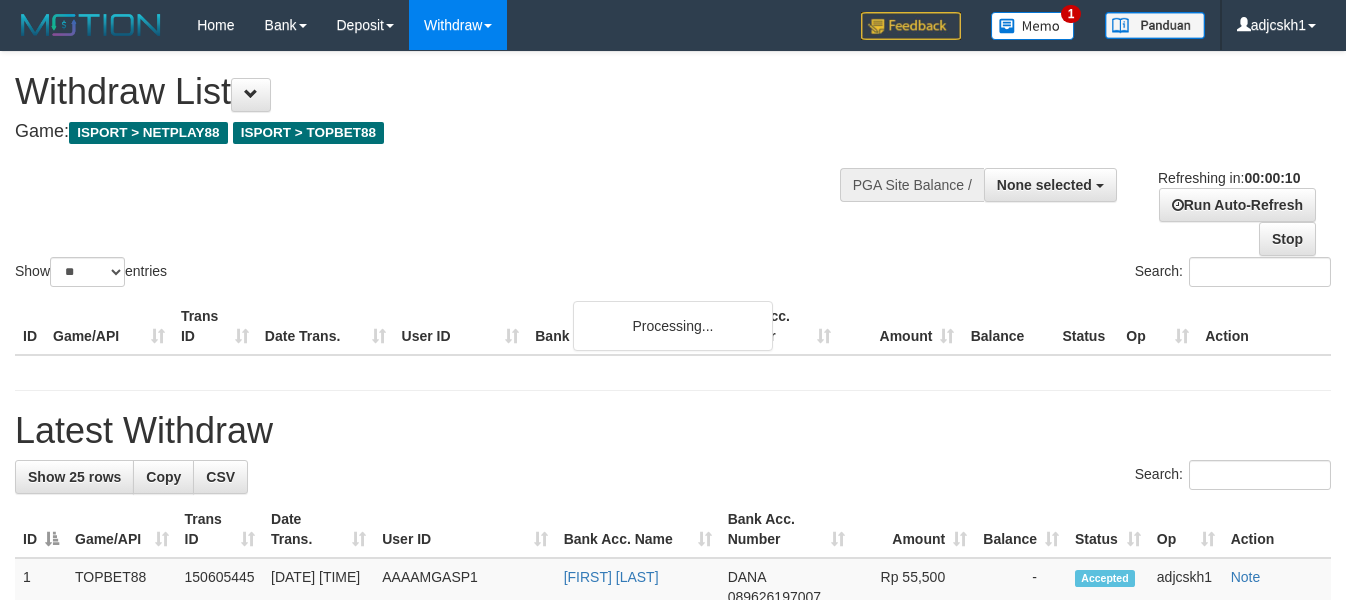 select 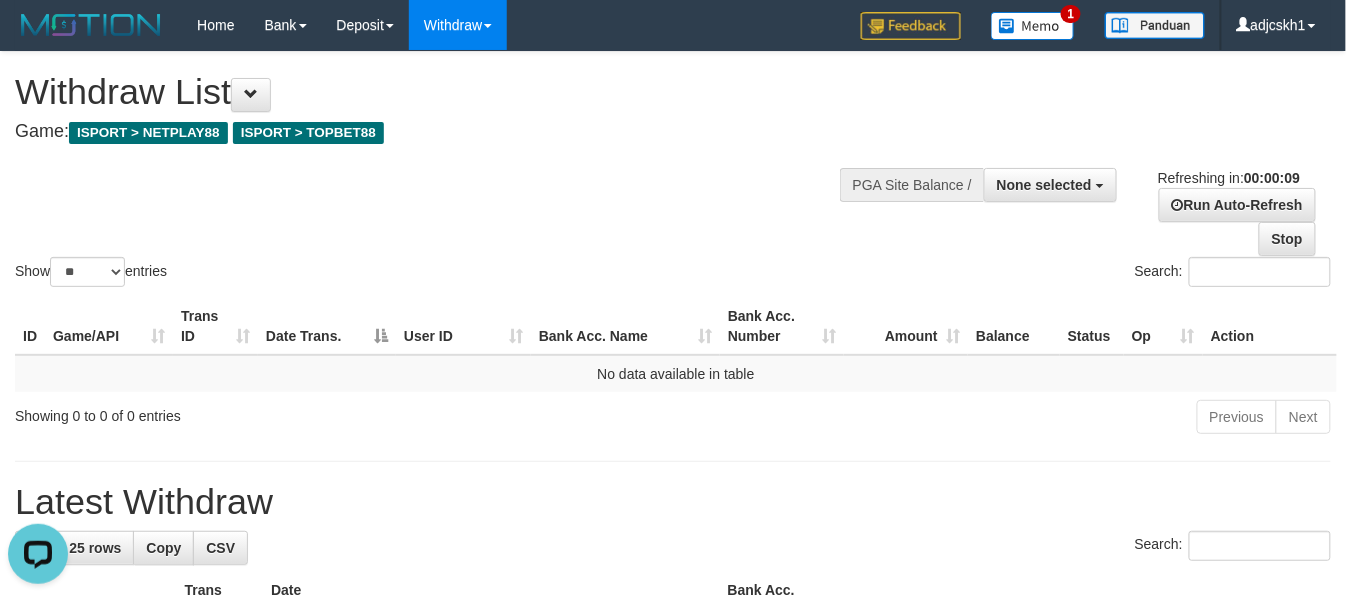 scroll, scrollTop: 0, scrollLeft: 0, axis: both 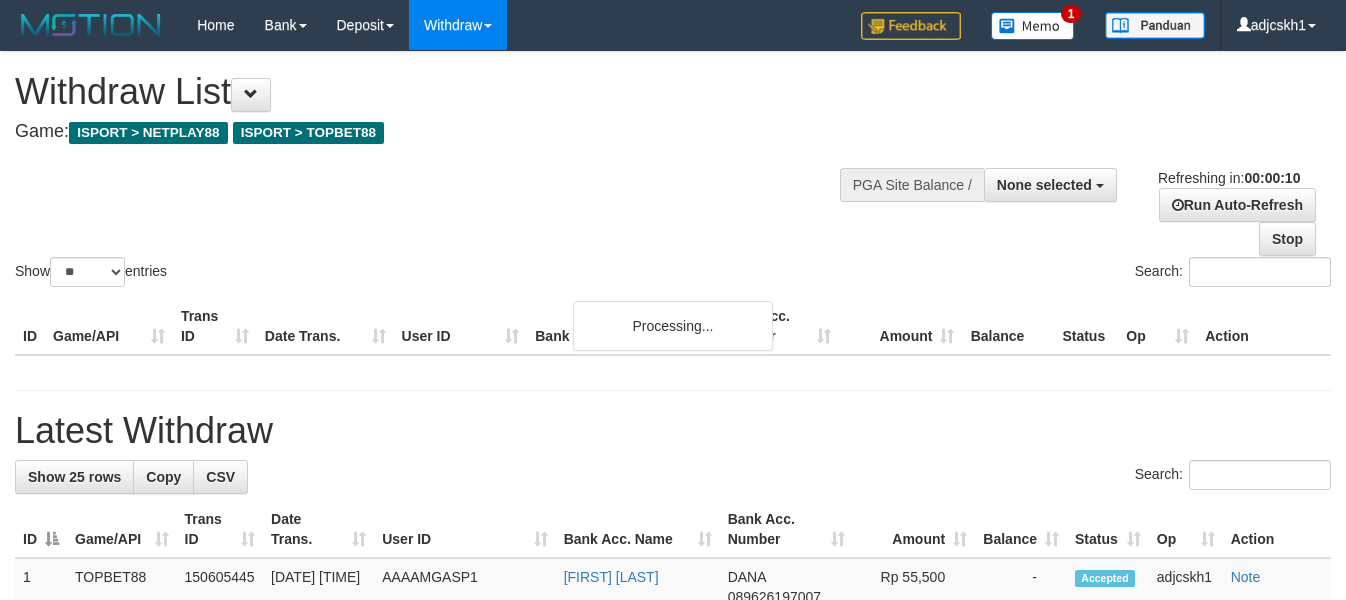 select 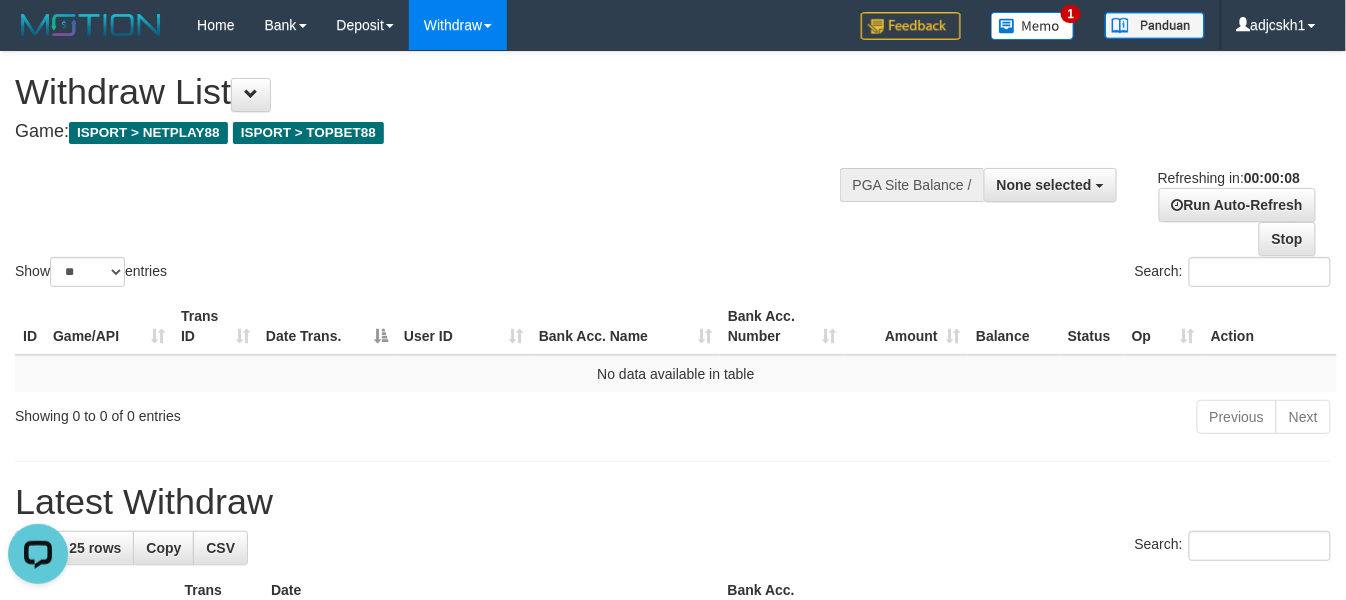 scroll, scrollTop: 0, scrollLeft: 0, axis: both 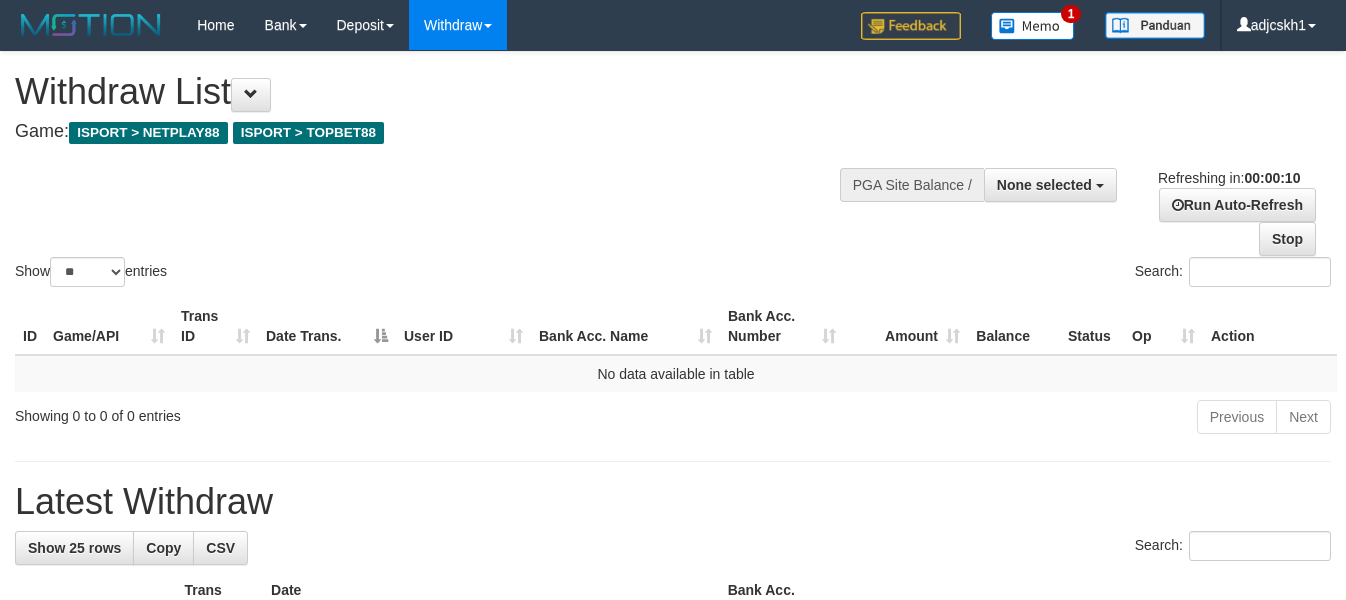 select 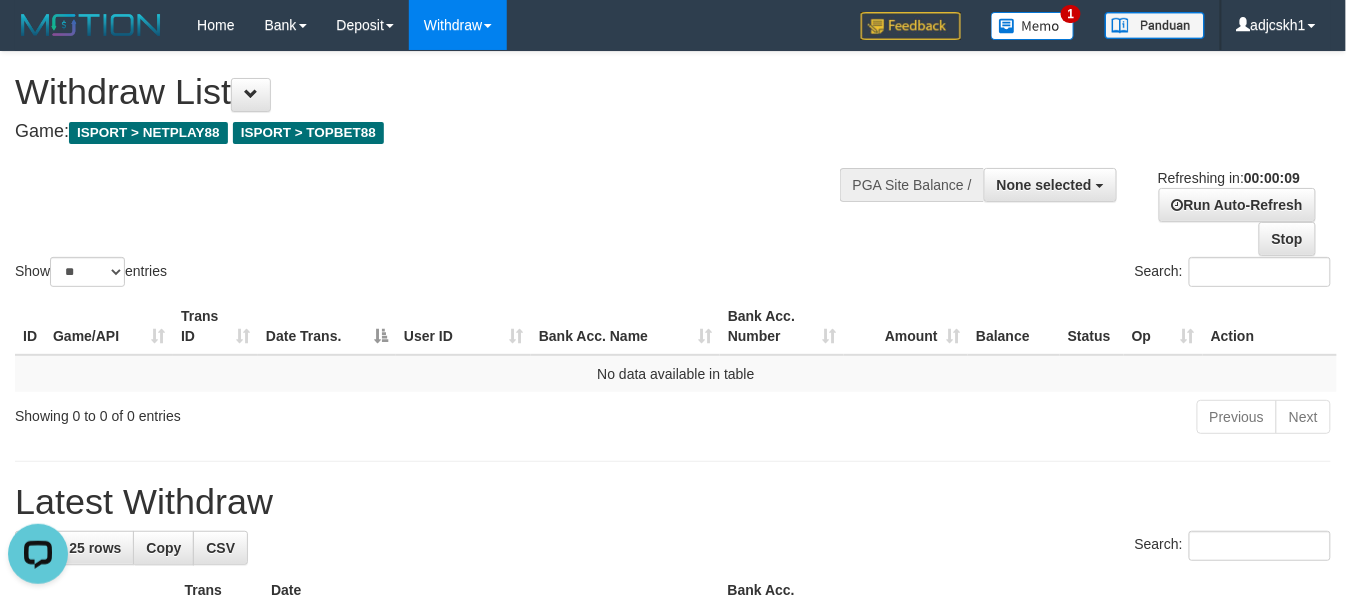 scroll, scrollTop: 0, scrollLeft: 0, axis: both 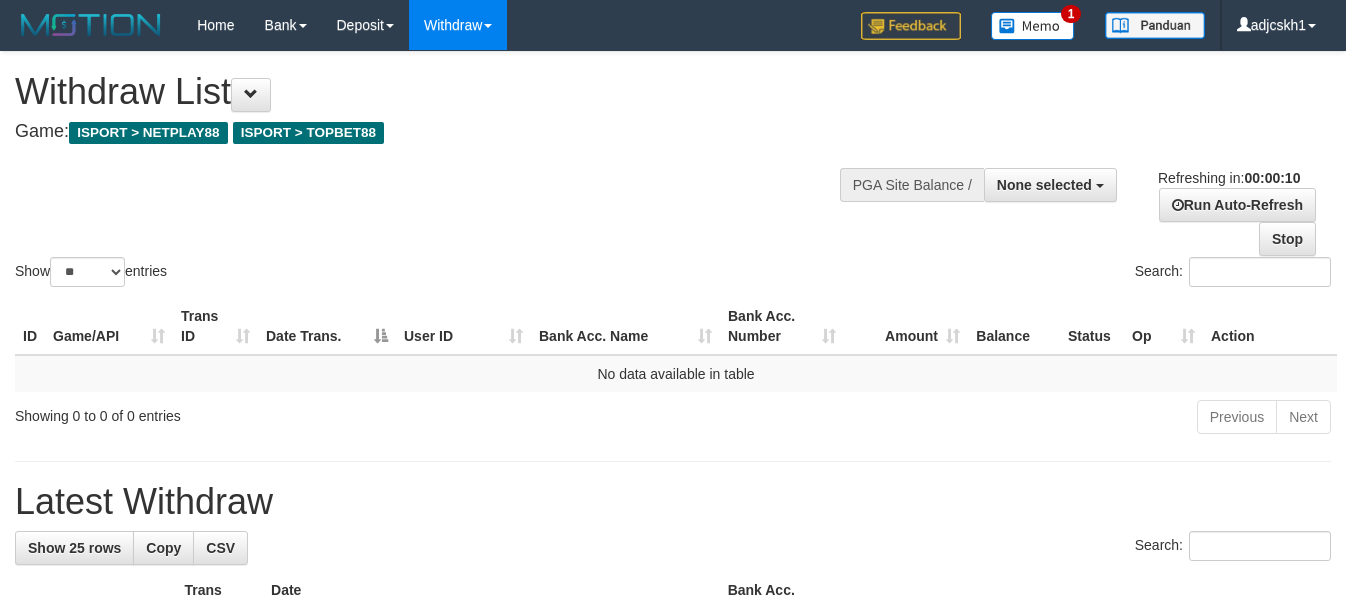 select 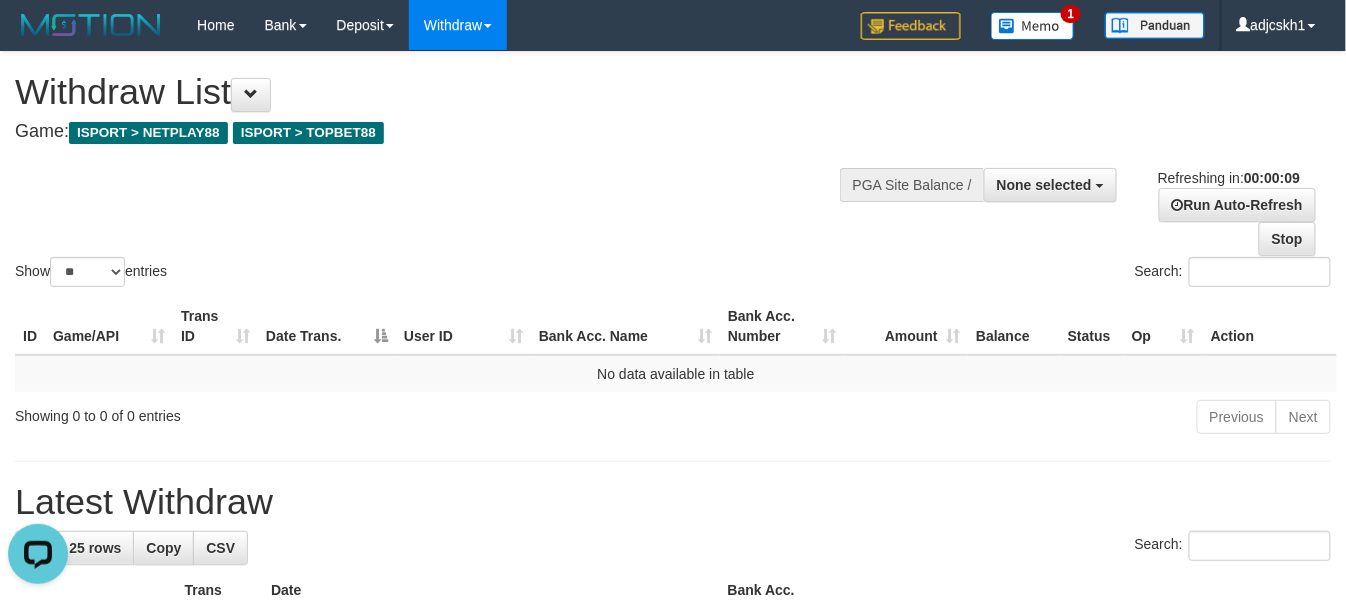 scroll, scrollTop: 0, scrollLeft: 0, axis: both 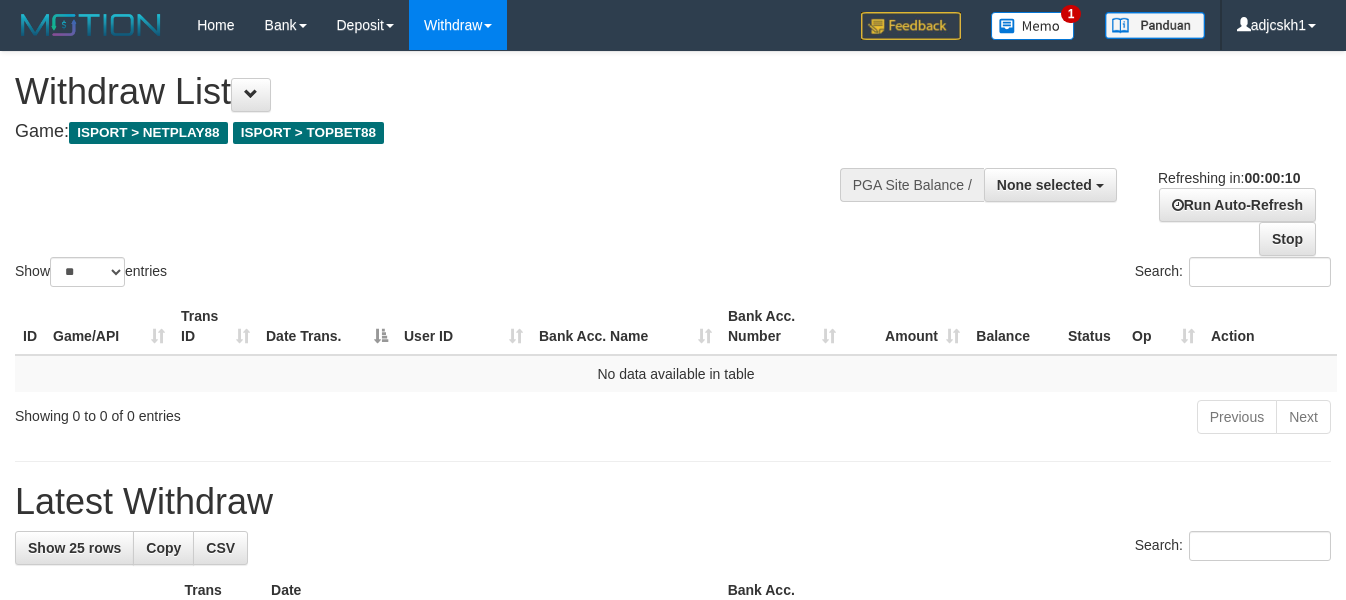 select 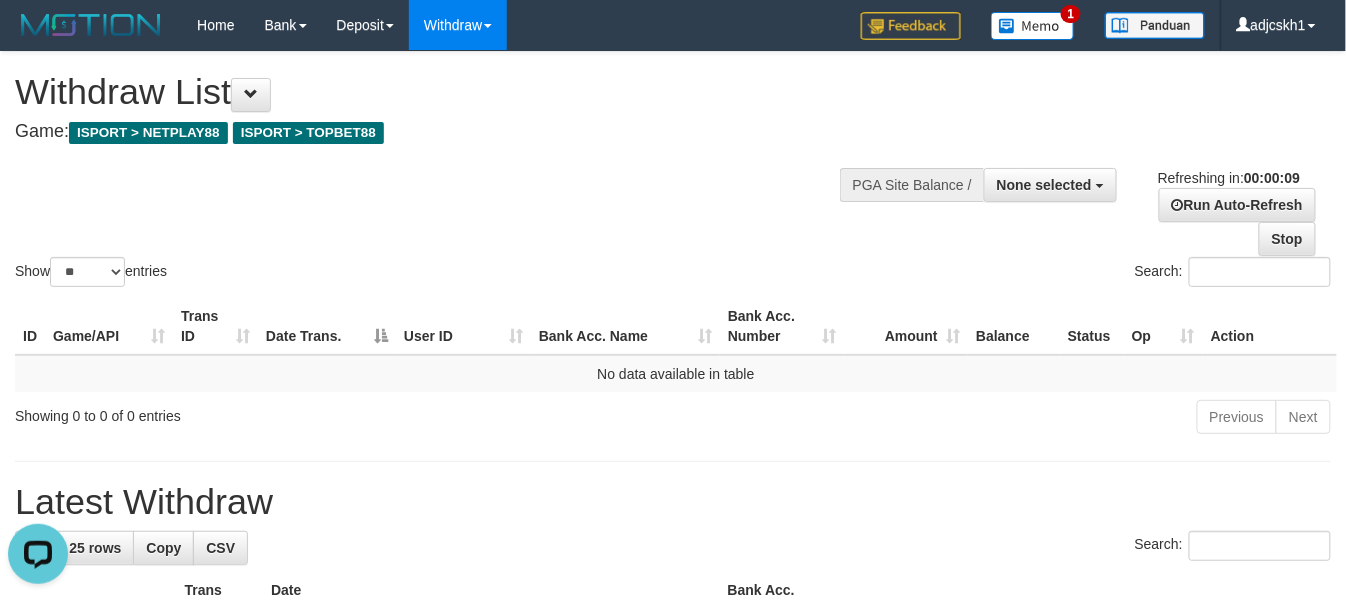 scroll, scrollTop: 0, scrollLeft: 0, axis: both 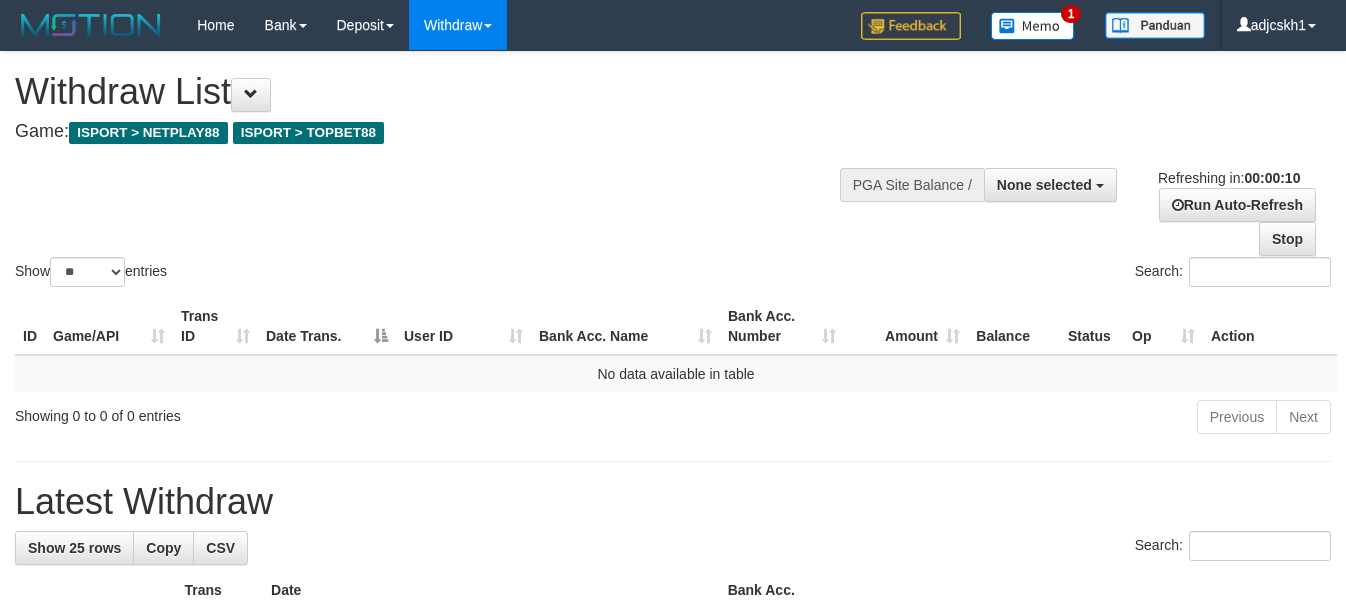 select 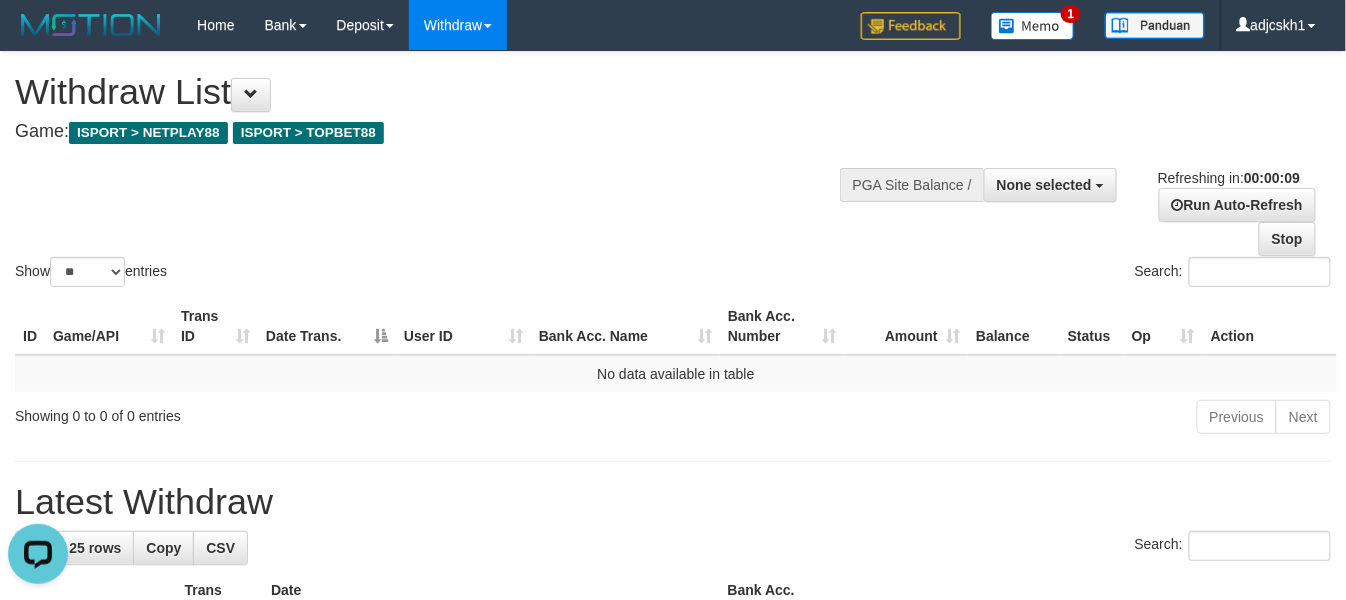scroll, scrollTop: 0, scrollLeft: 0, axis: both 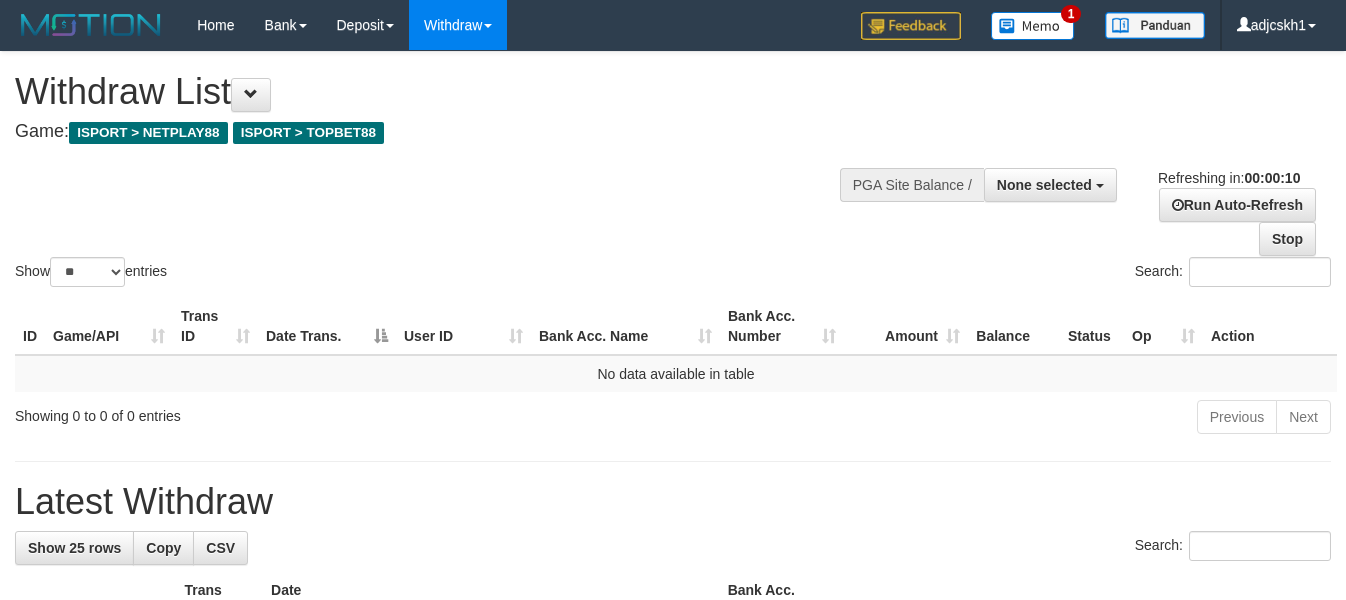 select 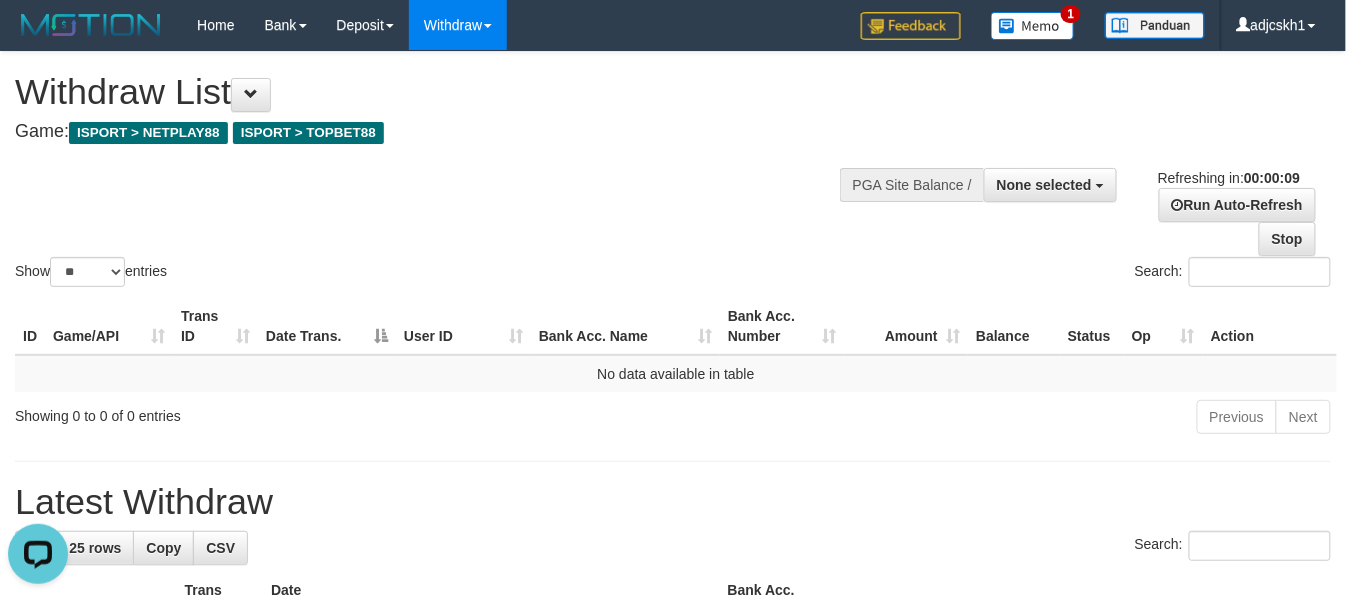 scroll, scrollTop: 0, scrollLeft: 0, axis: both 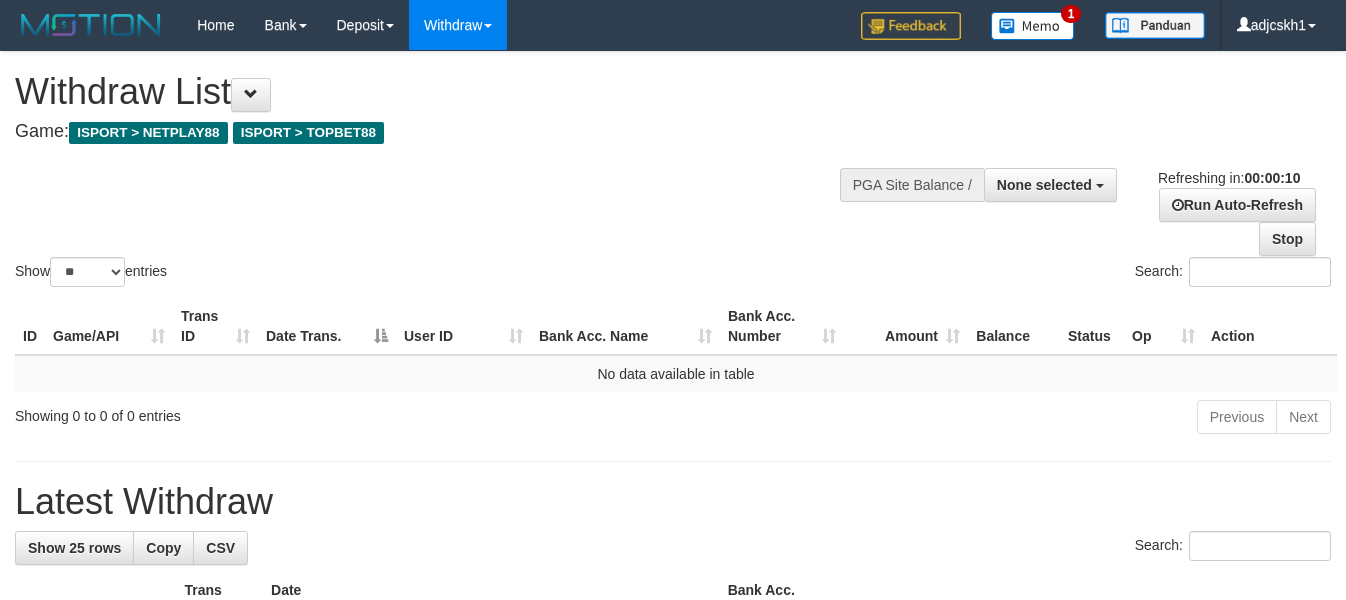 select 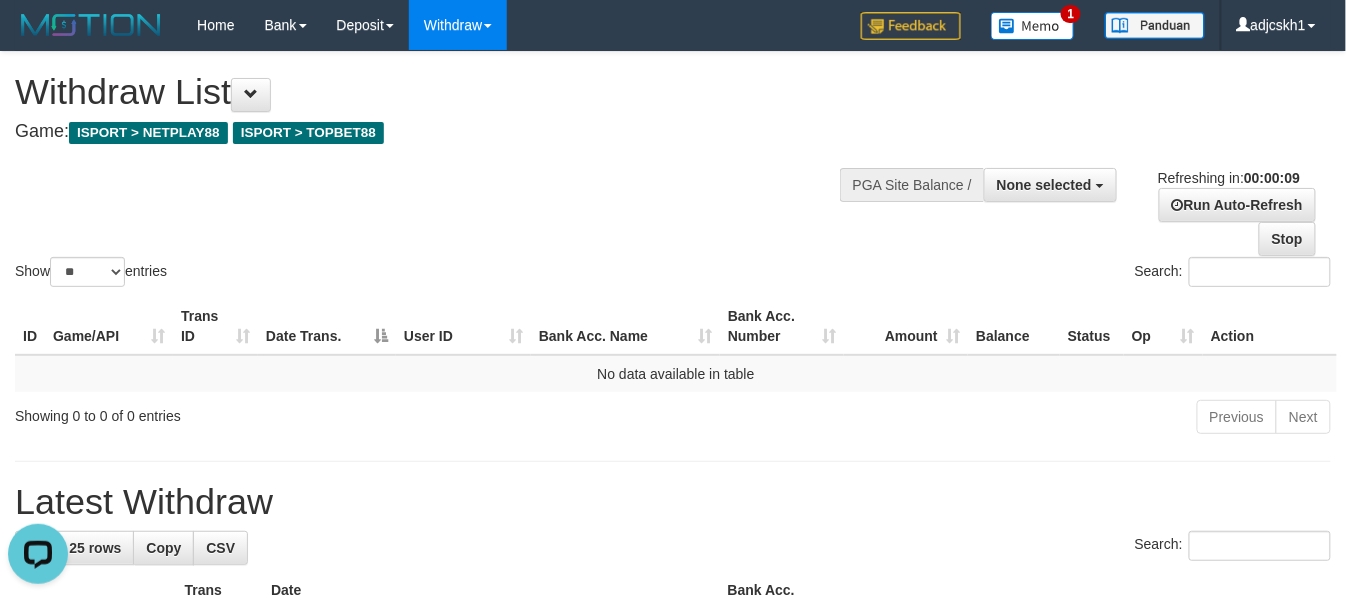 scroll, scrollTop: 0, scrollLeft: 0, axis: both 